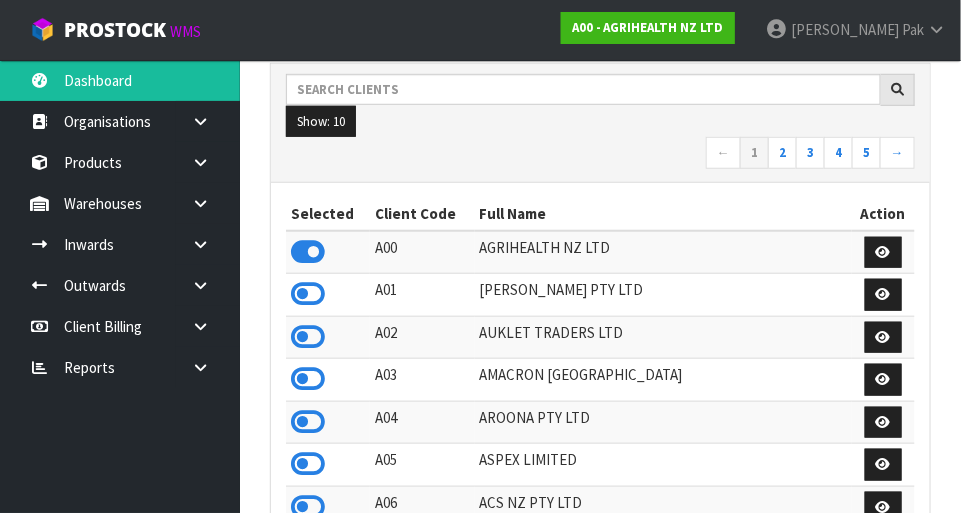 scroll, scrollTop: 323, scrollLeft: 0, axis: vertical 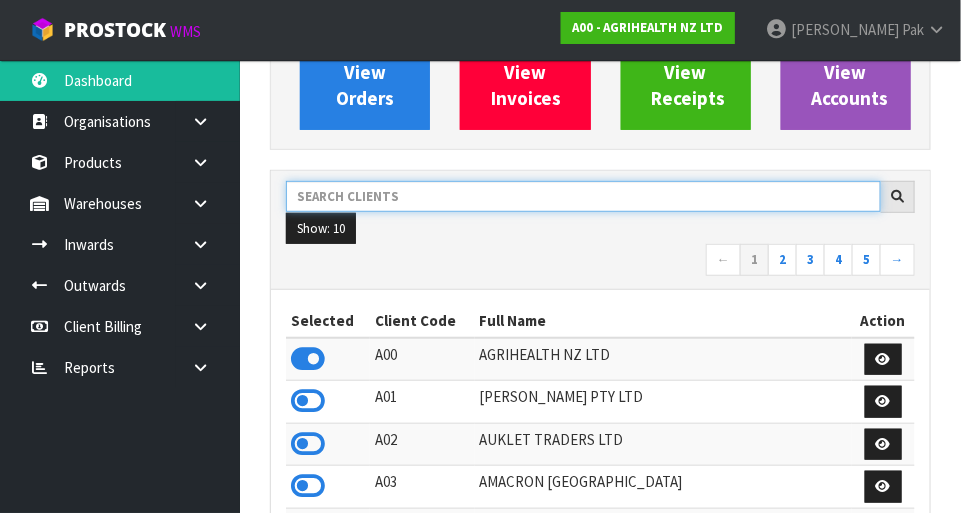 click at bounding box center (583, 196) 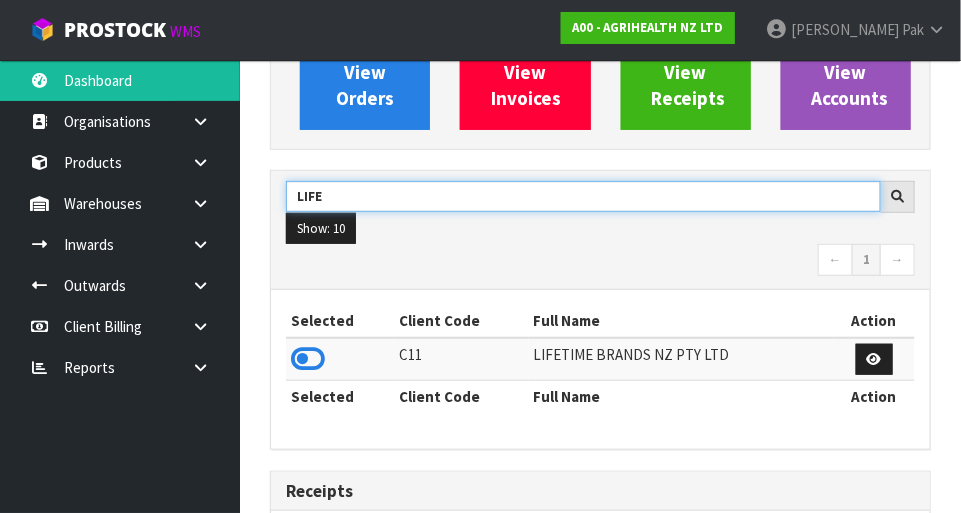 scroll, scrollTop: 218, scrollLeft: 0, axis: vertical 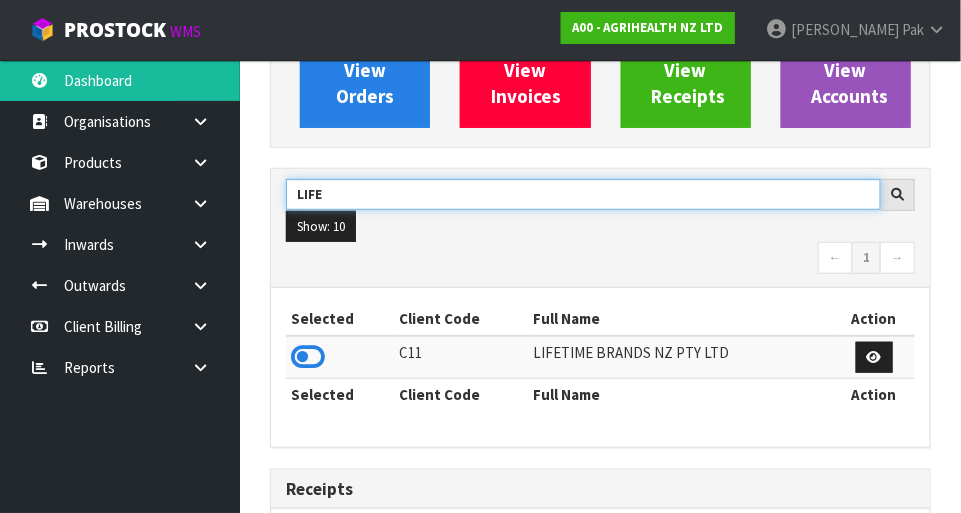type on "LIFE" 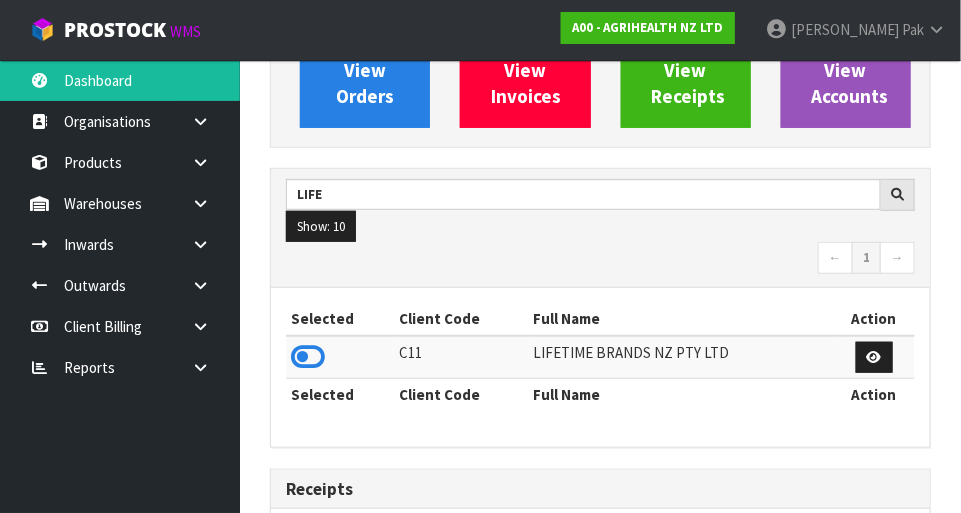click at bounding box center [308, 357] 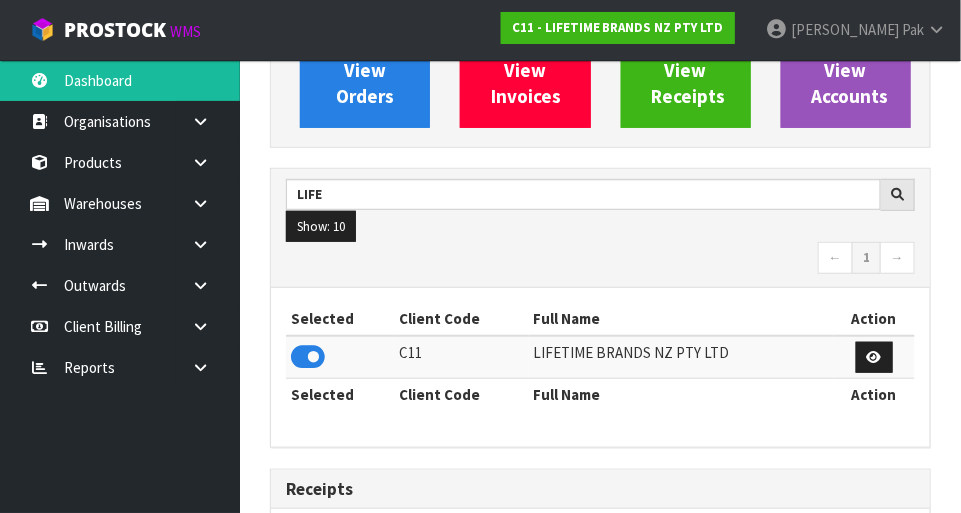 scroll, scrollTop: 1312, scrollLeft: 691, axis: both 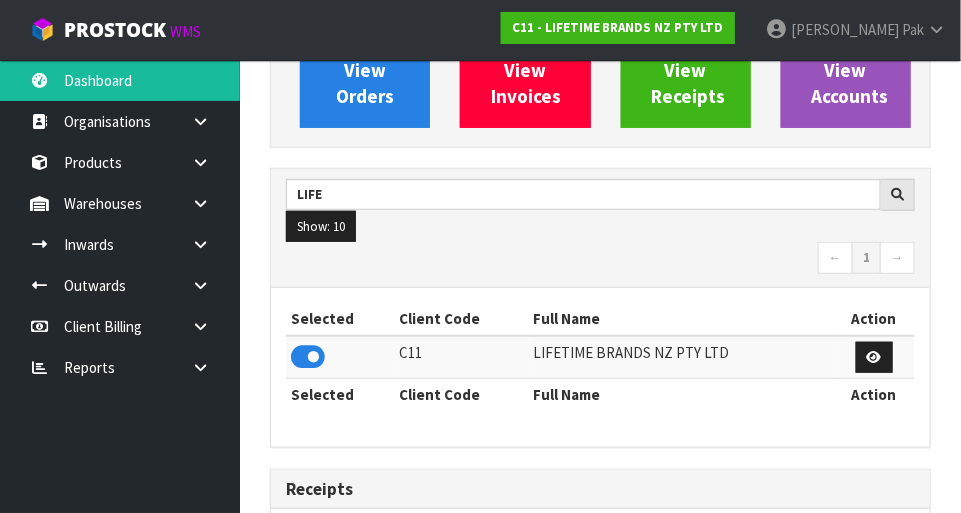 click at bounding box center (208, 203) 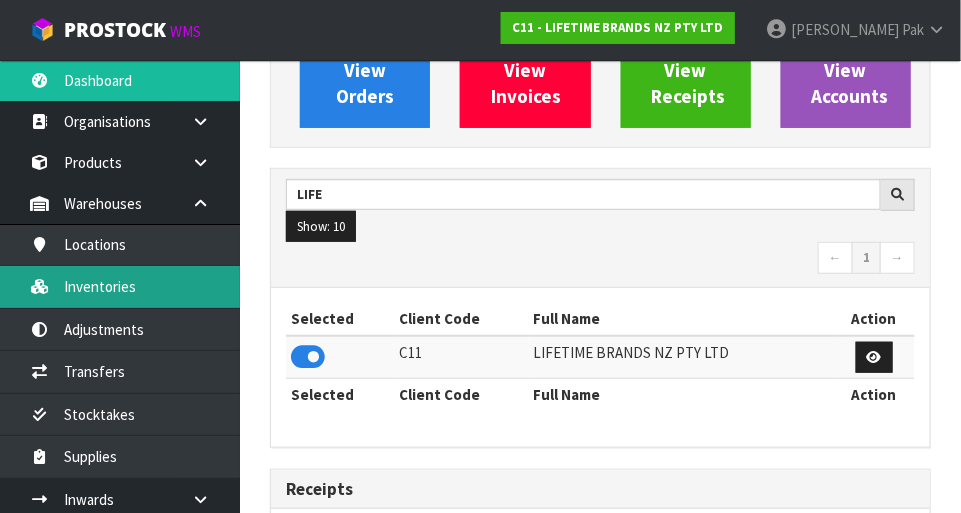 click on "Inventories" at bounding box center [120, 286] 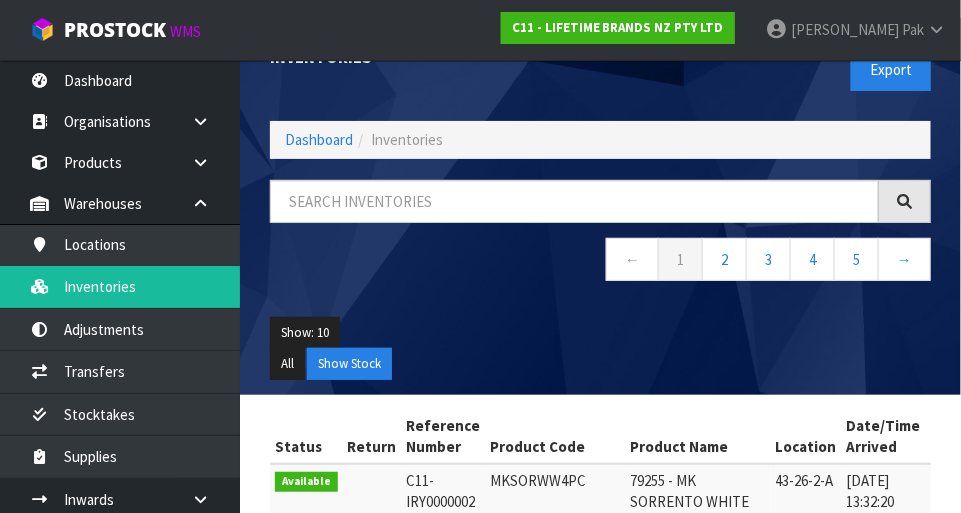 scroll, scrollTop: 0, scrollLeft: 0, axis: both 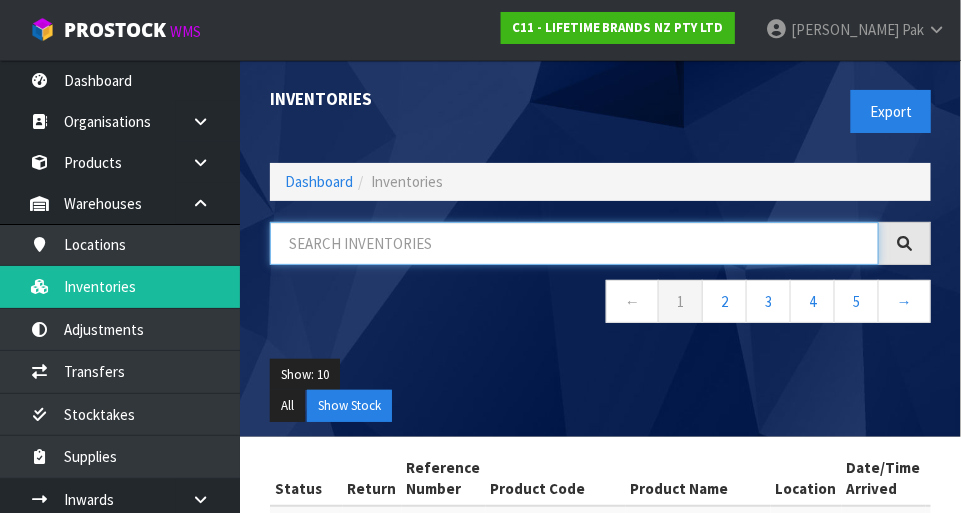 click at bounding box center [574, 243] 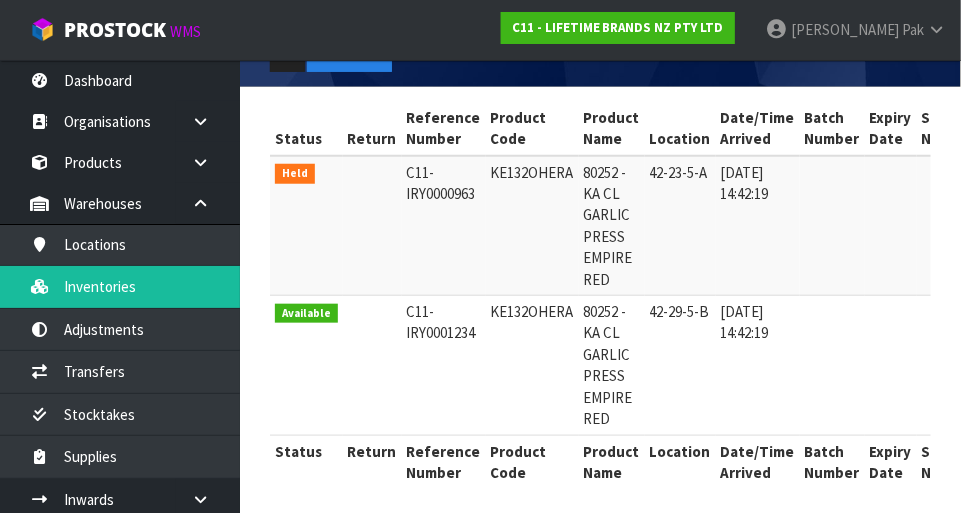 scroll, scrollTop: 359, scrollLeft: 0, axis: vertical 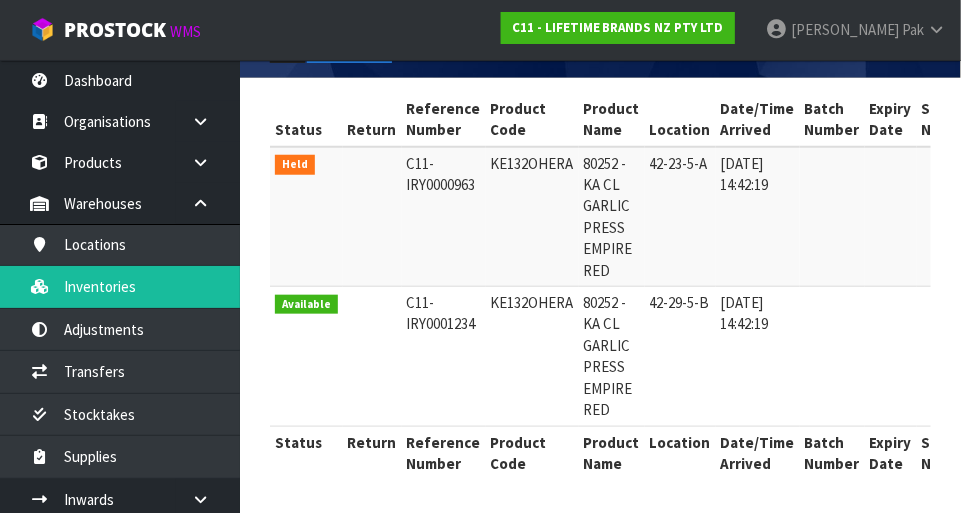 type on "KE132OHERA" 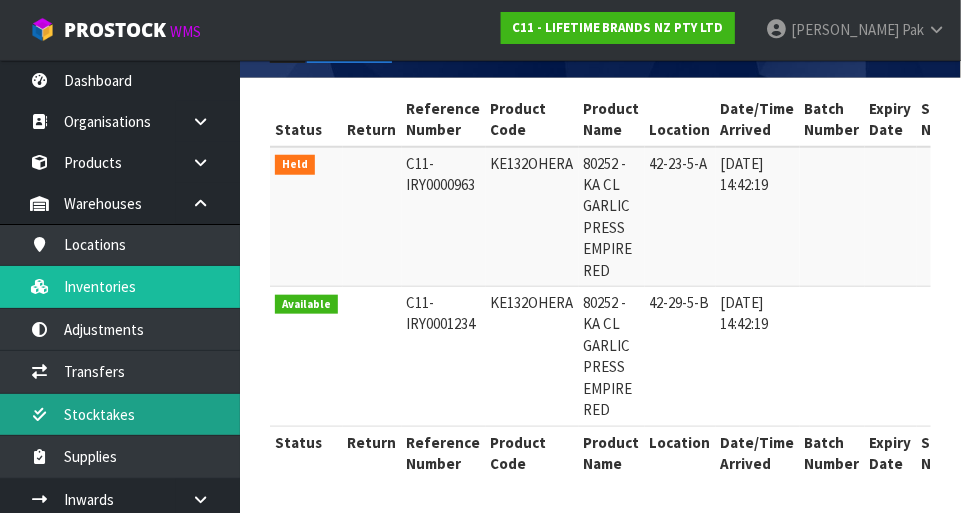 click on "Stocktakes" at bounding box center (120, 414) 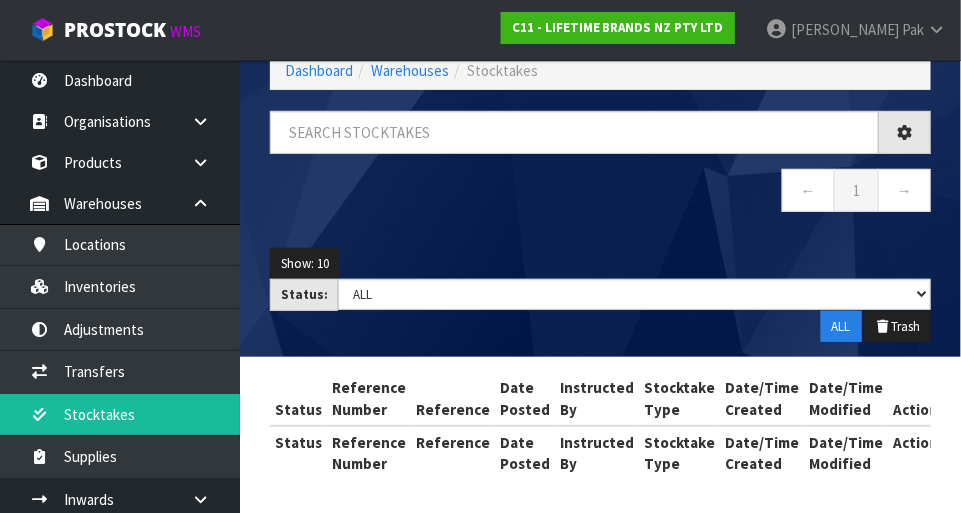 click on "Stocktakes
Dashboard Warehouses Stocktakes
←
1
→
Show: 10
5
10
25
50
Status:
Draft In Progress Pending Charges Finalised Cancelled ALL
ALL
Trash
Status
Reference Number
Reference
Date Posted
Instructed By
Stocktake Type
Date/Time Created
Date/Time Modified Action" at bounding box center (480, 202) 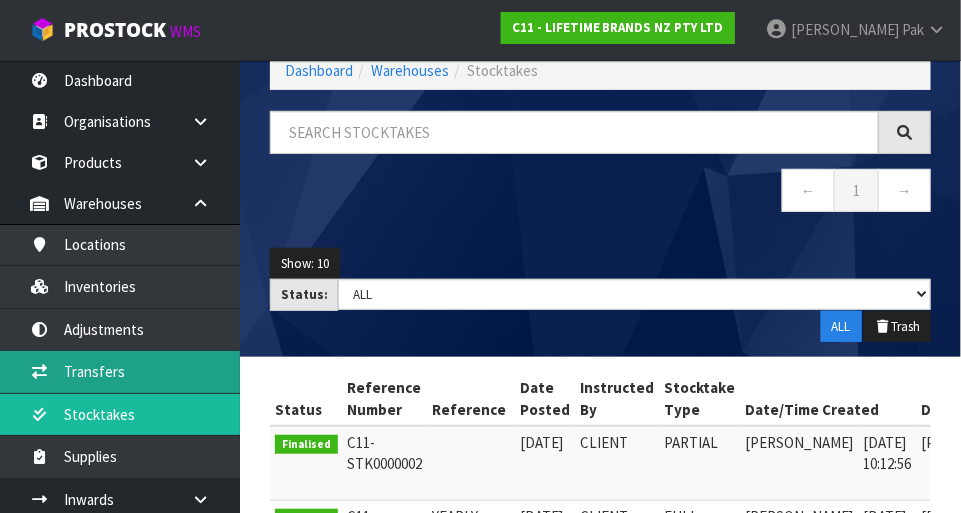 click on "Transfers" at bounding box center [120, 371] 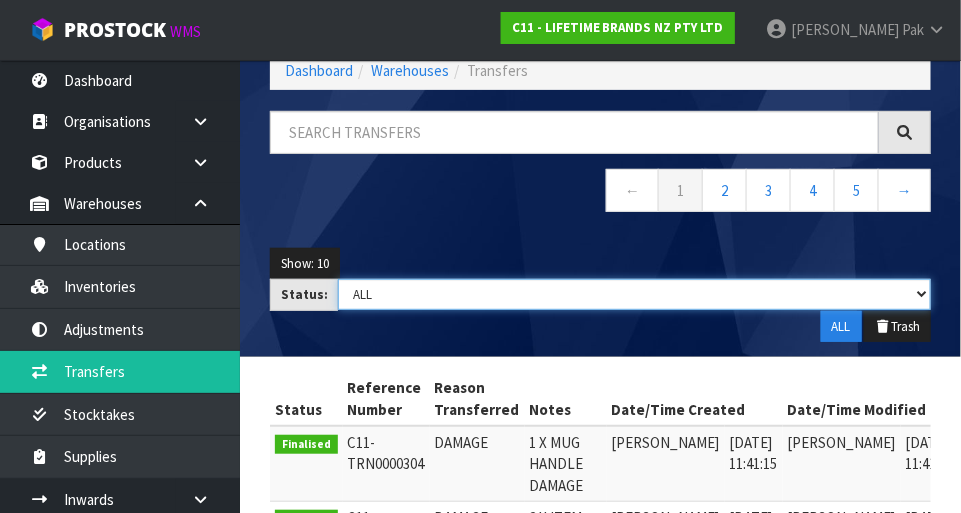 click on "Draft Pending Pick Goods Picked Finalised ALL" at bounding box center [634, 294] 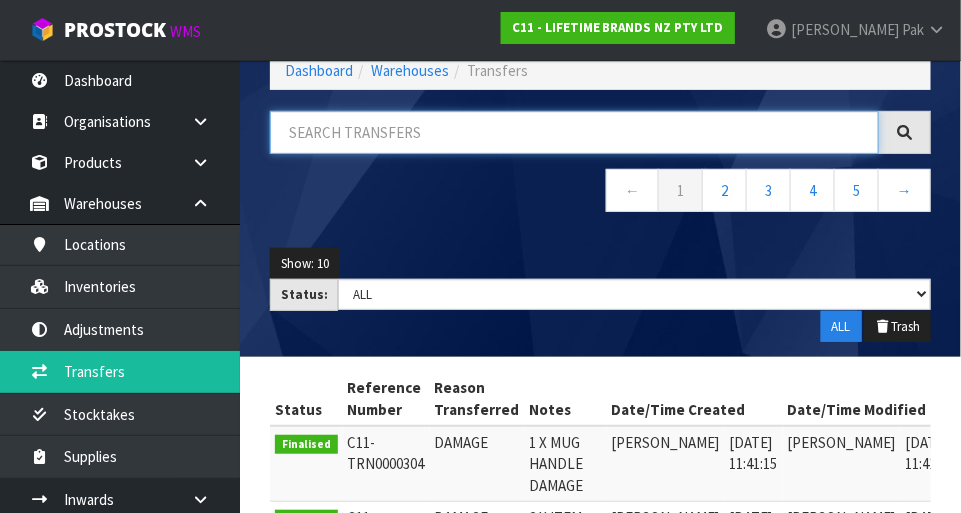 click at bounding box center (574, 132) 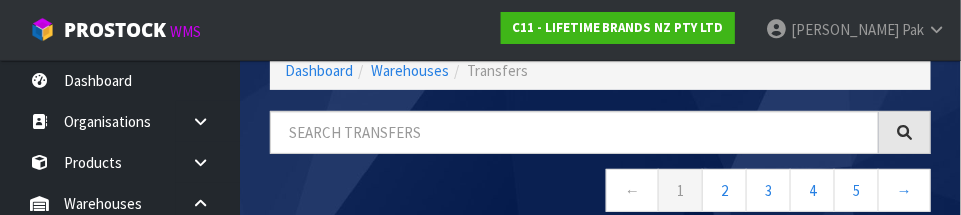 click on "←
1 2 3 4 5
→" at bounding box center [600, 193] 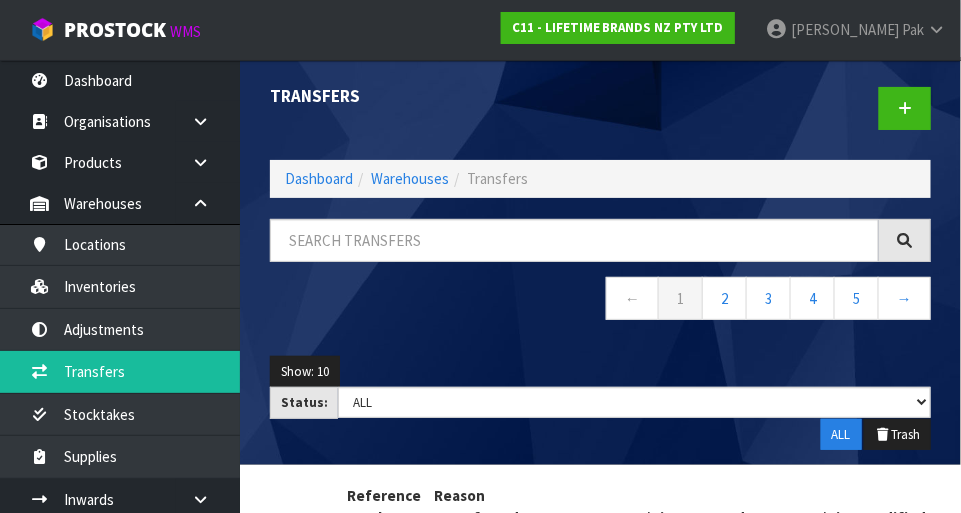 scroll, scrollTop: 3, scrollLeft: 0, axis: vertical 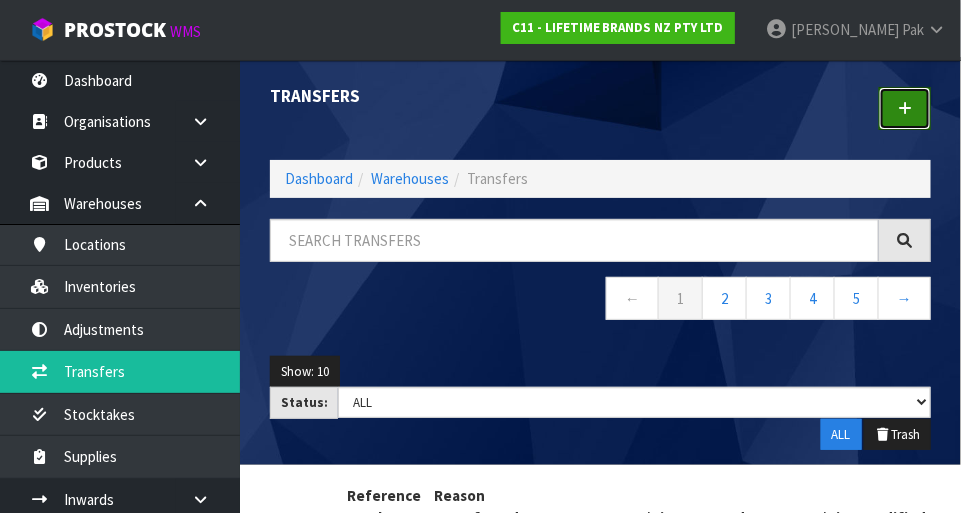 click at bounding box center [905, 108] 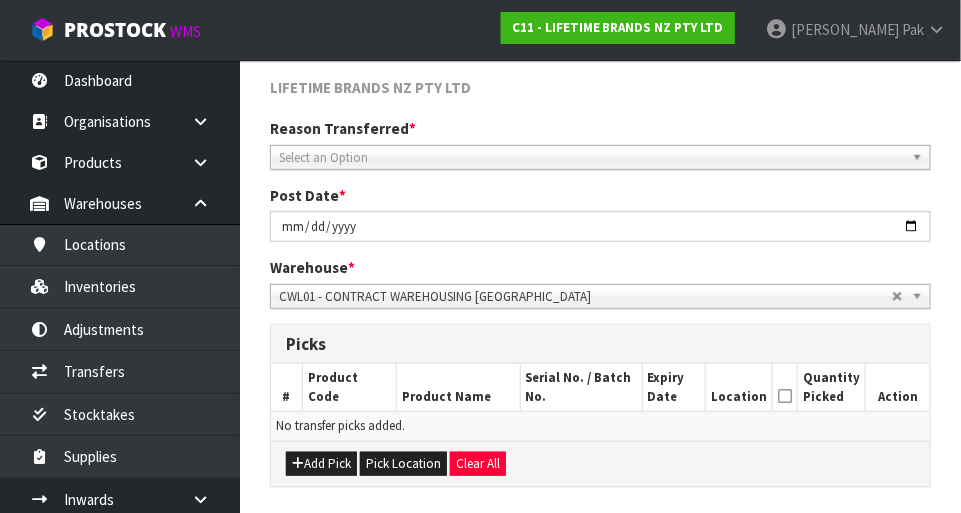 scroll, scrollTop: 225, scrollLeft: 0, axis: vertical 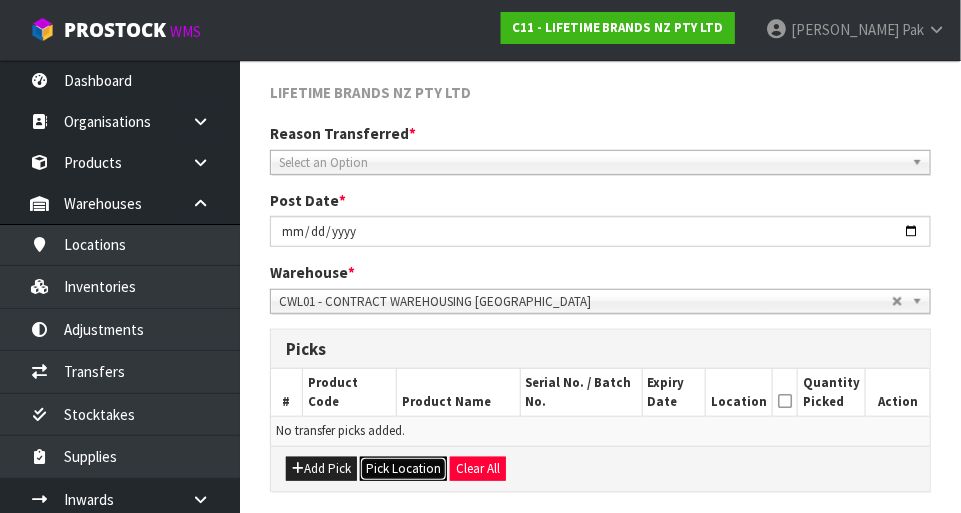 click on "Pick Location" at bounding box center [403, 469] 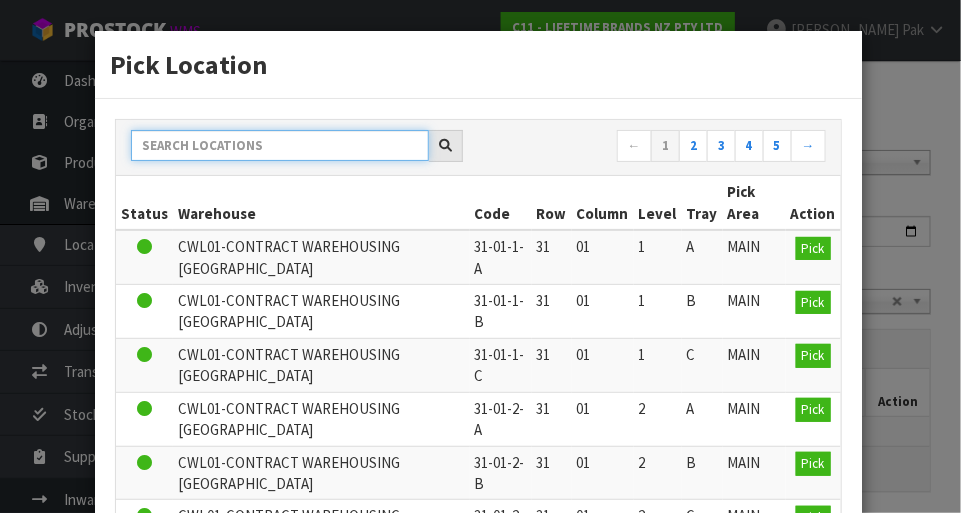 click at bounding box center (280, 145) 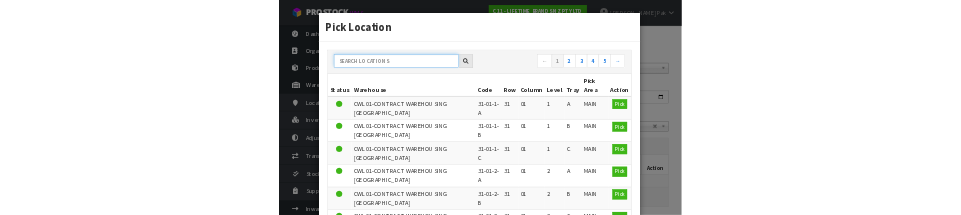 scroll, scrollTop: 215, scrollLeft: 0, axis: vertical 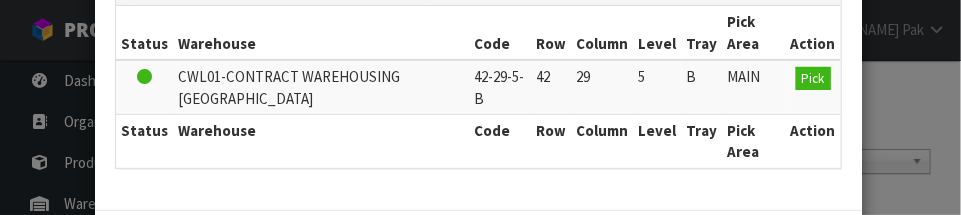 type on "42-29-5-B" 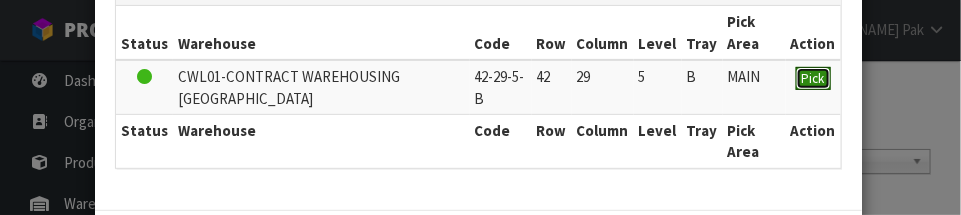 click on "Status
Warehouse
Code
Row
Column
Level
Tray
Pick Area
Action
CWL01-CONTRACT WAREHOUSING [GEOGRAPHIC_DATA]
42-29-5-B
42
29
5
B
MAIN
Pick
Status
Warehouse
Code
Row
Column
Level
Tray
Pick Area
Action" at bounding box center (478, 87) 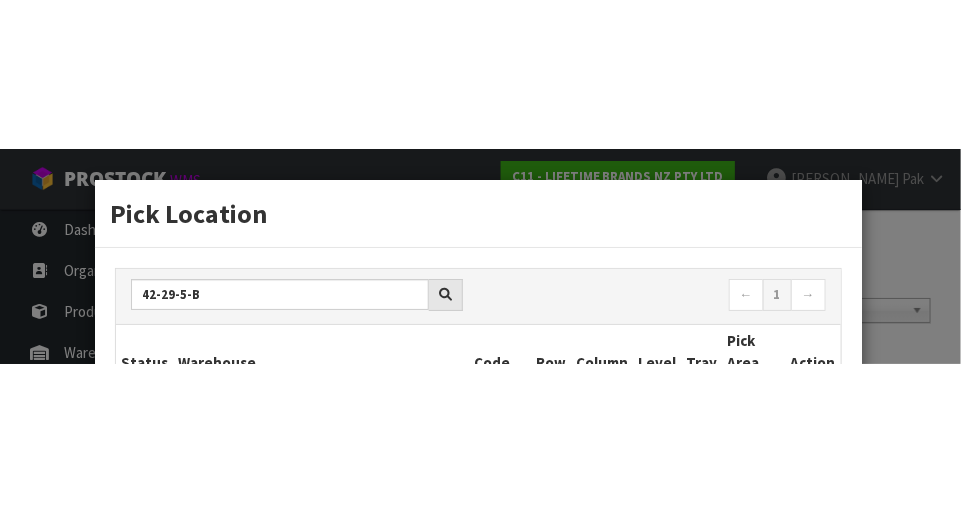 scroll, scrollTop: 225, scrollLeft: 0, axis: vertical 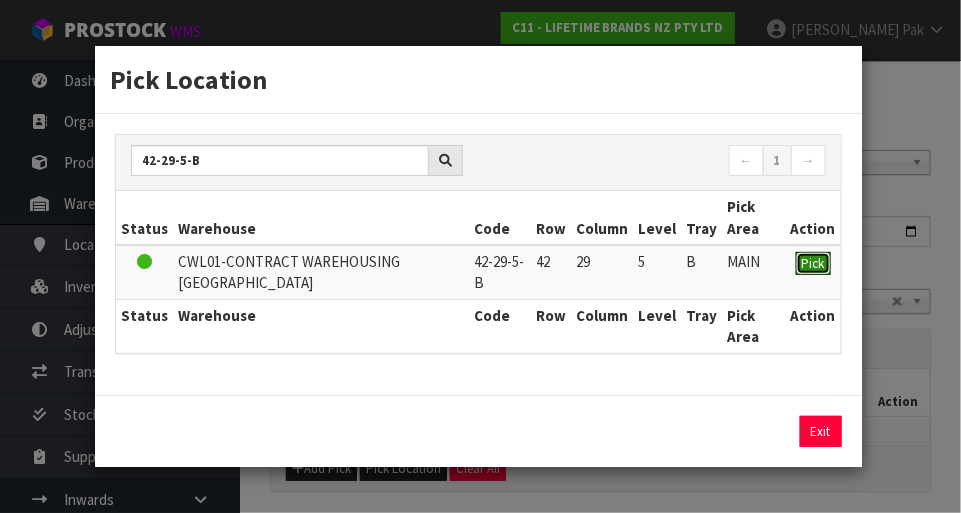 click on "Pick" at bounding box center [813, 264] 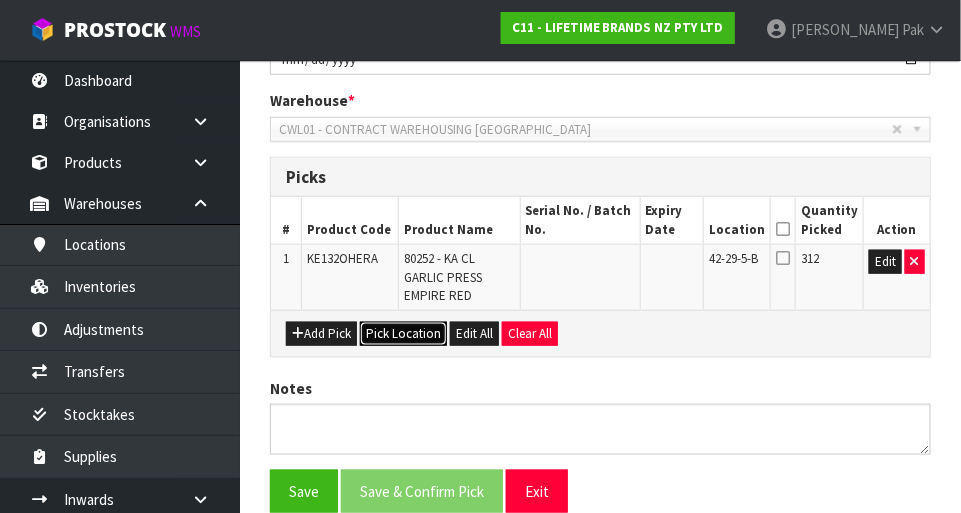 scroll, scrollTop: 396, scrollLeft: 0, axis: vertical 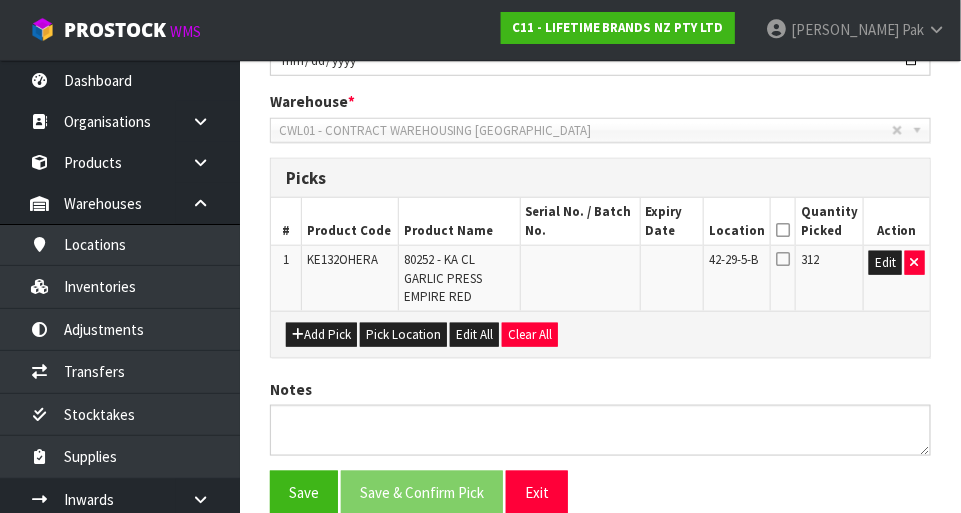 click at bounding box center [783, 259] 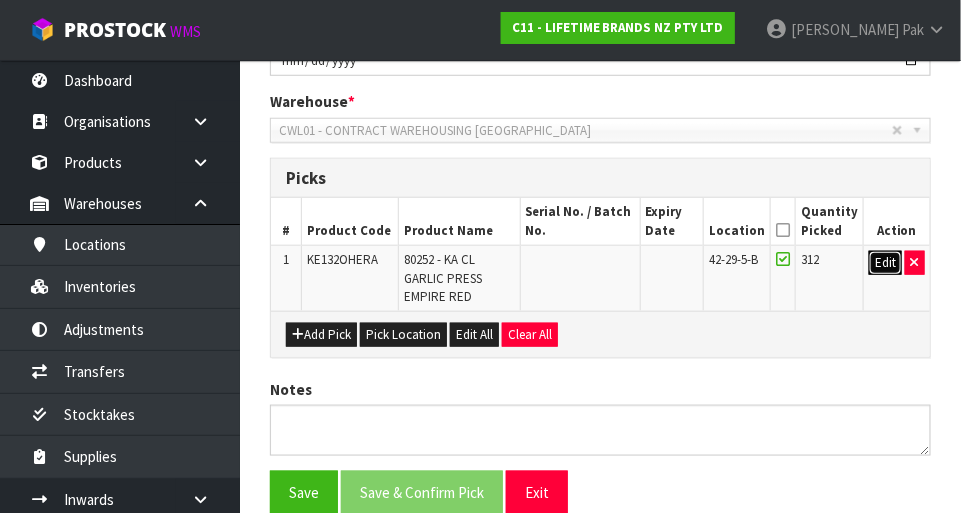 click on "Edit" at bounding box center [885, 263] 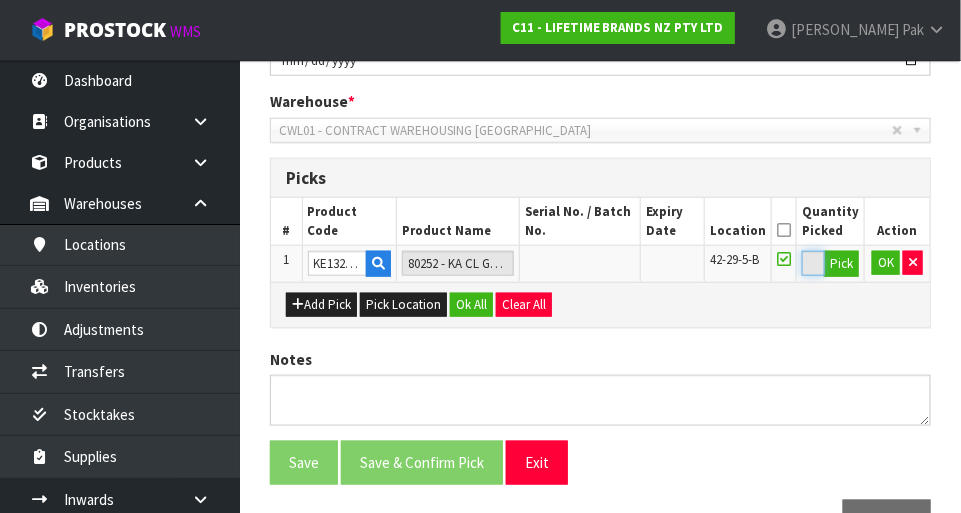 click on "312" at bounding box center [813, 263] 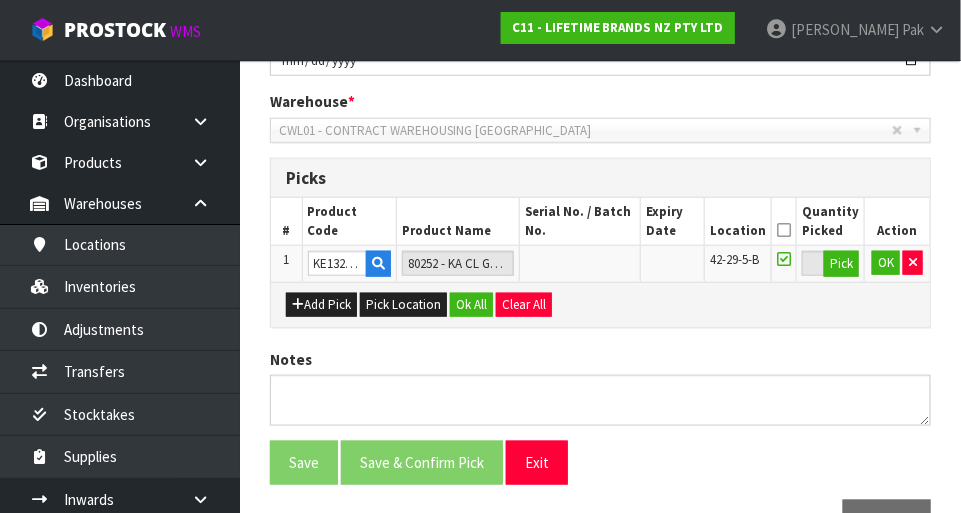 click on "42-29-5-B" at bounding box center (738, 264) 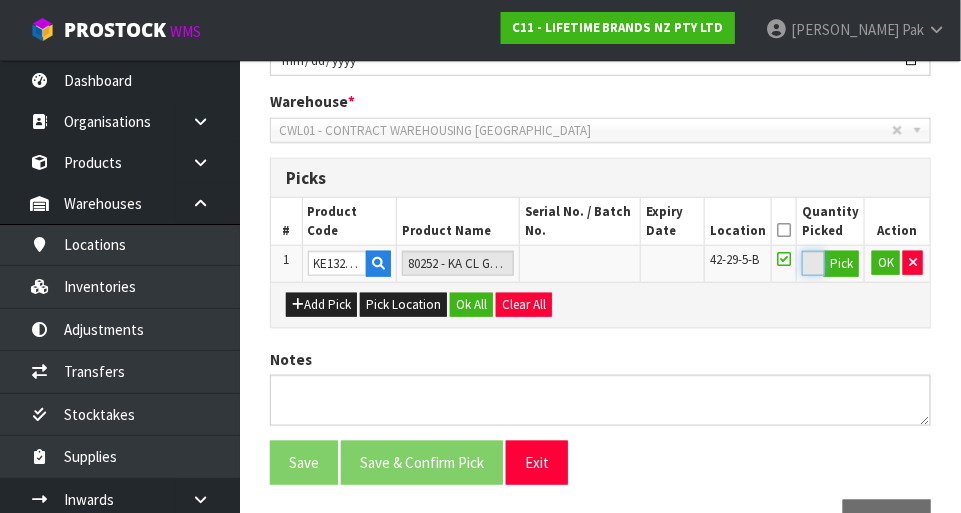 click on "312" at bounding box center [813, 263] 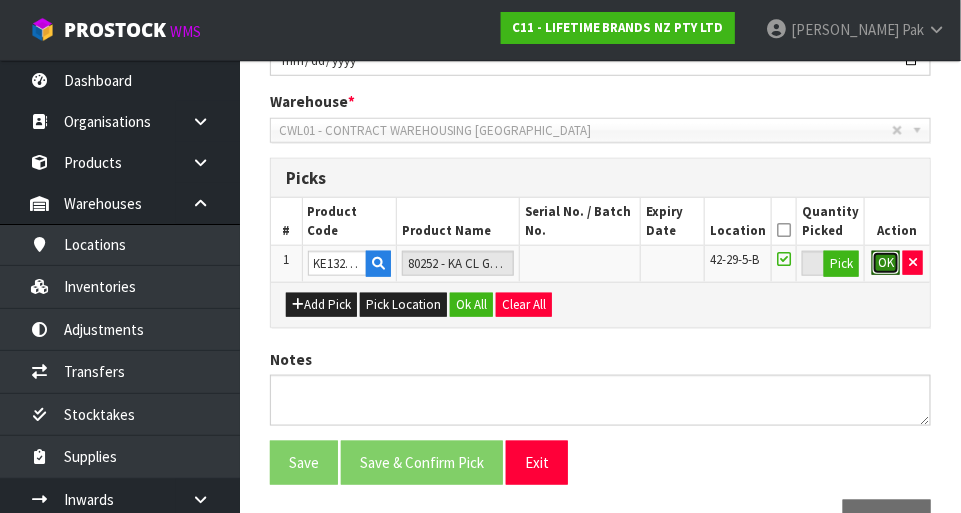 click on "OK" at bounding box center (886, 263) 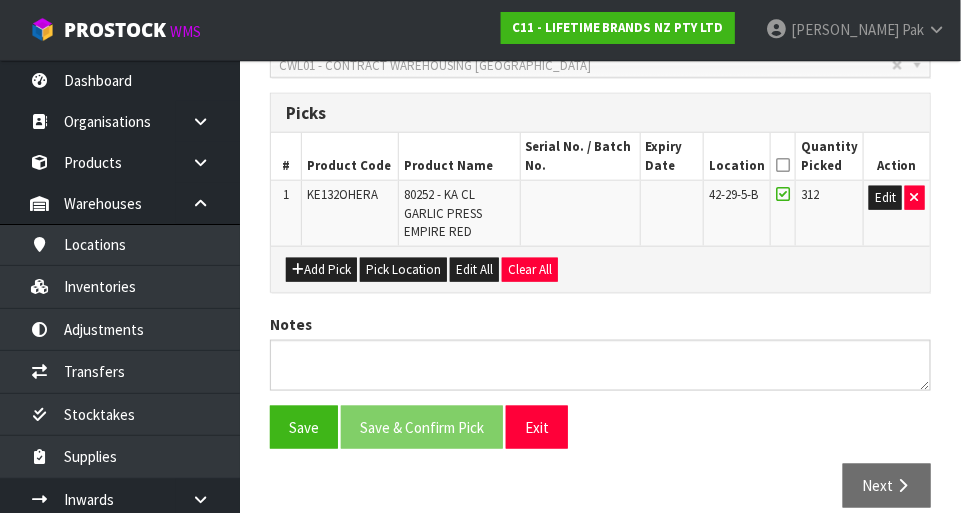 scroll, scrollTop: 460, scrollLeft: 0, axis: vertical 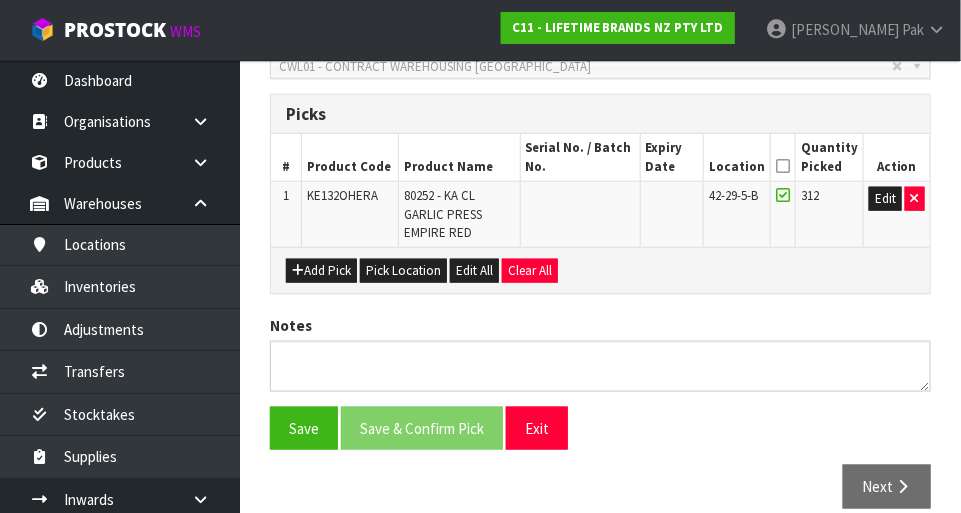 click at bounding box center [783, 195] 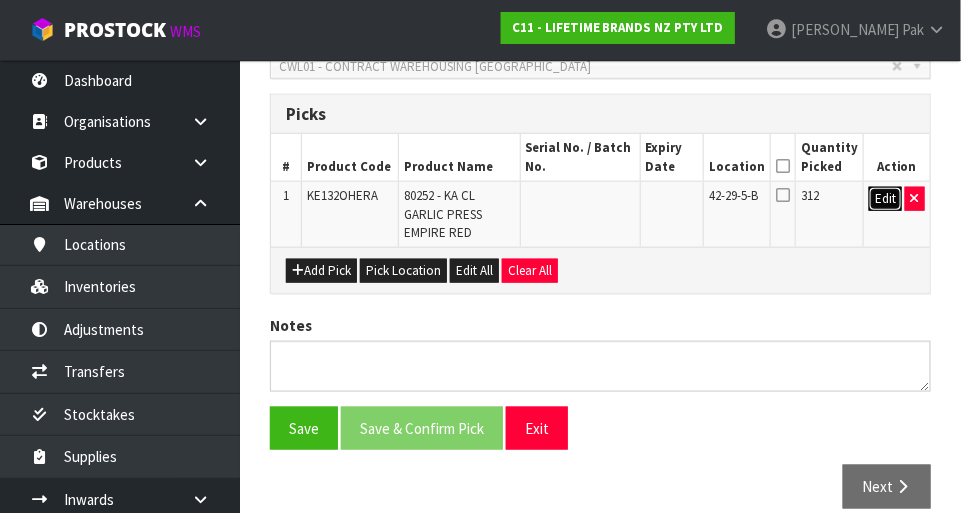 click on "Edit" at bounding box center (885, 199) 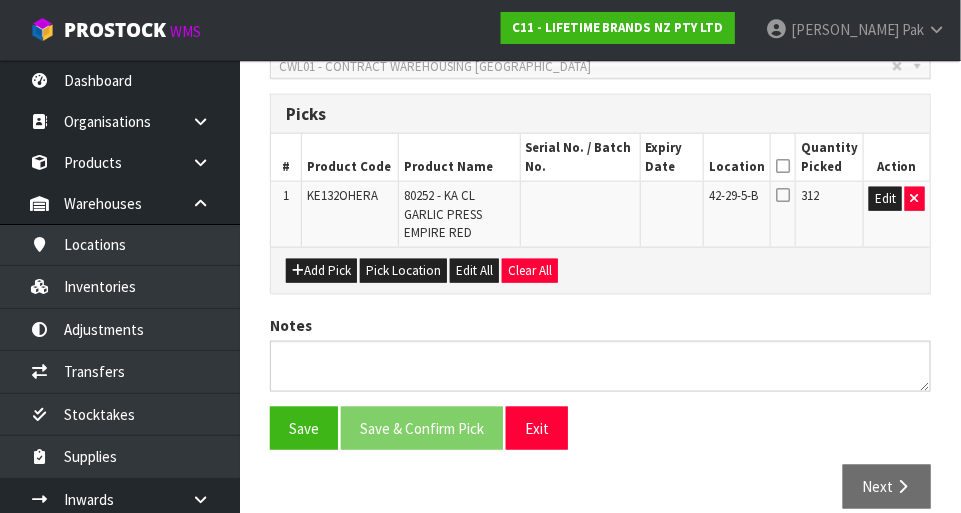 scroll, scrollTop: 450, scrollLeft: 0, axis: vertical 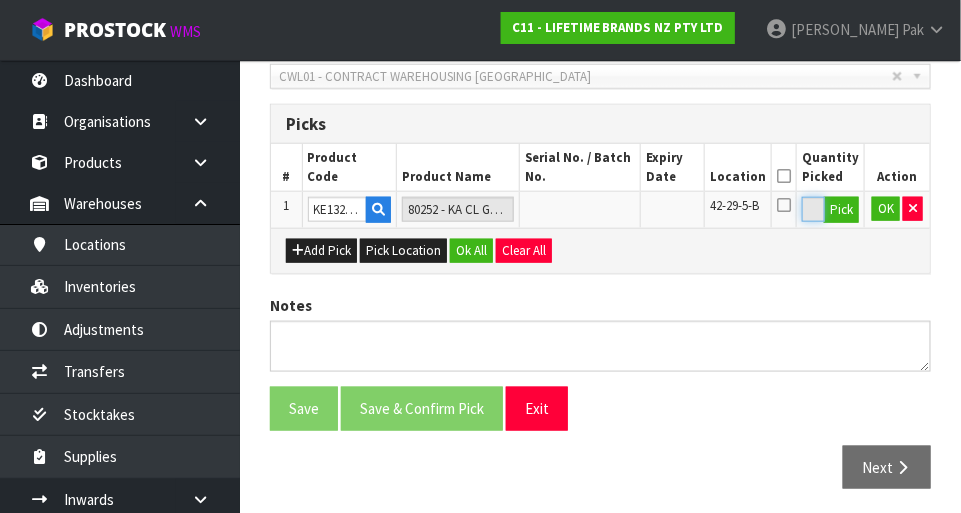 click on "312" at bounding box center (813, 209) 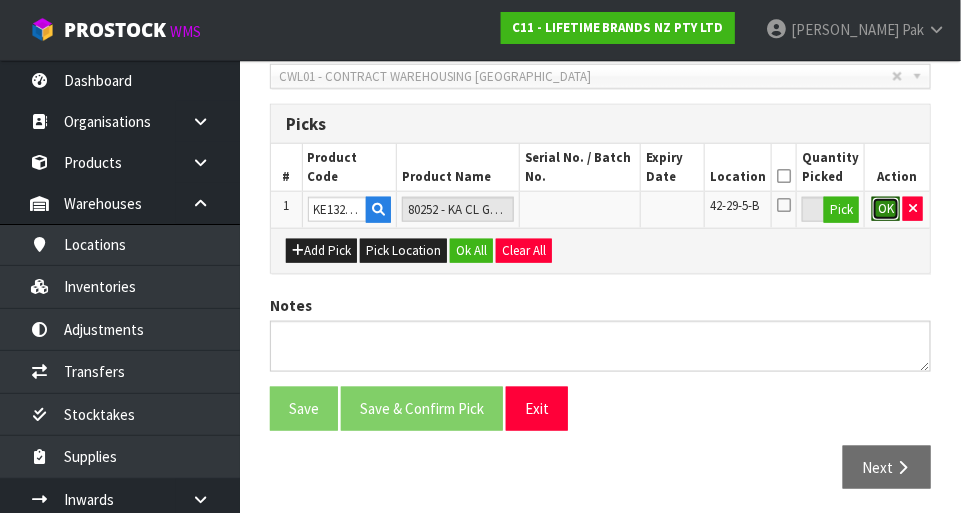 click on "OK" at bounding box center [886, 209] 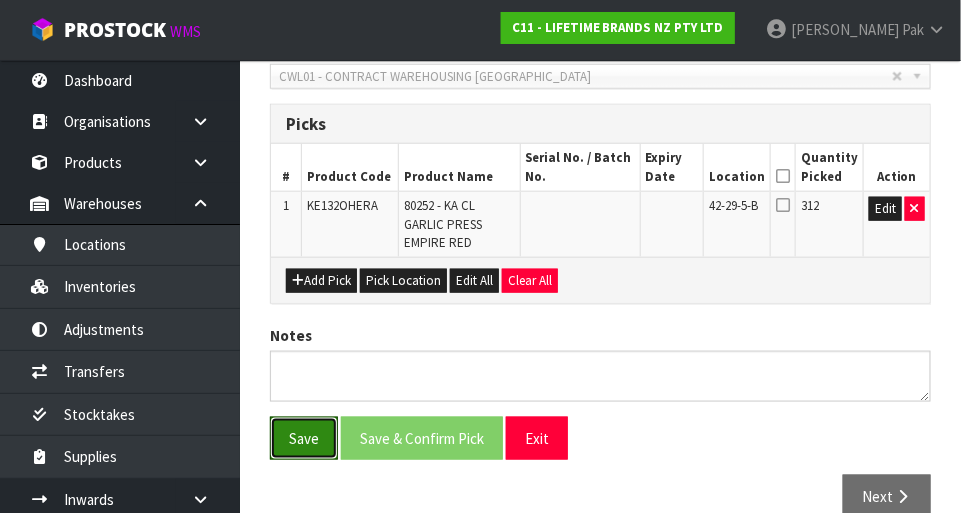 click on "Save" at bounding box center [304, 438] 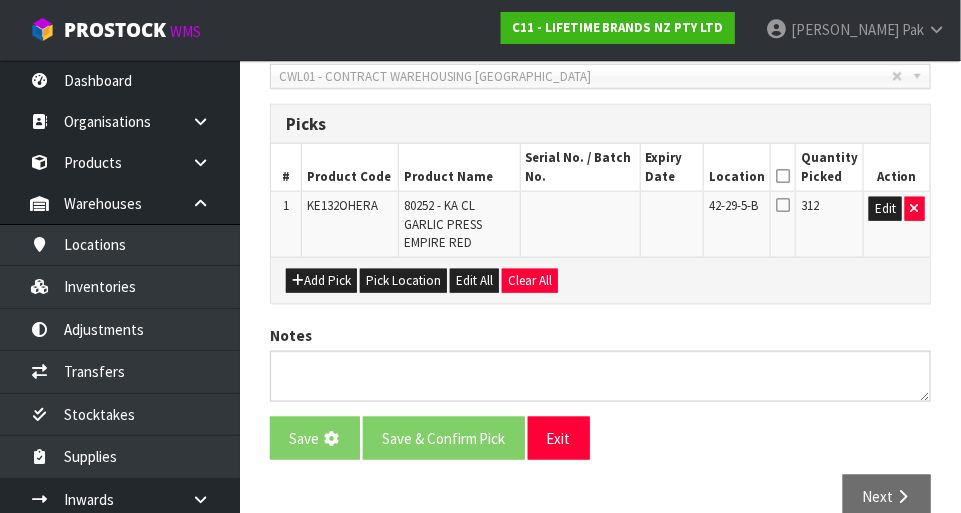 scroll, scrollTop: 0, scrollLeft: 0, axis: both 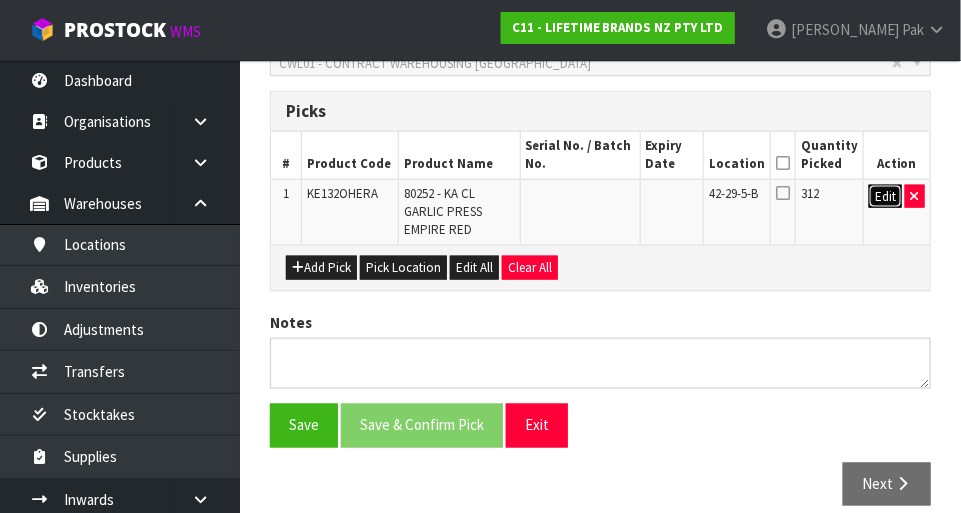 click on "Edit" at bounding box center [885, 197] 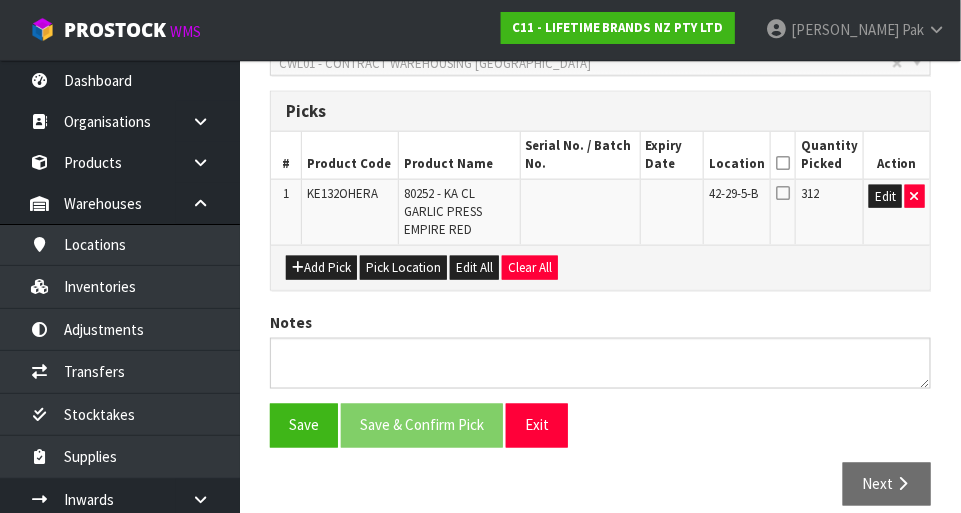 scroll, scrollTop: 523, scrollLeft: 0, axis: vertical 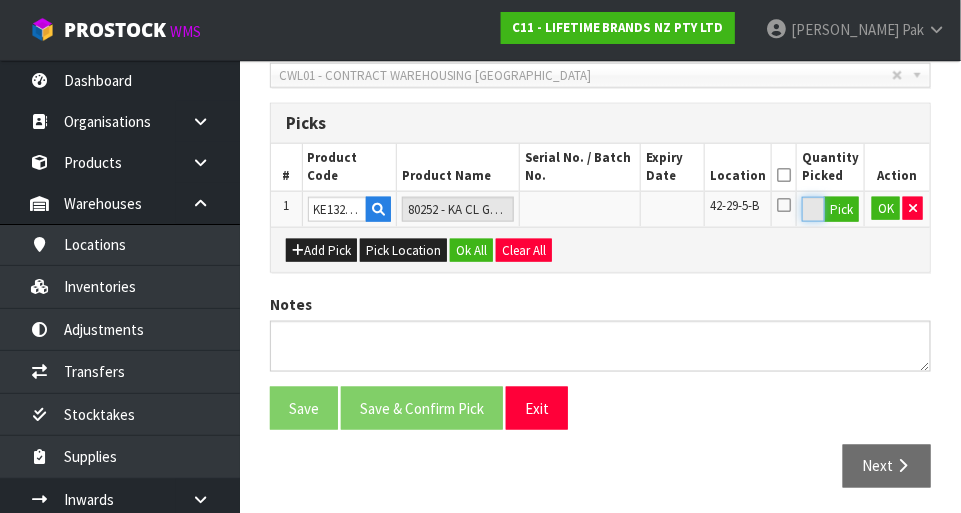 click on "312" at bounding box center (813, 209) 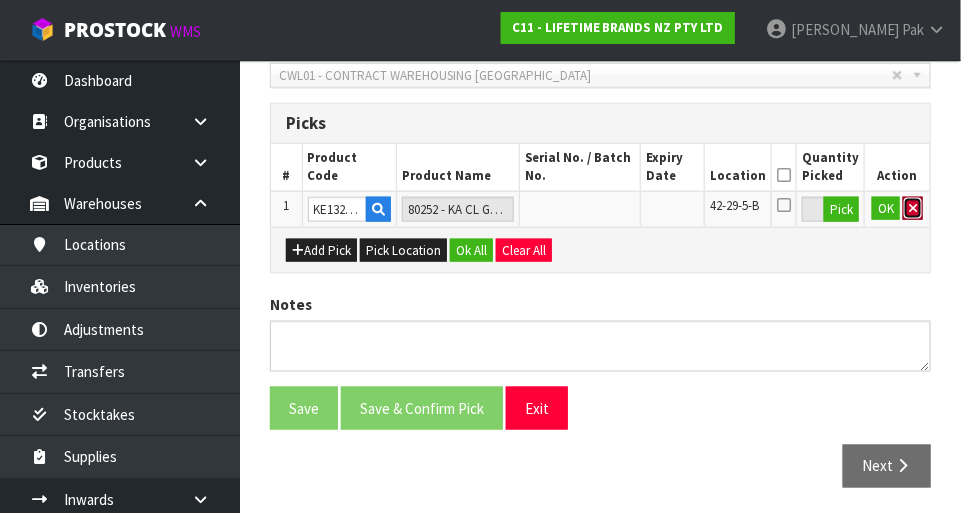 click at bounding box center [913, 209] 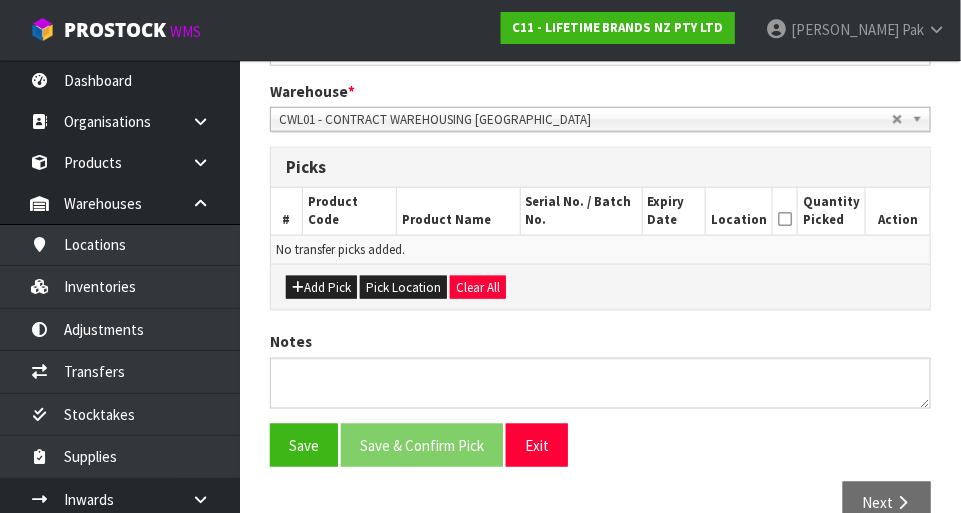 scroll, scrollTop: 481, scrollLeft: 0, axis: vertical 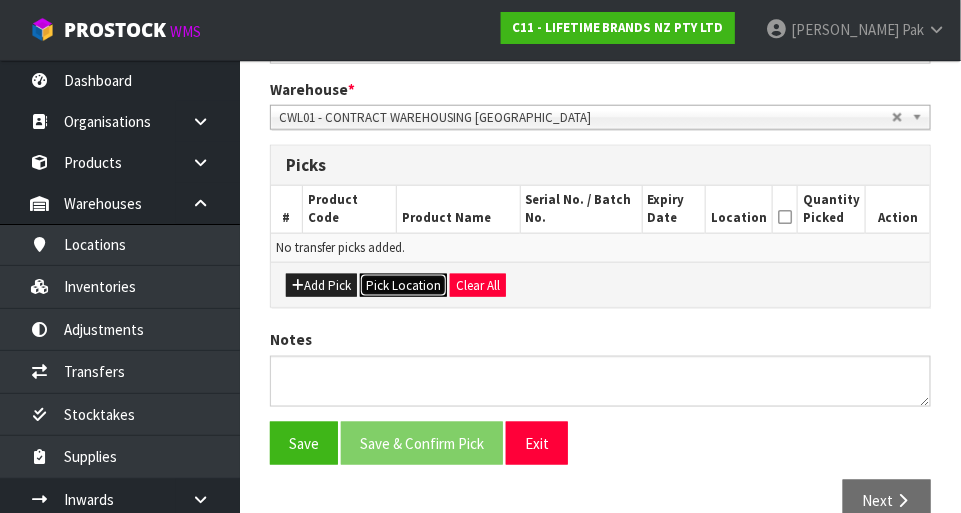 click on "Pick Location" at bounding box center (403, 286) 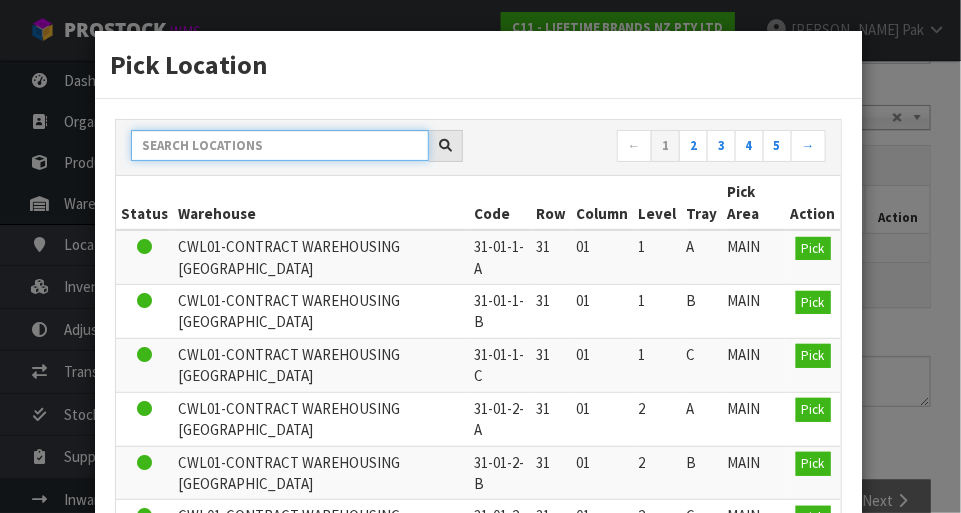 click at bounding box center [280, 145] 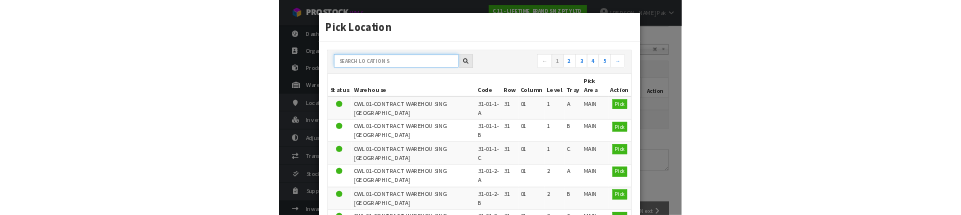 scroll, scrollTop: 471, scrollLeft: 0, axis: vertical 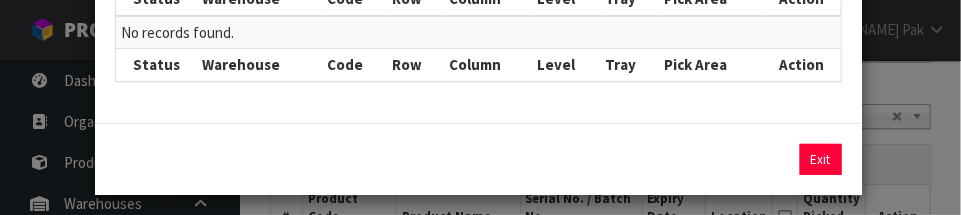 type on "49-29-5-B" 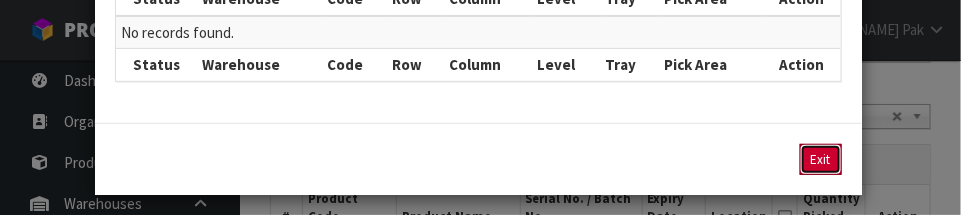 click on "Exit" at bounding box center [821, 160] 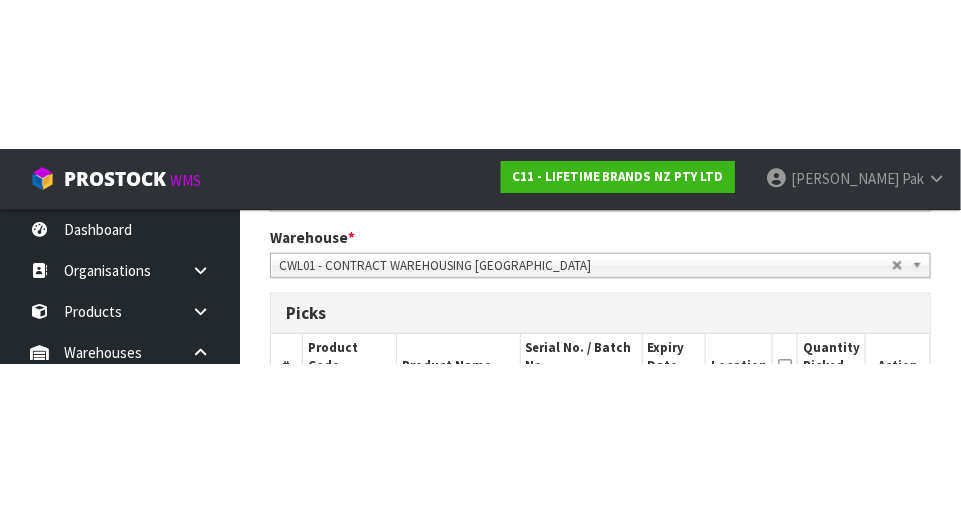 scroll, scrollTop: 481, scrollLeft: 0, axis: vertical 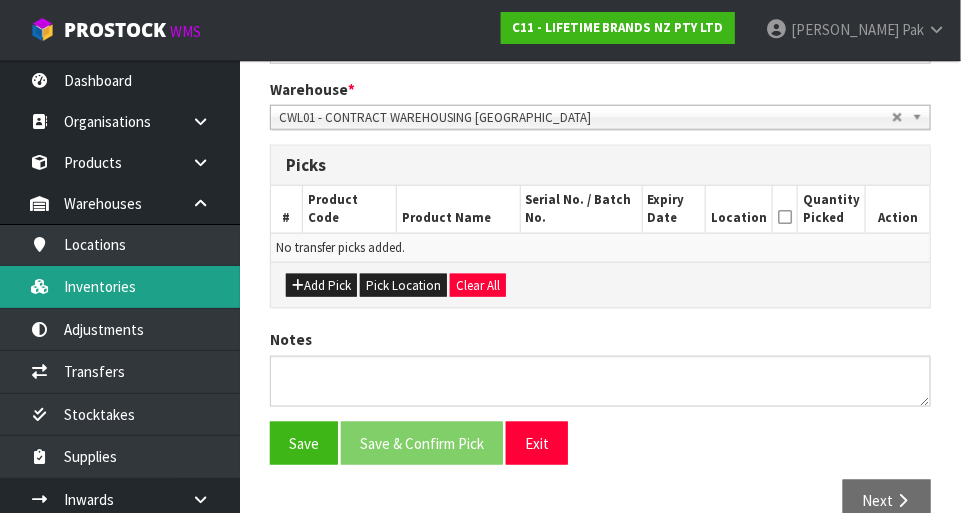 click on "Inventories" at bounding box center [120, 286] 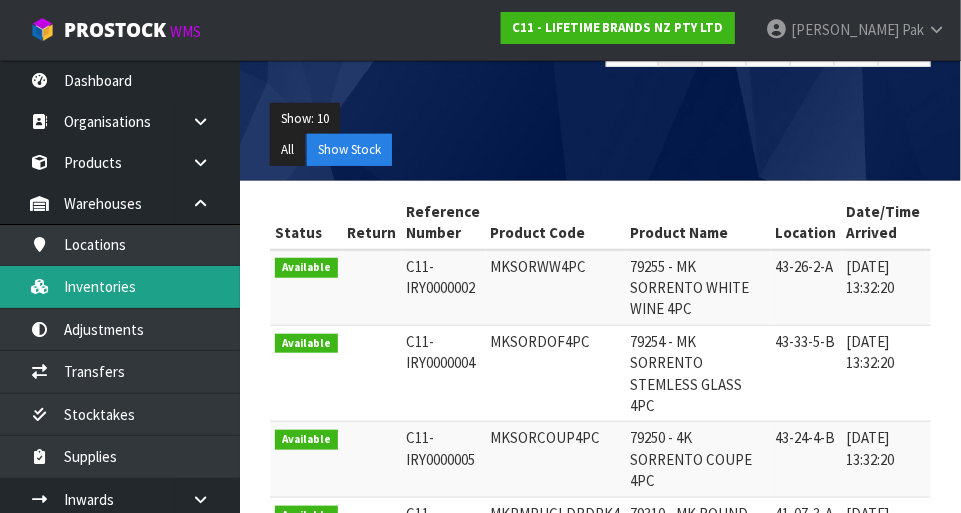 scroll, scrollTop: 256, scrollLeft: 0, axis: vertical 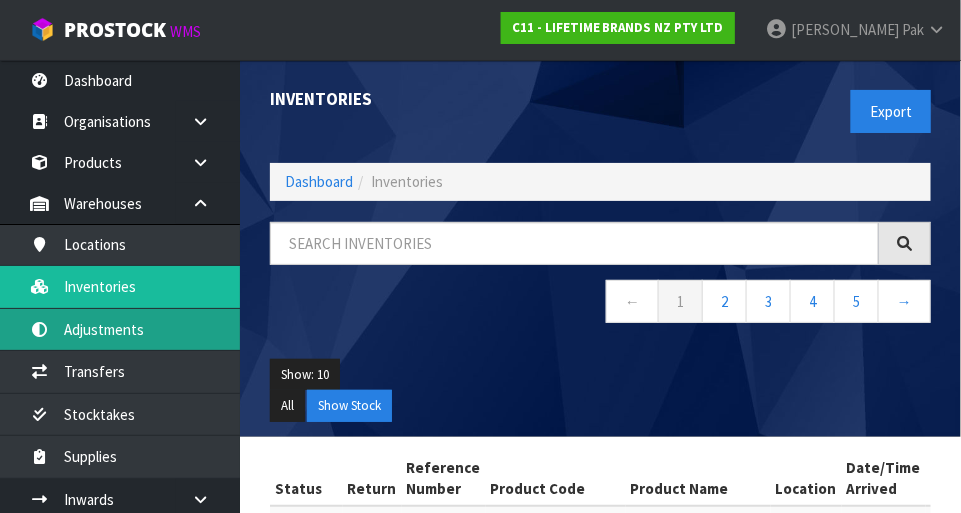 click on "Adjustments" at bounding box center (120, 329) 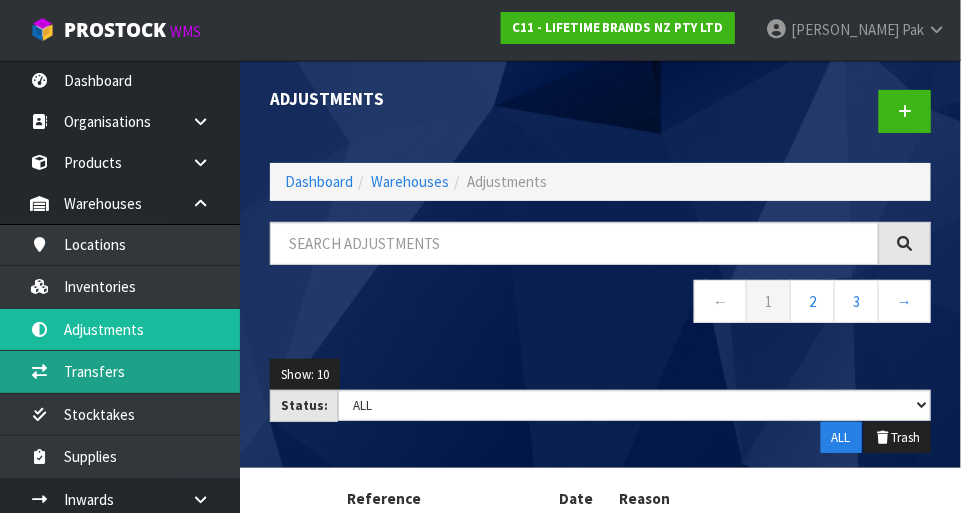 click on "Transfers" at bounding box center (120, 371) 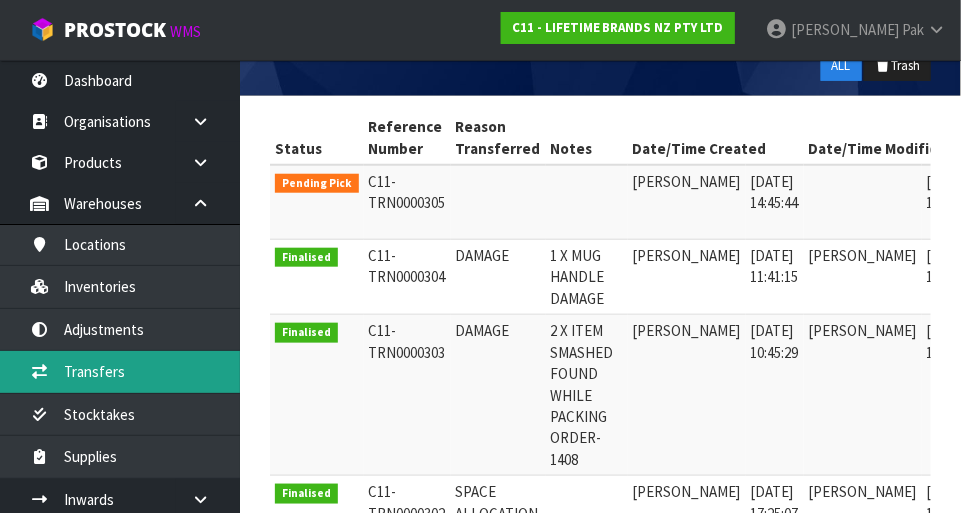 scroll, scrollTop: 371, scrollLeft: 0, axis: vertical 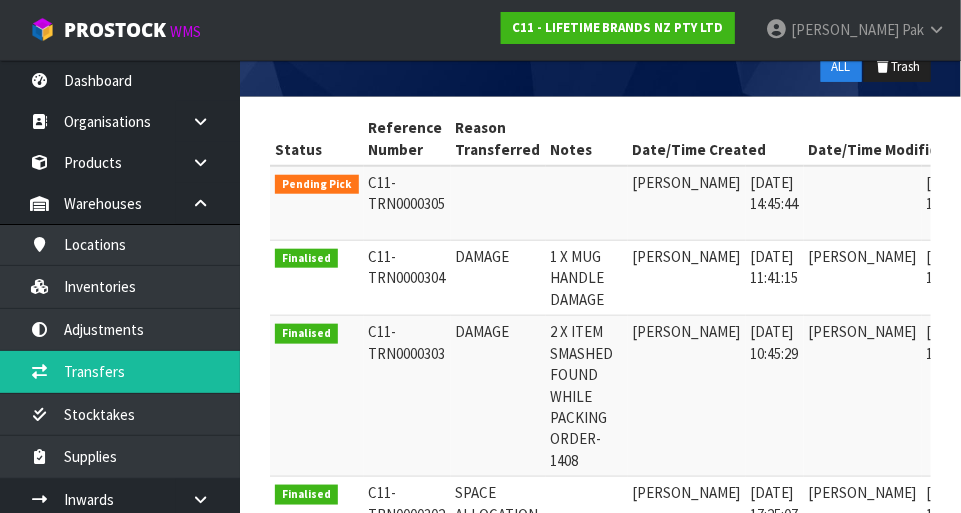 click at bounding box center [863, 203] 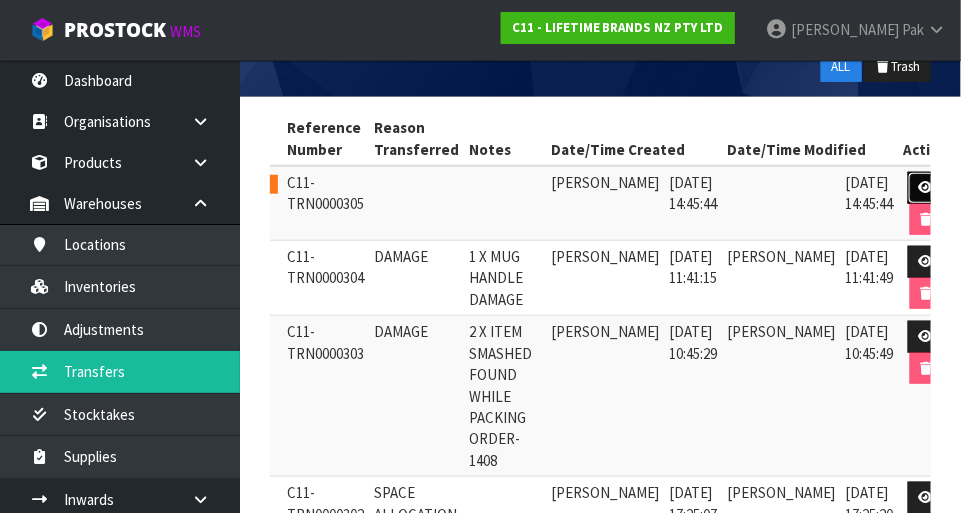 click at bounding box center (926, 187) 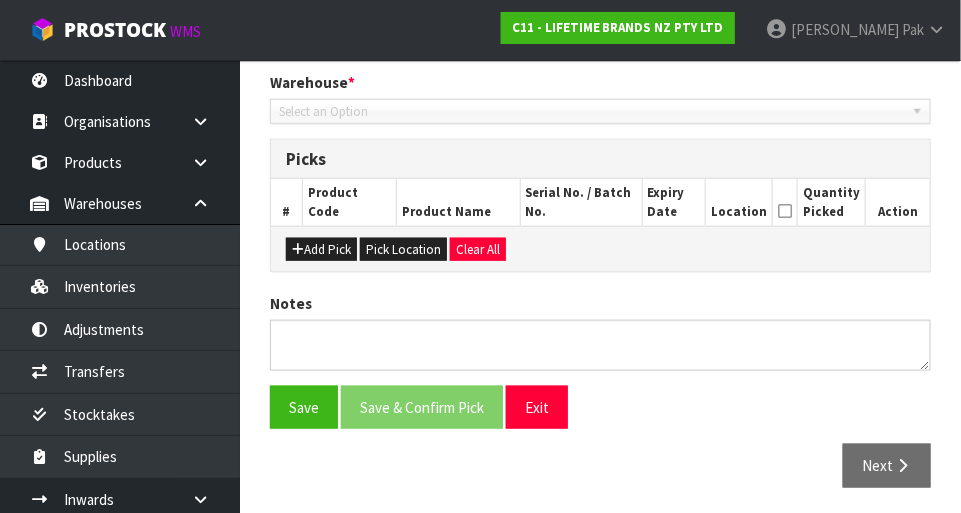 type on "[DATE]" 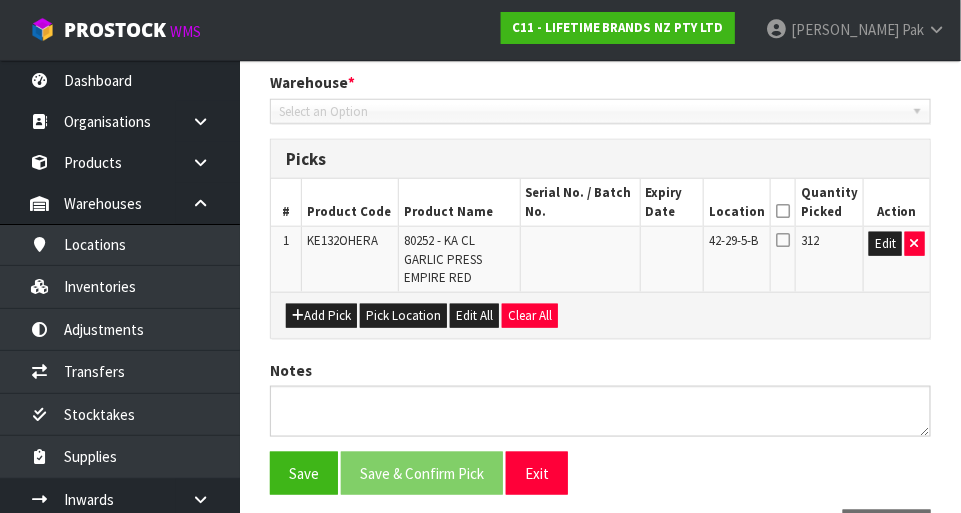 scroll, scrollTop: 462, scrollLeft: 0, axis: vertical 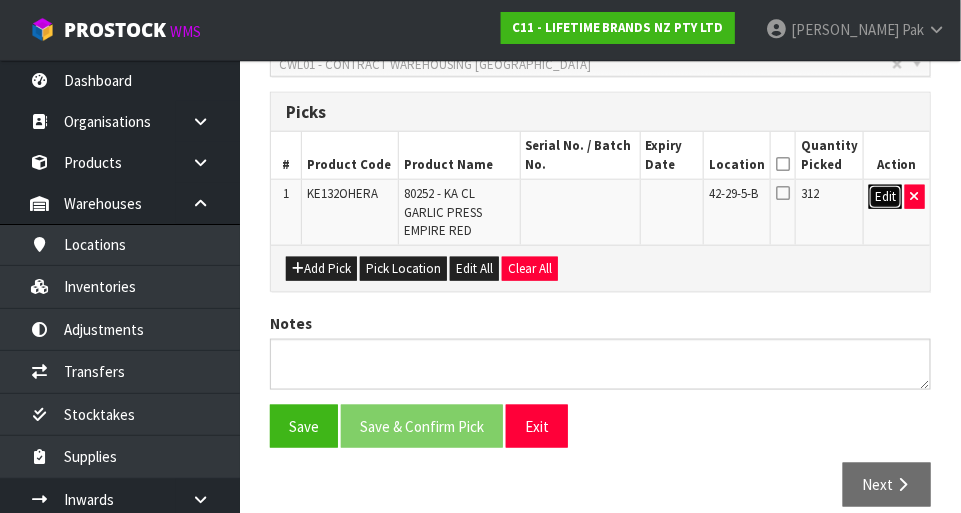 click on "Edit" at bounding box center [885, 197] 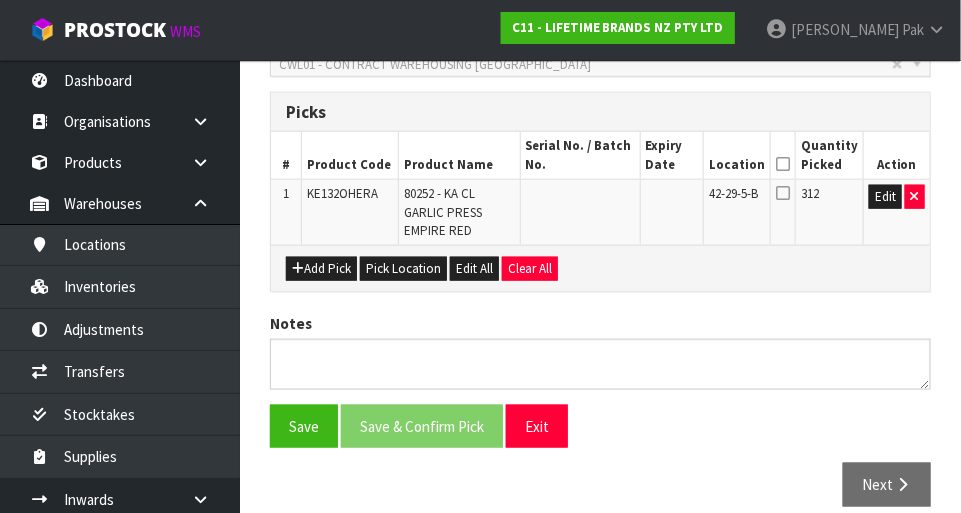 scroll, scrollTop: 450, scrollLeft: 0, axis: vertical 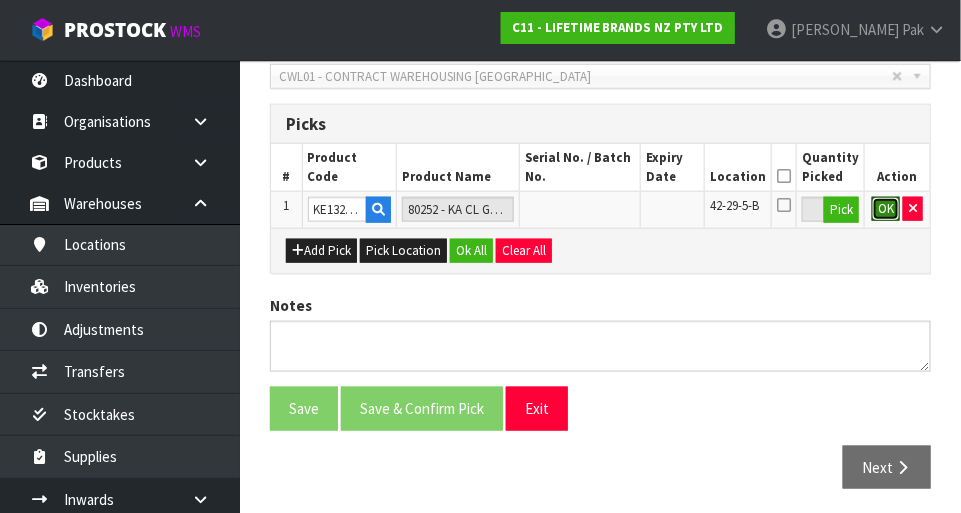 click on "OK" at bounding box center (886, 209) 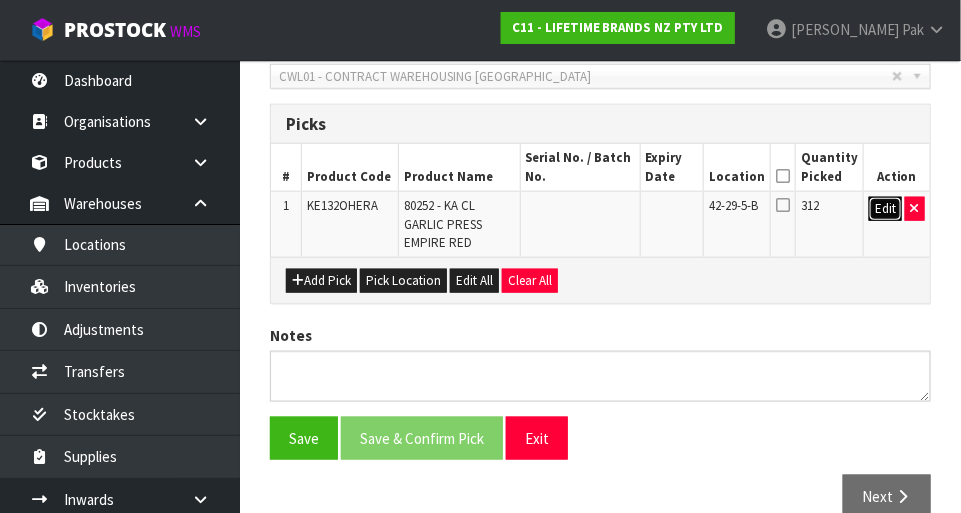 click on "Edit" at bounding box center [885, 209] 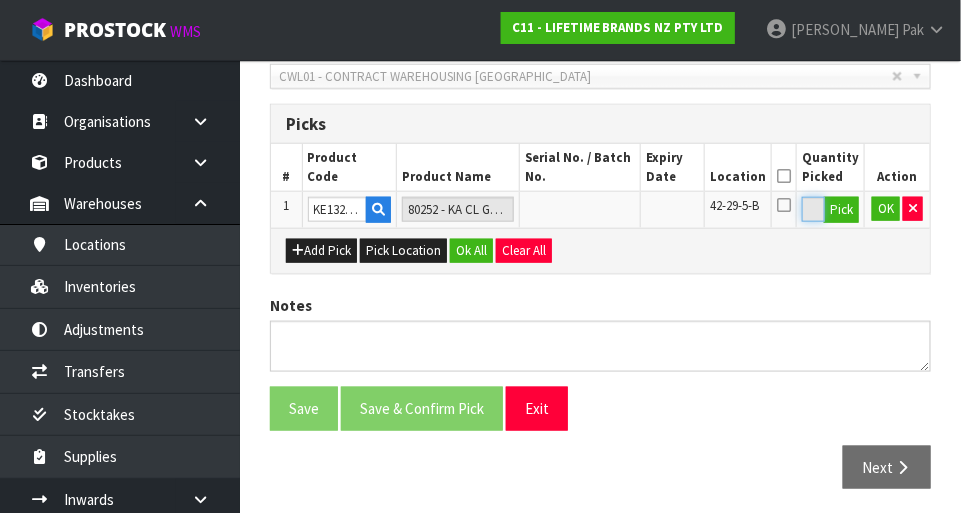 click on "312" at bounding box center (813, 209) 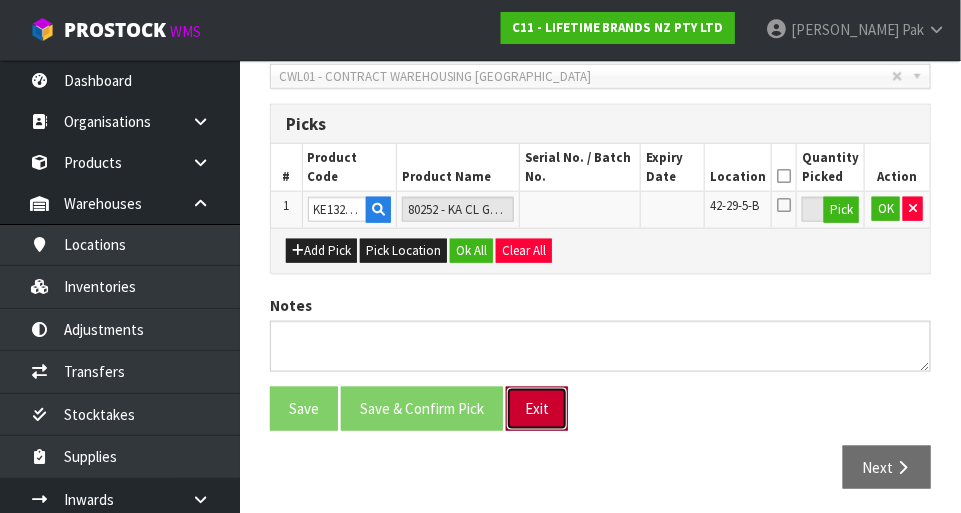 click on "Exit" at bounding box center [537, 408] 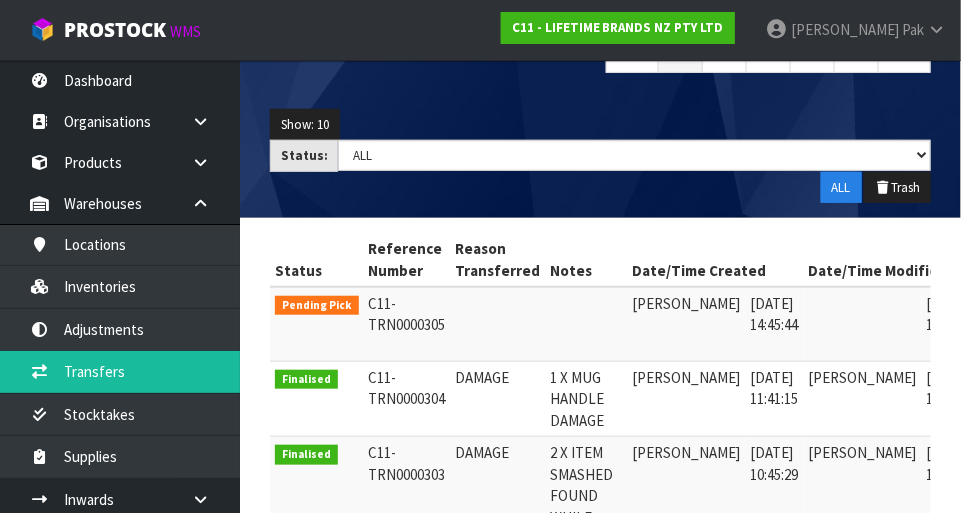 scroll, scrollTop: 247, scrollLeft: 0, axis: vertical 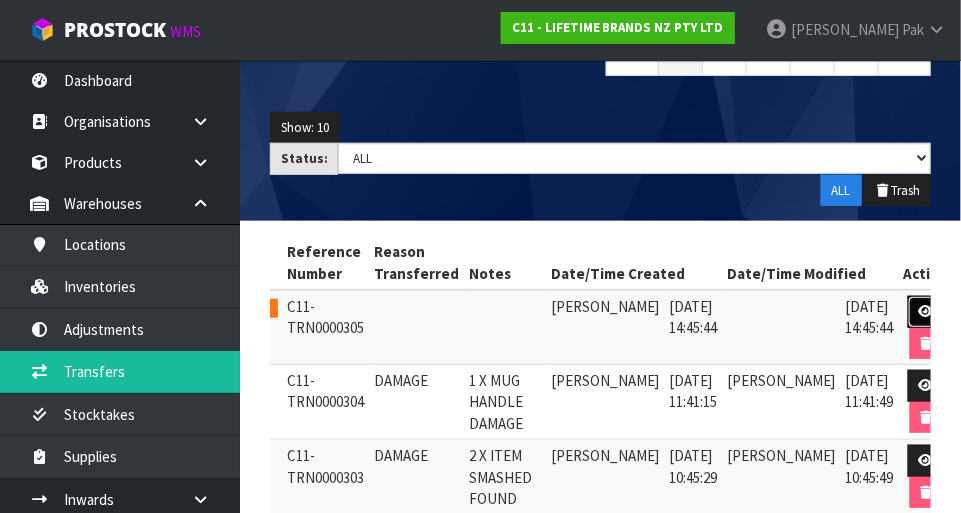 click at bounding box center (926, 311) 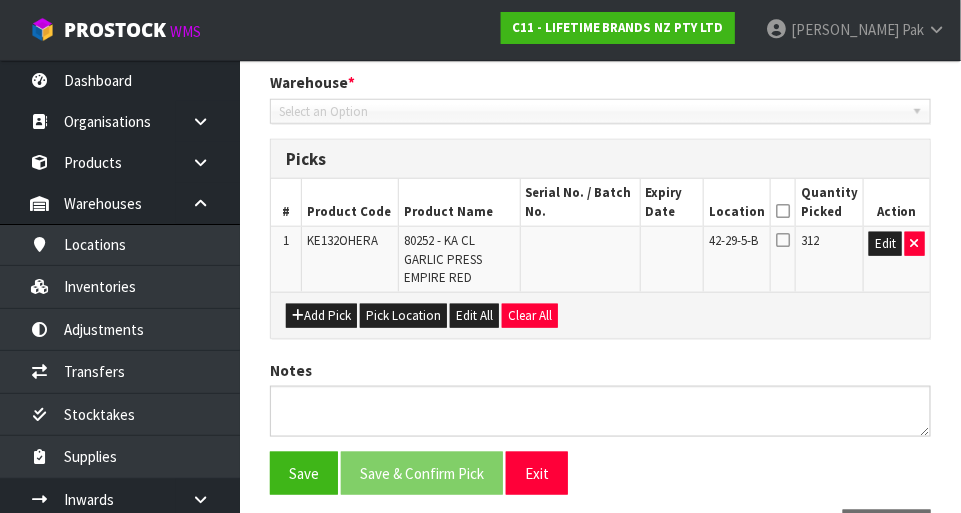 type on "[DATE]" 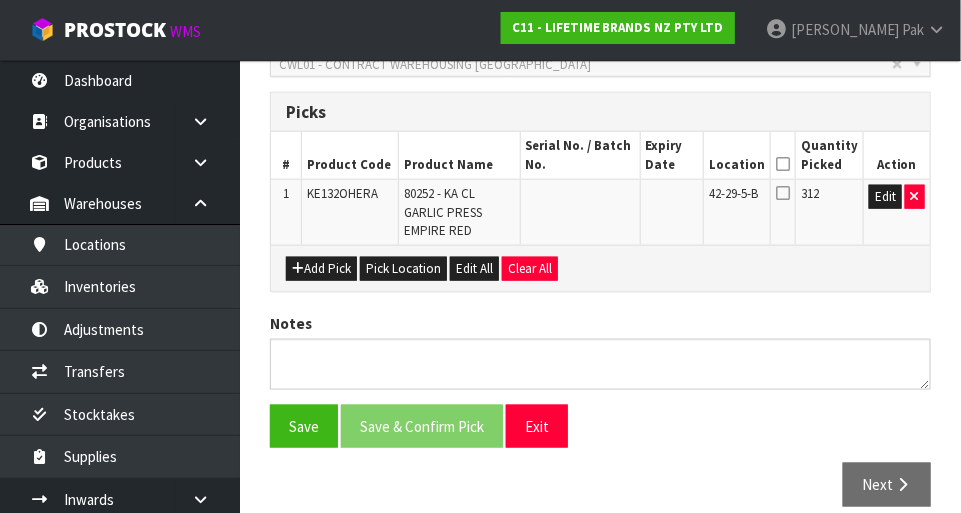click at bounding box center [783, 164] 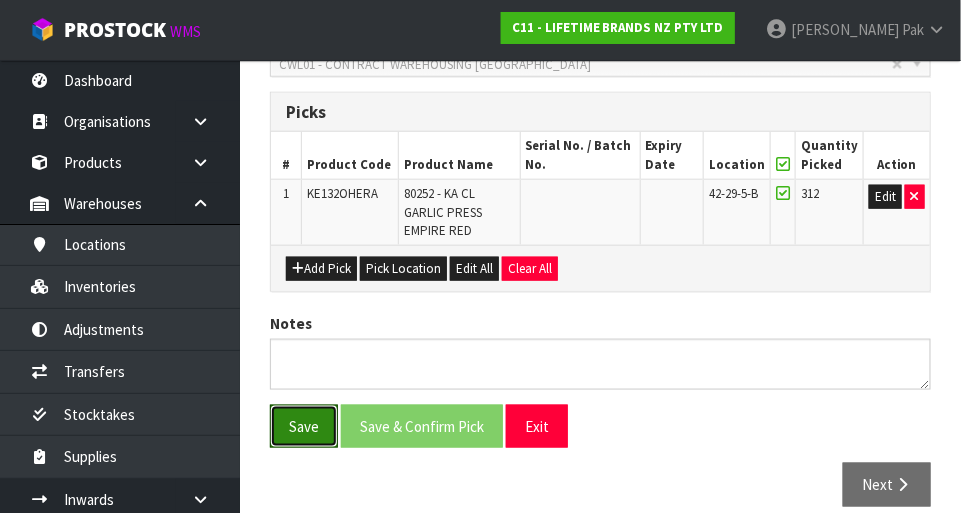 click on "Save" at bounding box center (304, 426) 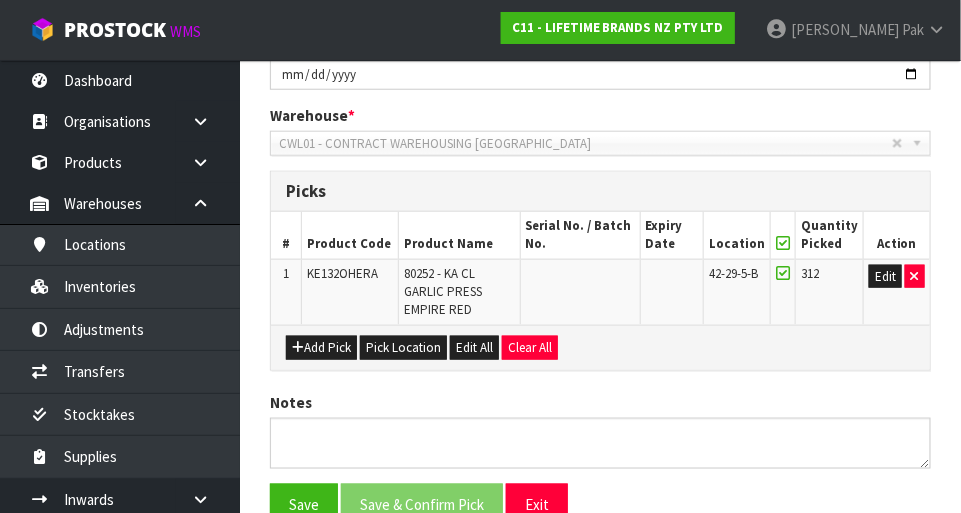 scroll, scrollTop: 535, scrollLeft: 0, axis: vertical 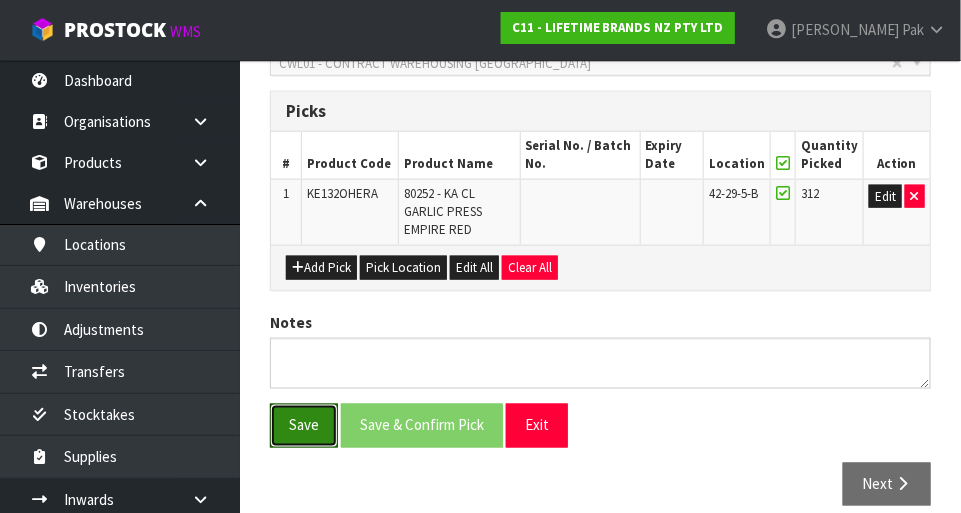click on "Save" at bounding box center (304, 425) 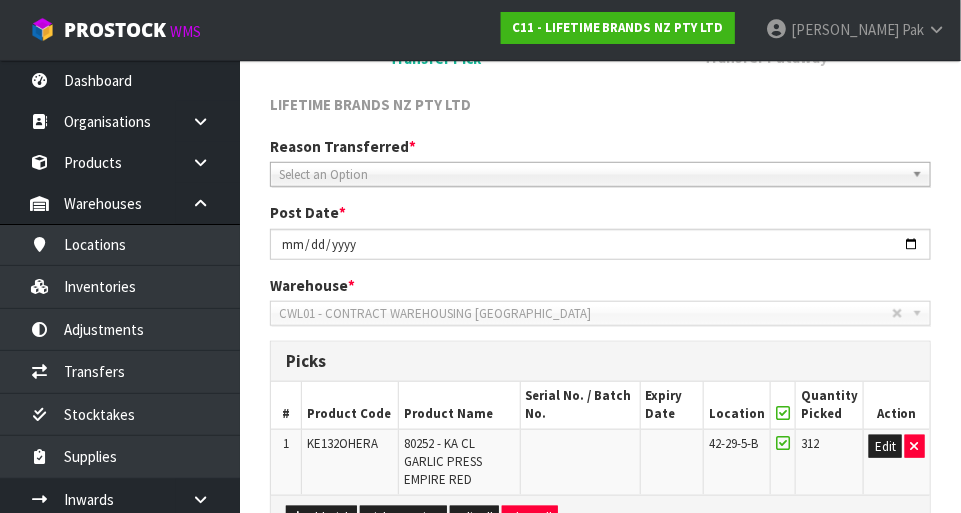 scroll, scrollTop: 535, scrollLeft: 0, axis: vertical 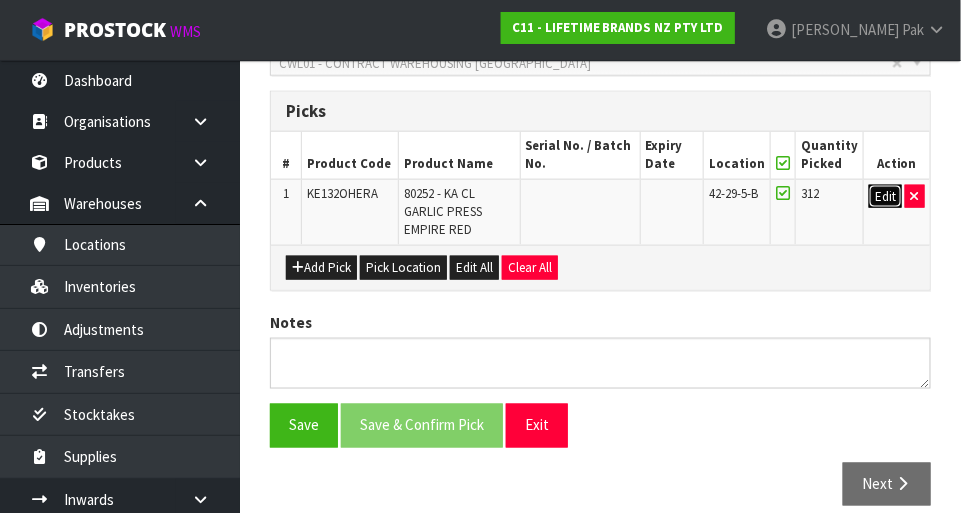 click on "Edit" at bounding box center [885, 197] 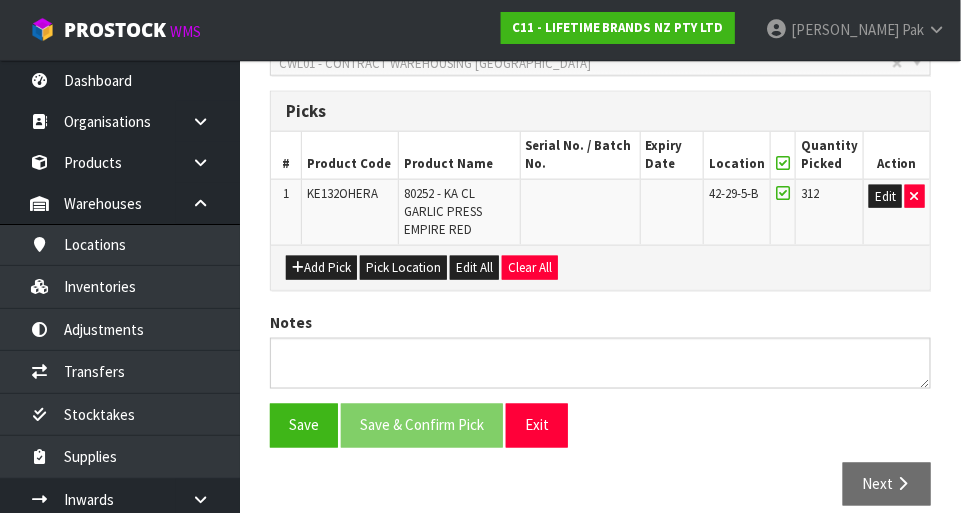scroll, scrollTop: 523, scrollLeft: 0, axis: vertical 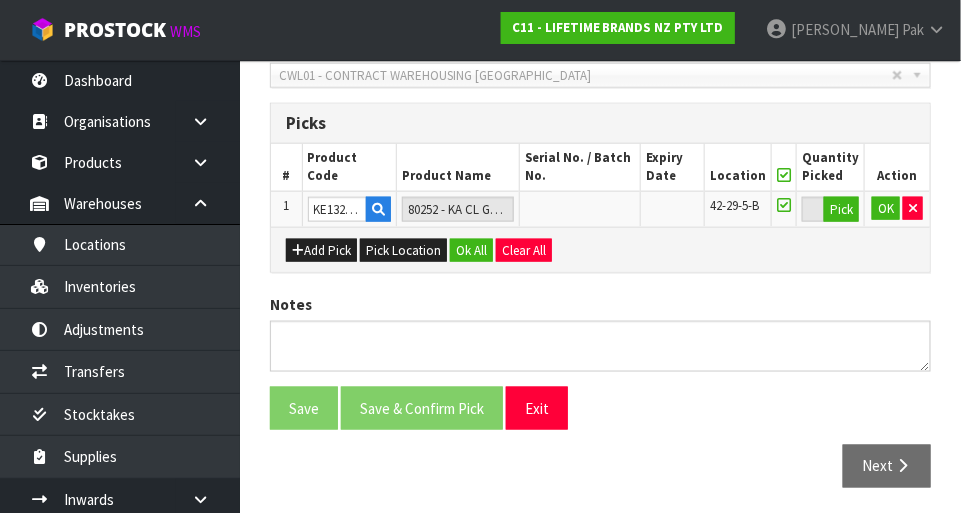 click on "Add Pick
Pick Location
Ok All
Clear All" at bounding box center [600, 249] 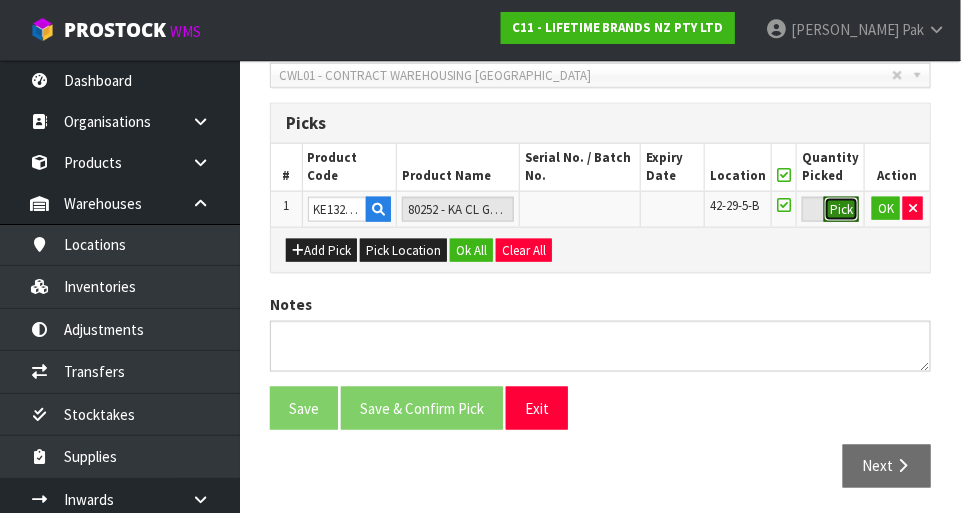 click on "Pick" at bounding box center [841, 210] 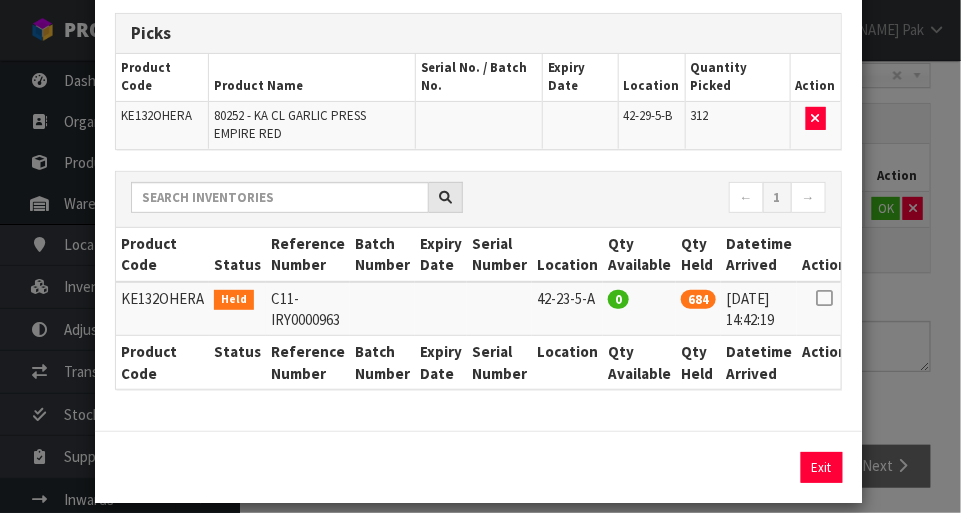 scroll, scrollTop: 123, scrollLeft: 0, axis: vertical 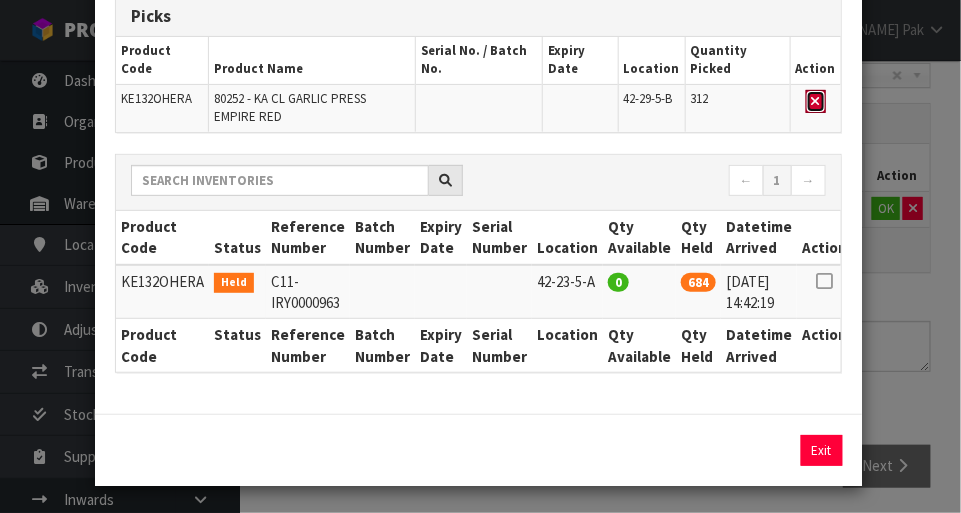 click at bounding box center (816, 101) 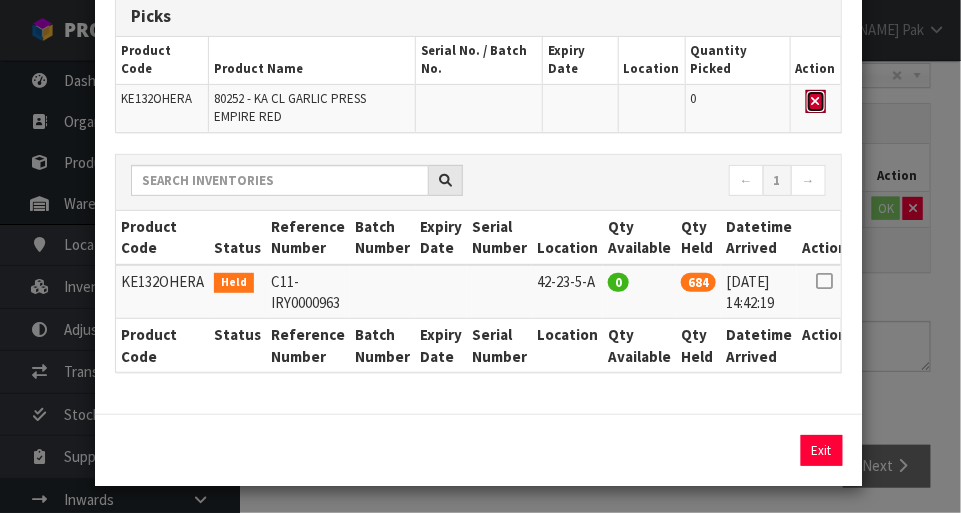 click at bounding box center (816, 102) 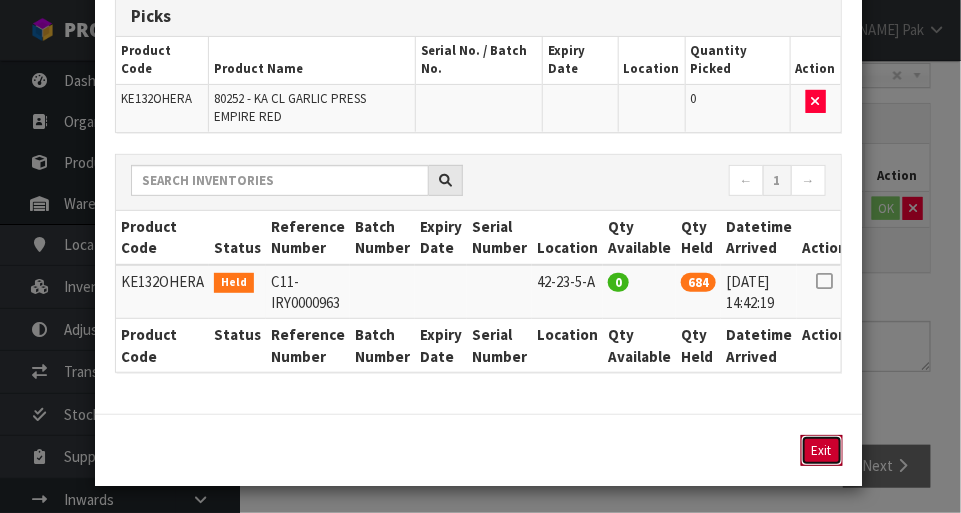 click on "Exit" at bounding box center (822, 450) 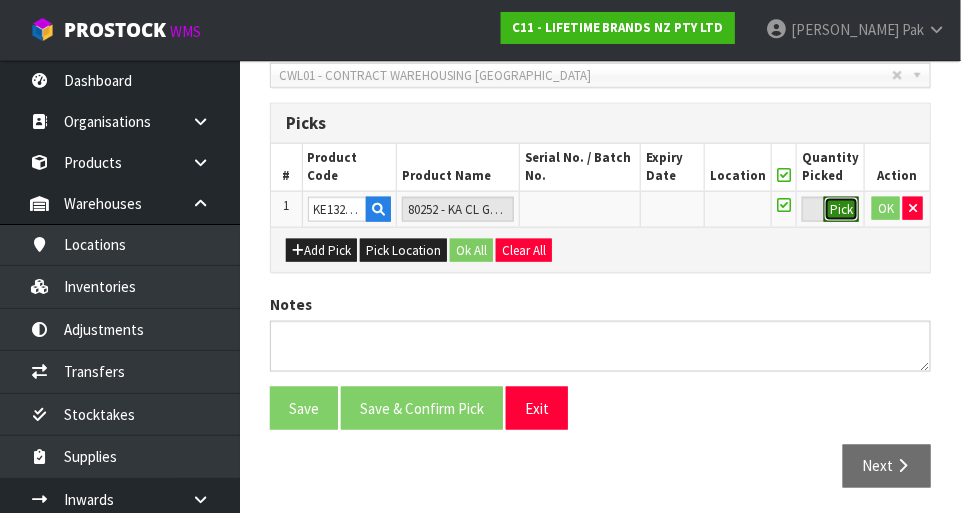 click on "Pick" at bounding box center (841, 210) 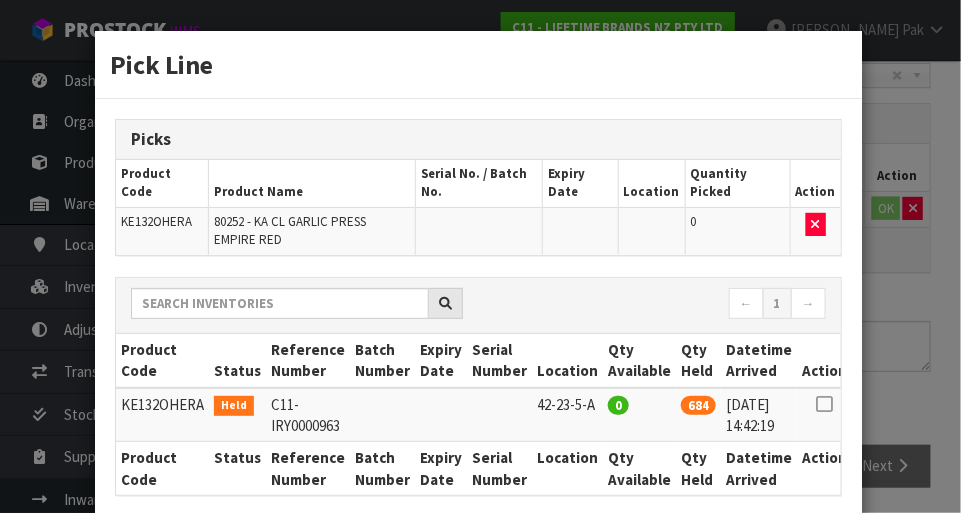 click on "0" at bounding box center [737, 230] 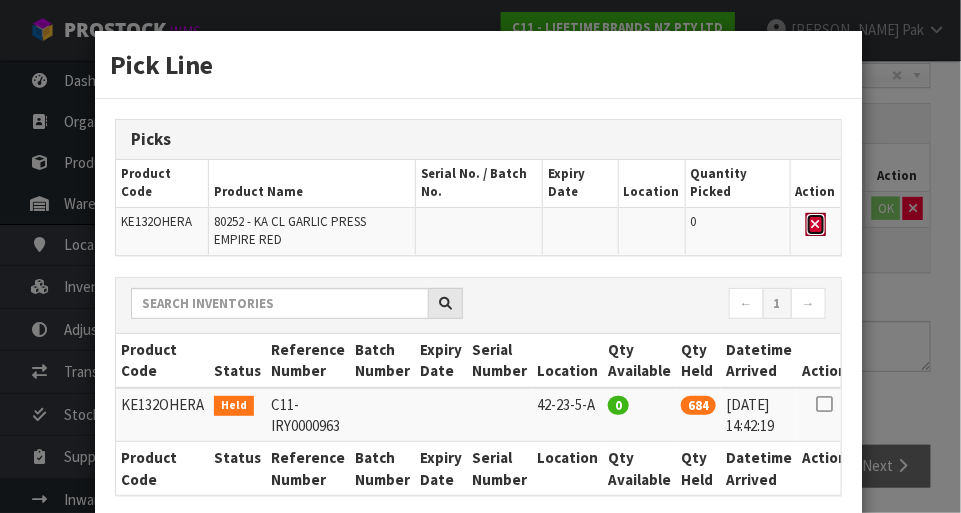 click at bounding box center (816, 224) 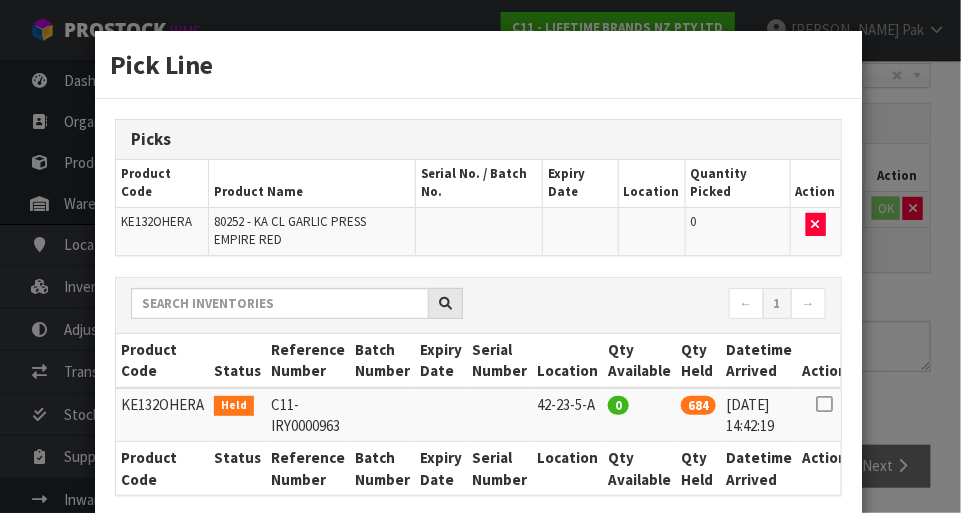click on "0" at bounding box center (737, 230) 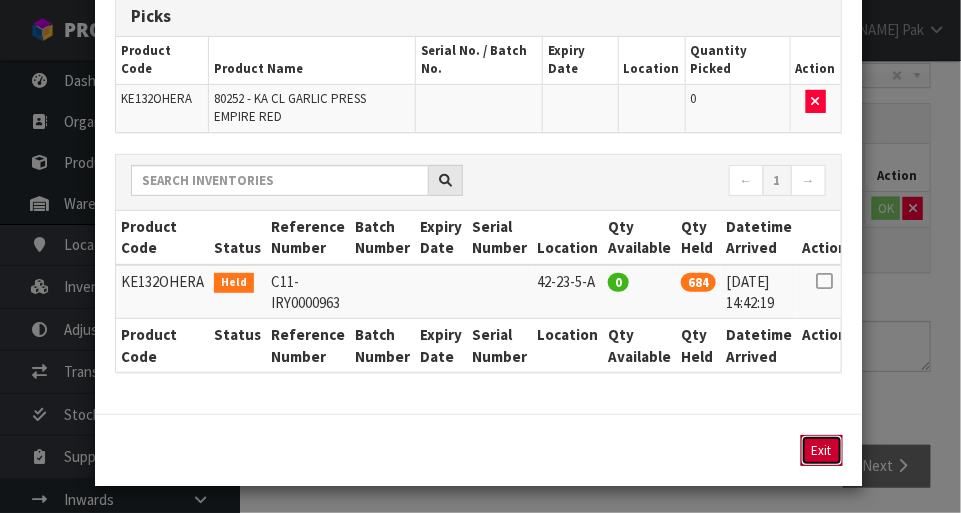 click on "Exit" at bounding box center [822, 450] 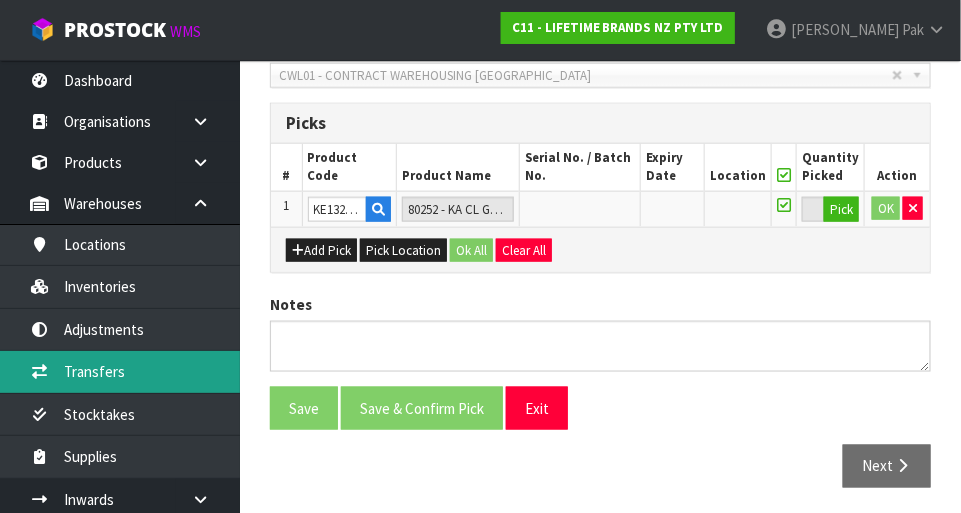 click on "Transfers" at bounding box center [120, 371] 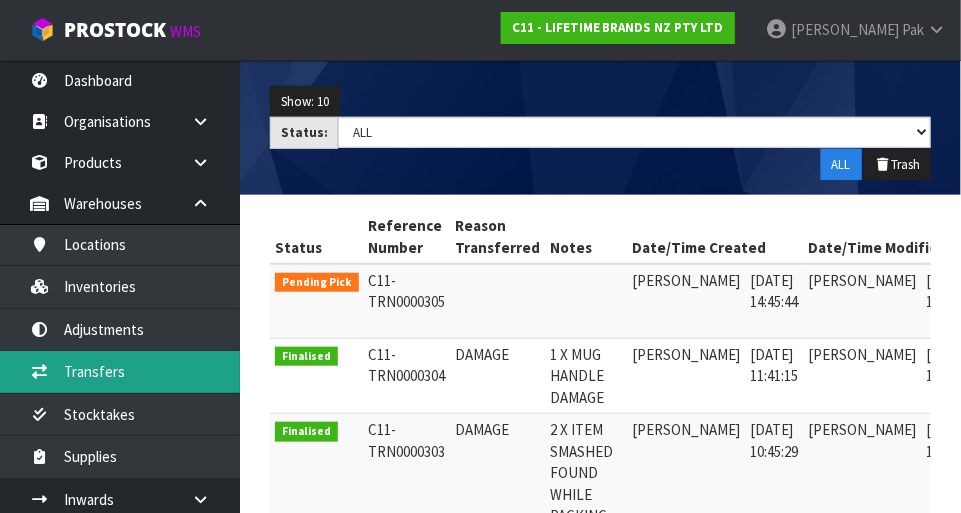 scroll, scrollTop: 271, scrollLeft: 0, axis: vertical 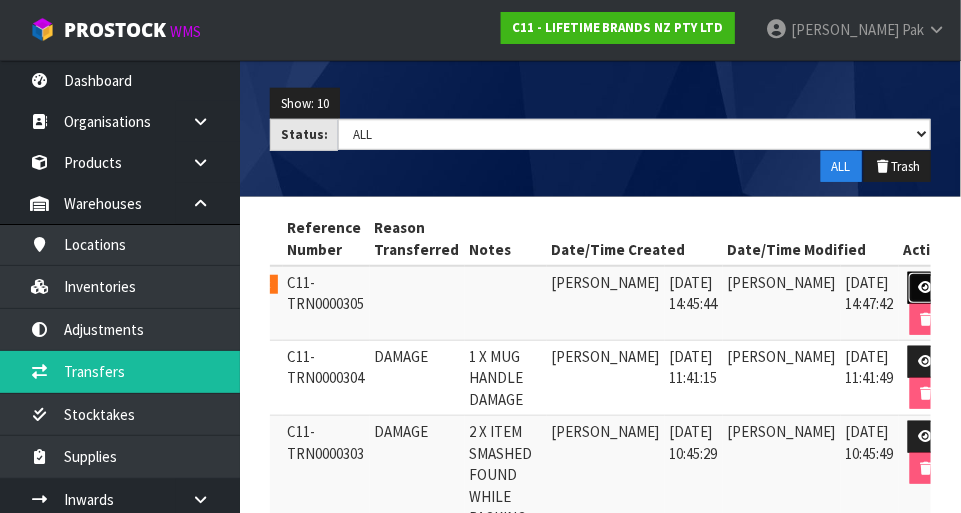 click at bounding box center [926, 288] 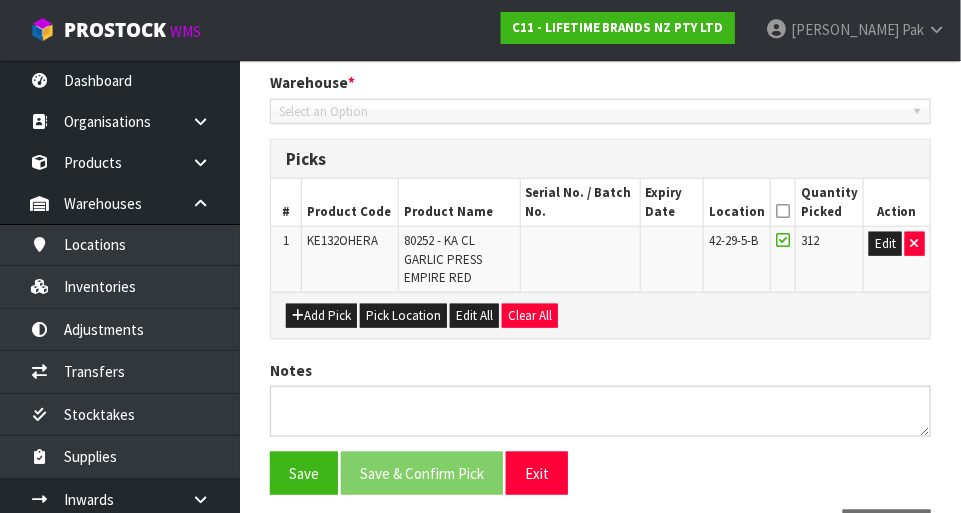type on "[DATE]" 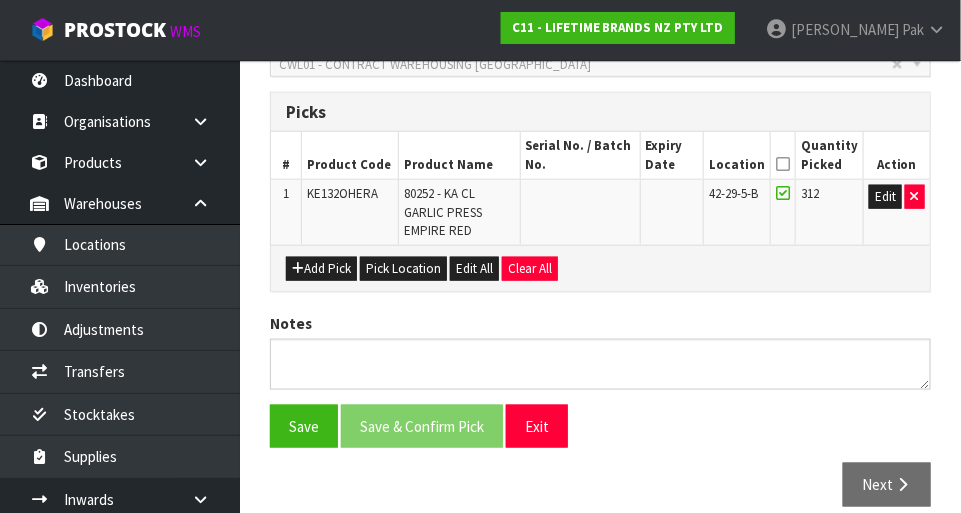 click at bounding box center [783, 193] 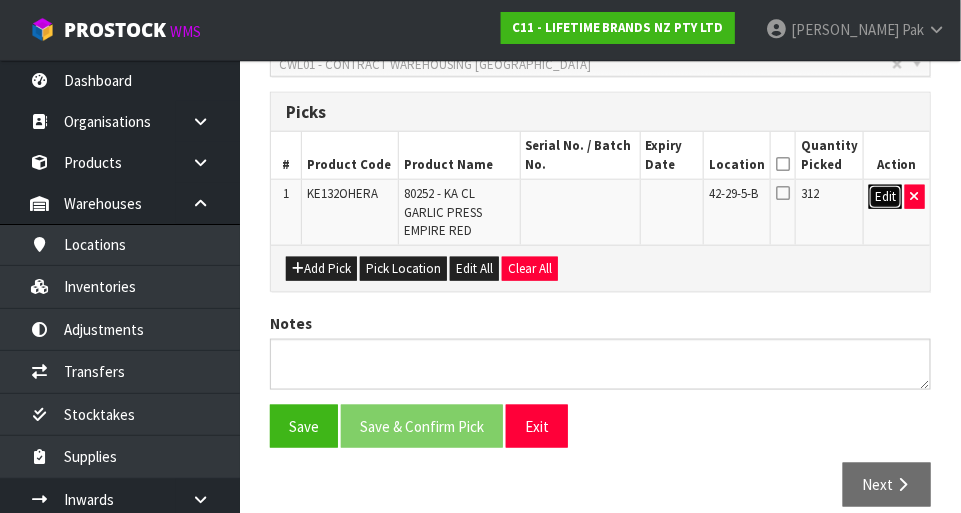 click on "Edit" at bounding box center [885, 197] 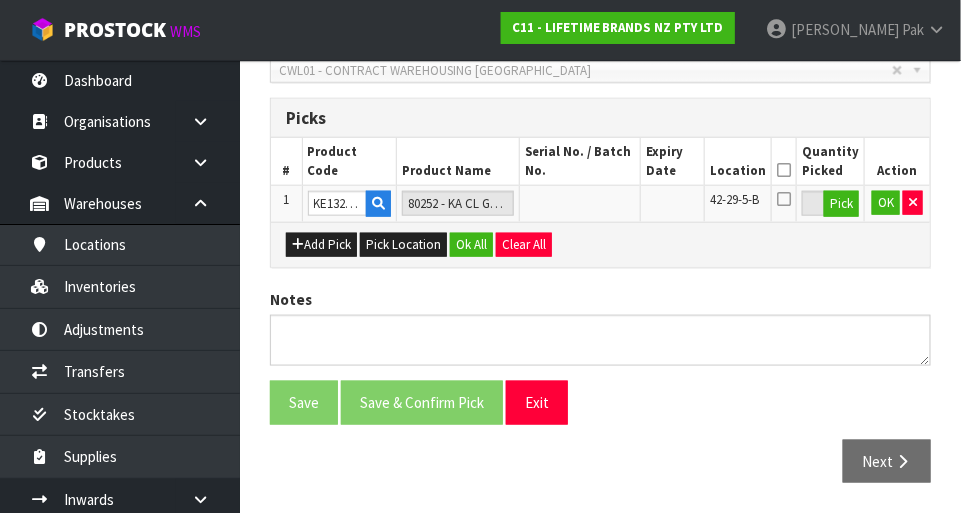 scroll, scrollTop: 450, scrollLeft: 0, axis: vertical 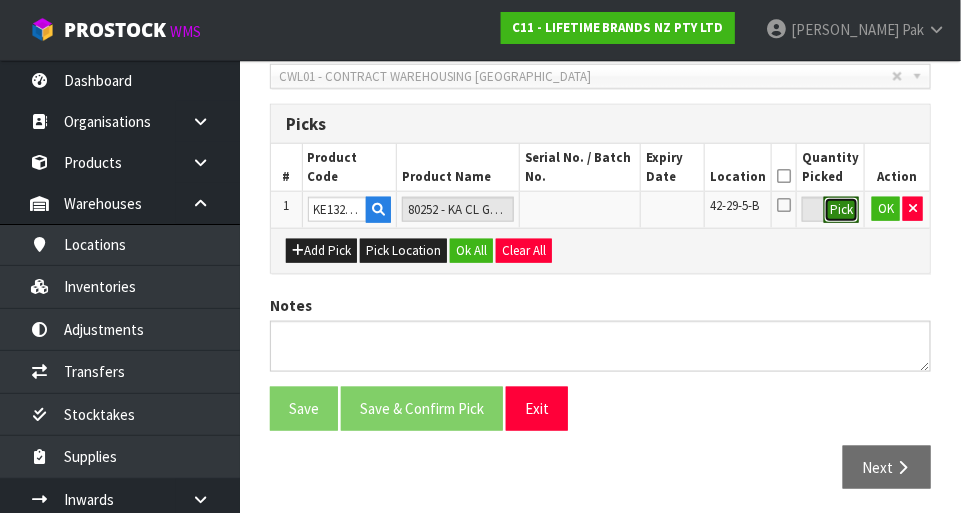 click on "Pick" at bounding box center [841, 210] 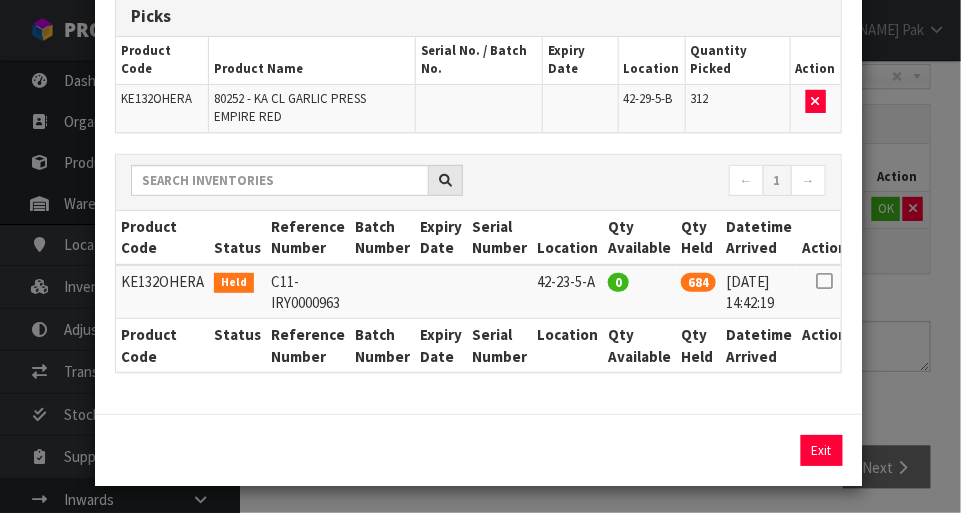 scroll, scrollTop: 113, scrollLeft: 0, axis: vertical 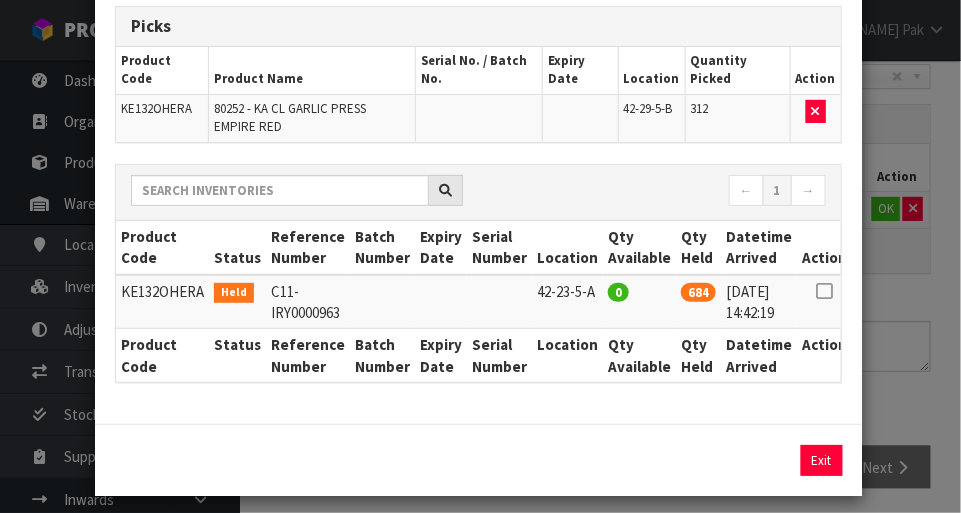 click on "42-29-5-B" at bounding box center [651, 117] 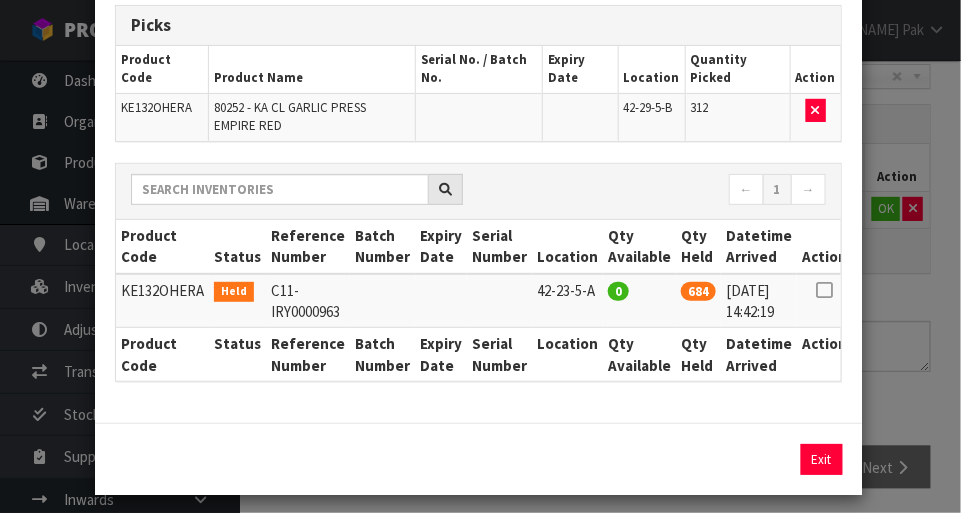 scroll, scrollTop: 114, scrollLeft: 0, axis: vertical 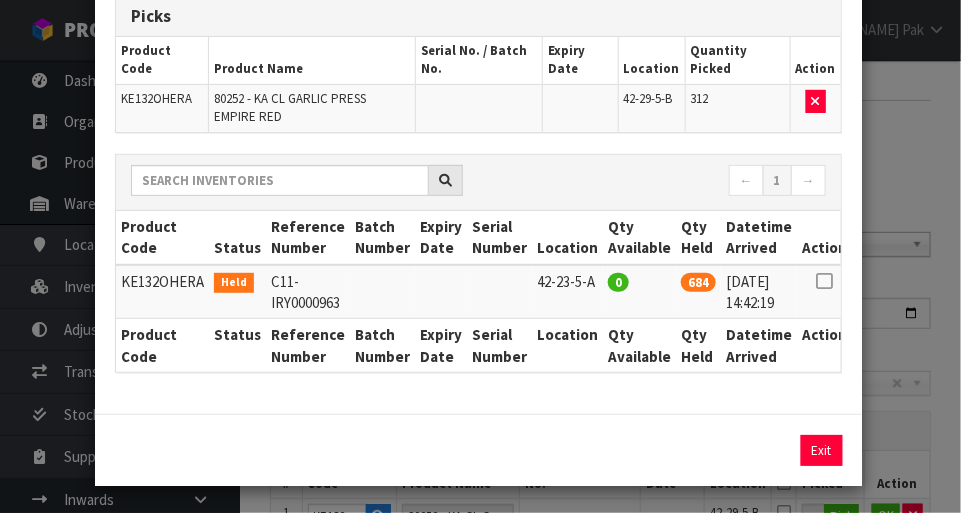 click at bounding box center [825, 281] 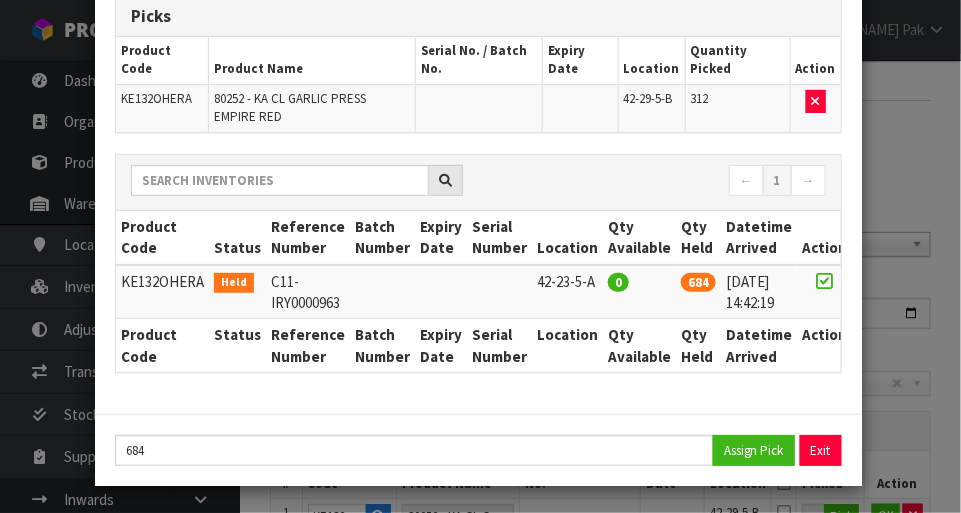 click at bounding box center (825, 281) 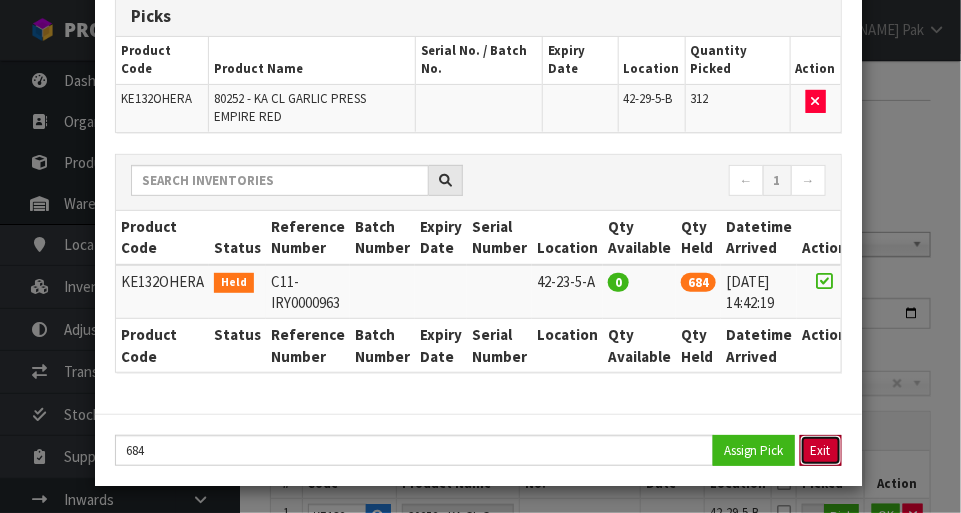 click on "Exit" at bounding box center (821, 450) 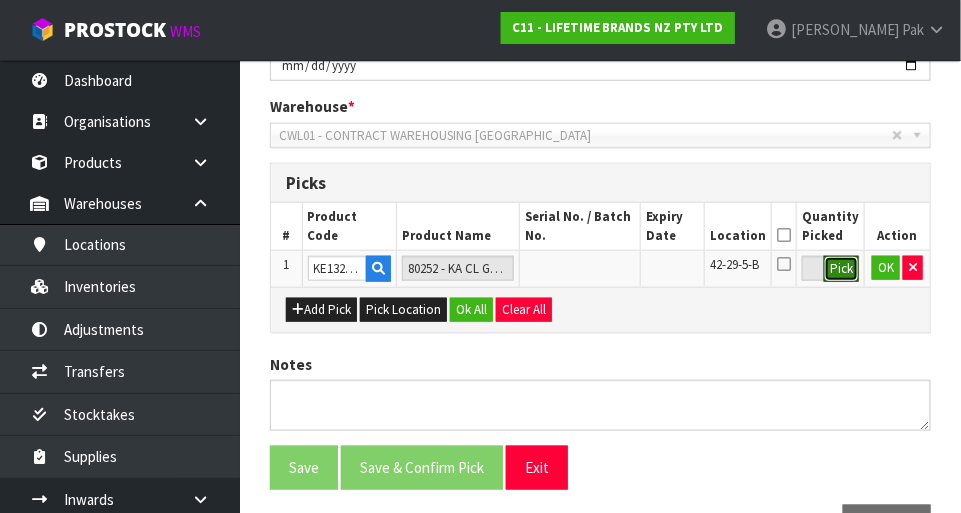 scroll, scrollTop: 392, scrollLeft: 0, axis: vertical 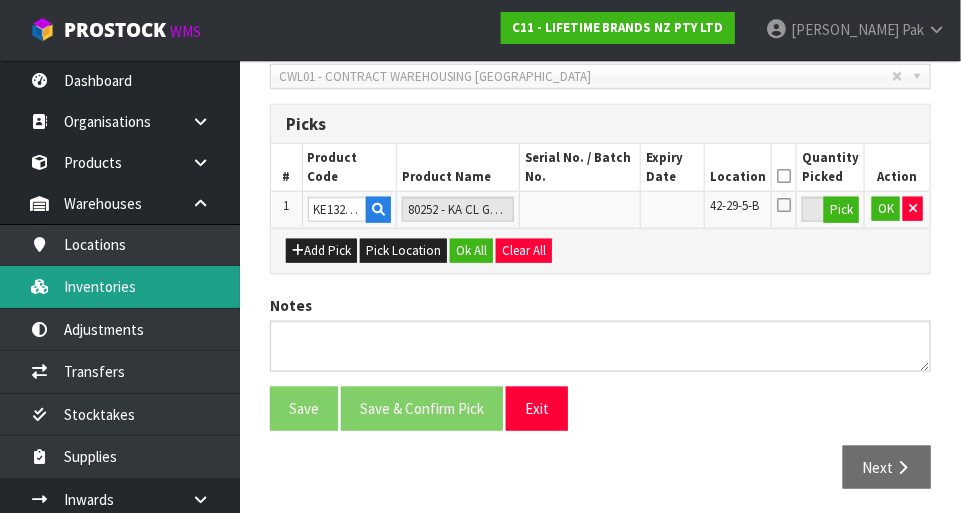 click on "Inventories" at bounding box center [120, 286] 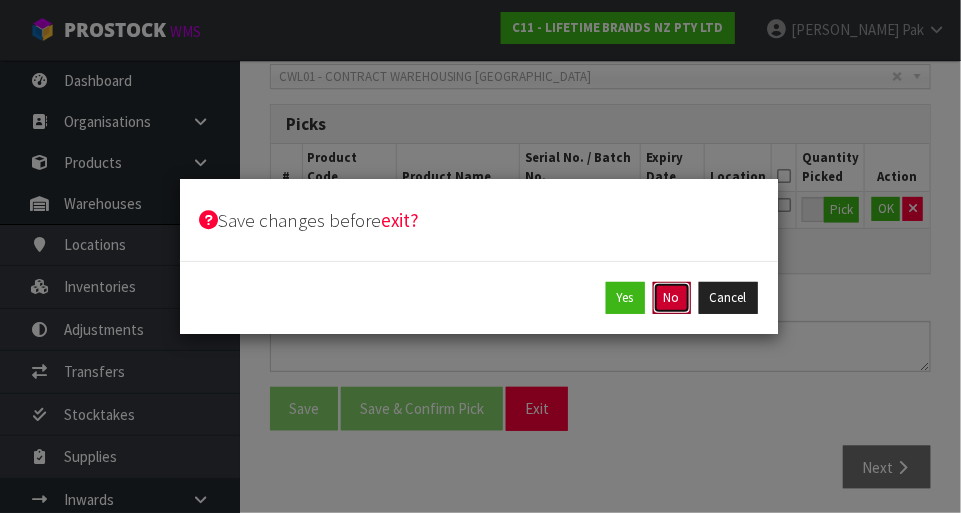 click on "No" at bounding box center (672, 298) 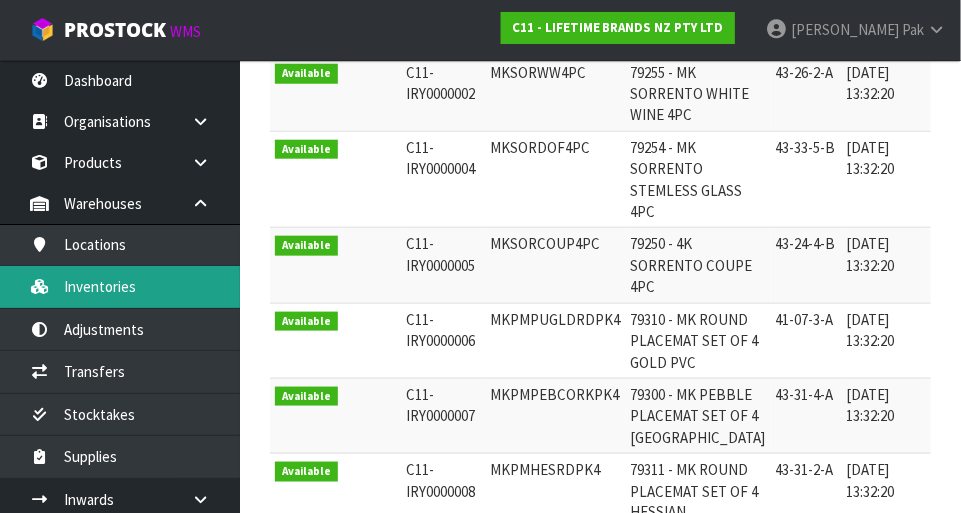 scroll, scrollTop: 0, scrollLeft: 0, axis: both 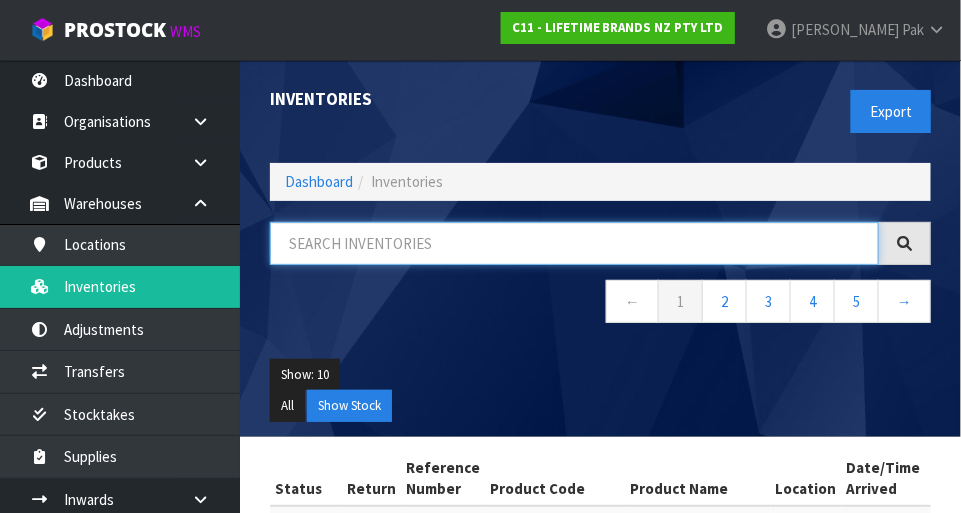 click at bounding box center (574, 243) 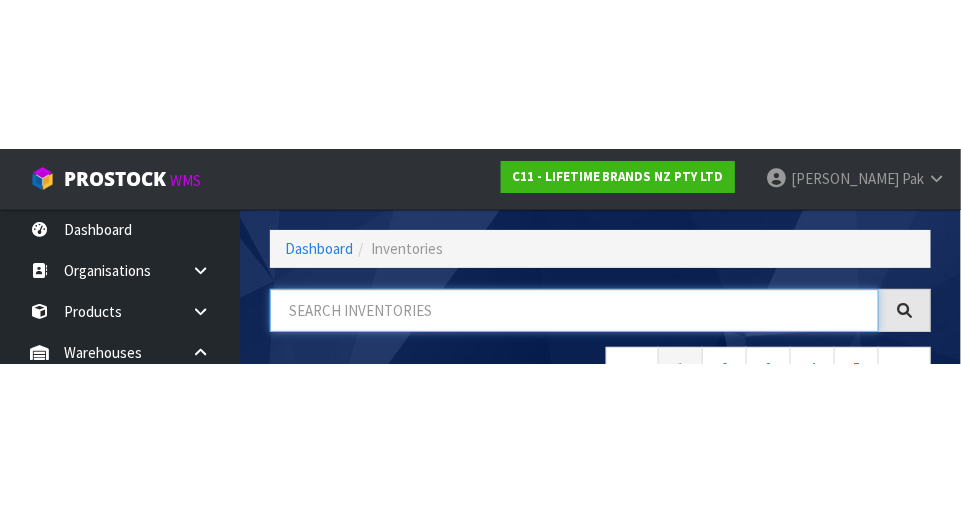 scroll, scrollTop: 135, scrollLeft: 0, axis: vertical 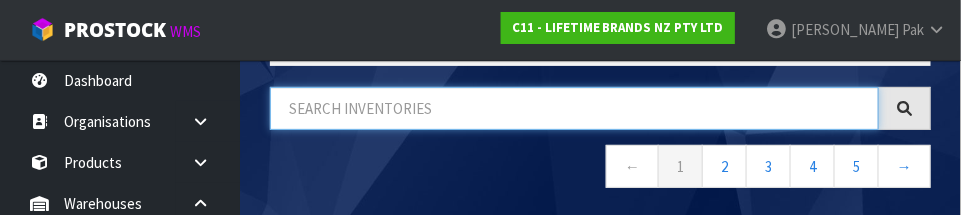 paste on "KE132OHERA" 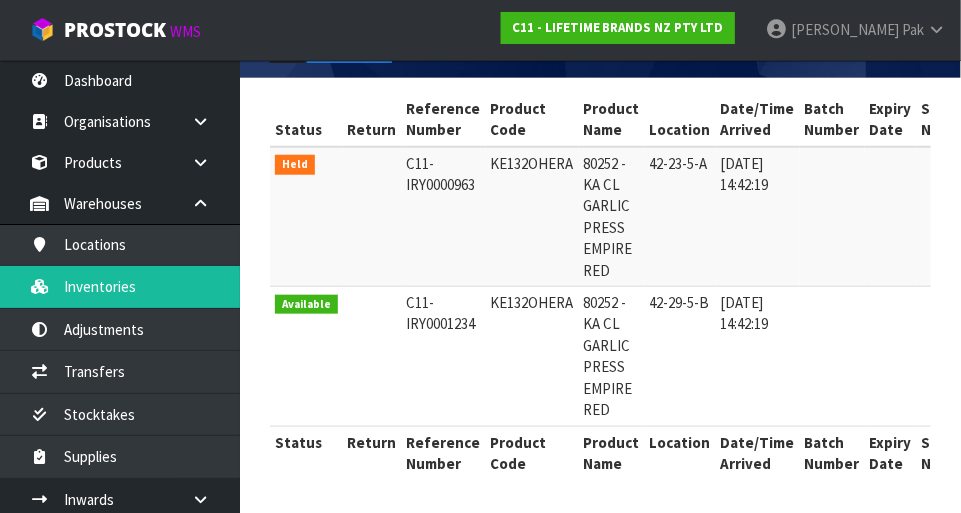 scroll, scrollTop: 353, scrollLeft: 0, axis: vertical 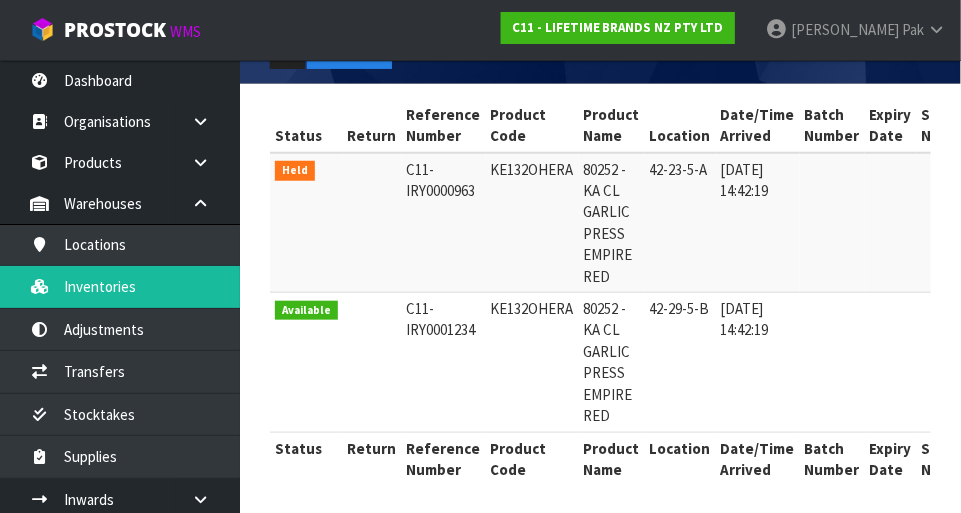 type on "KE132OHERA" 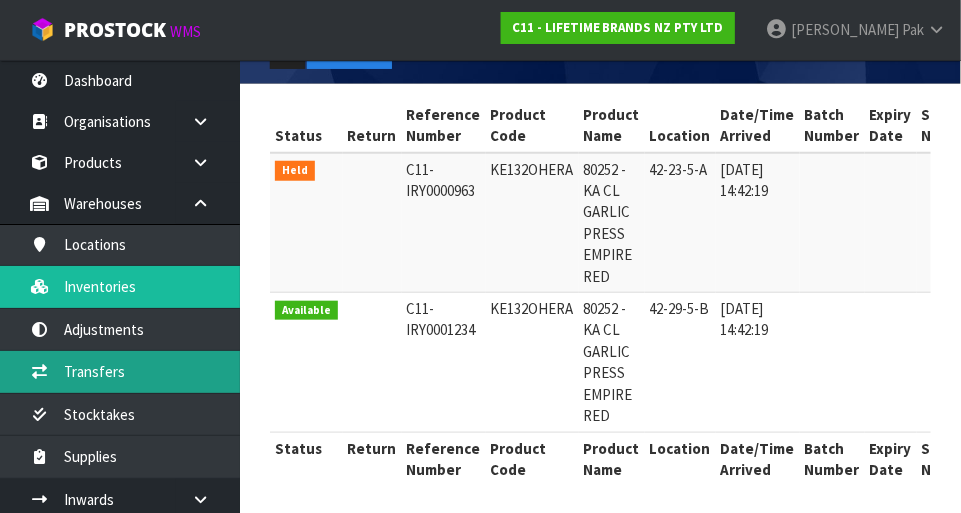 click on "Transfers" at bounding box center (120, 371) 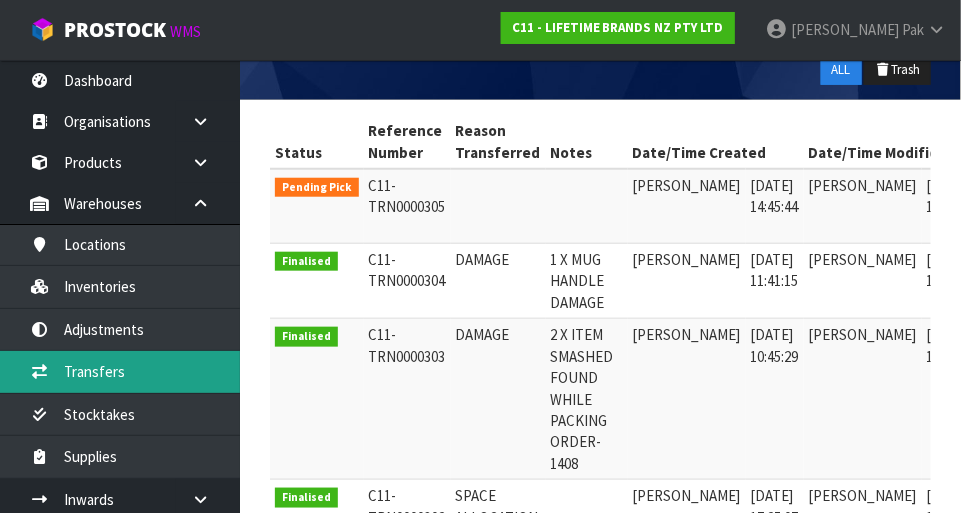 scroll, scrollTop: 376, scrollLeft: 0, axis: vertical 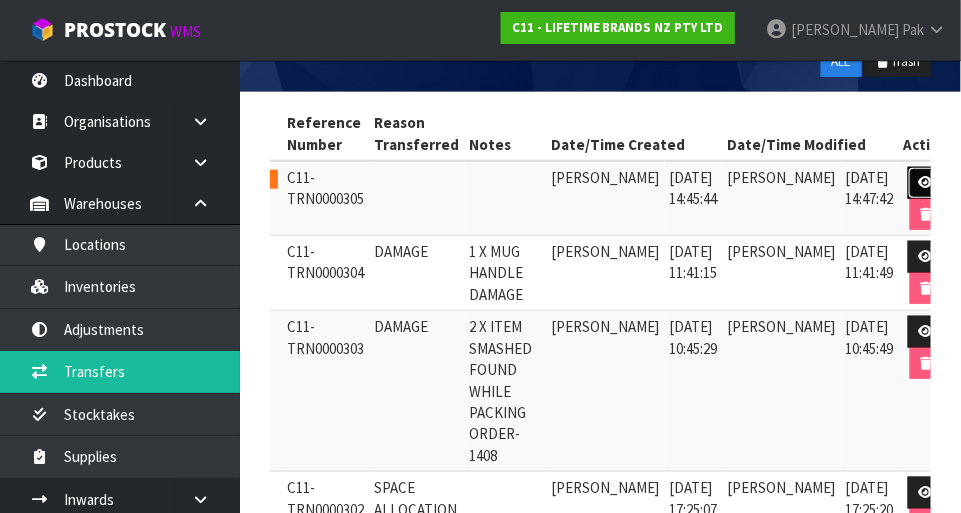 click at bounding box center (926, 182) 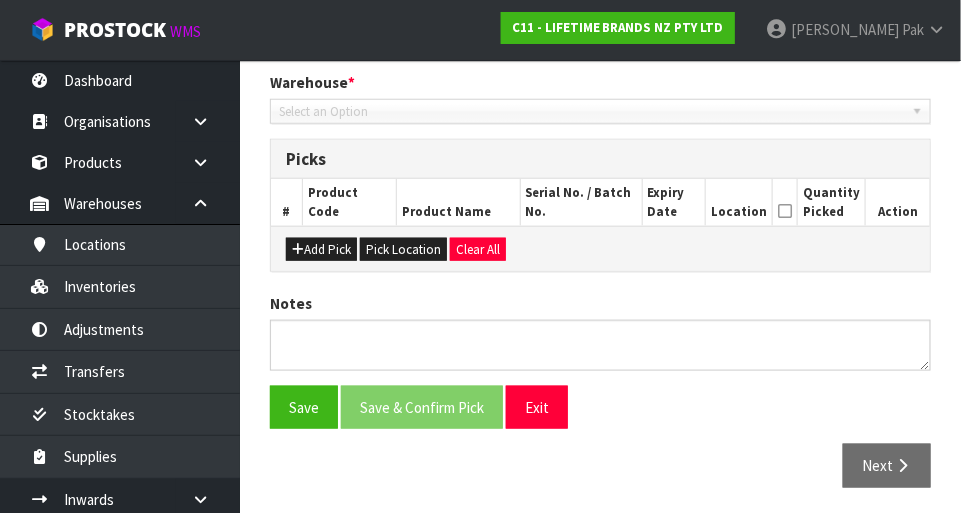 type on "[DATE]" 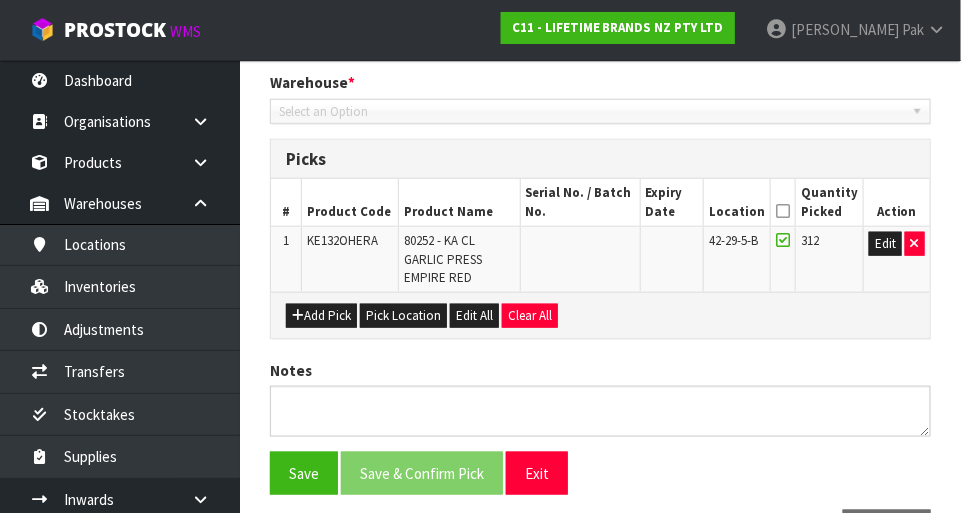 scroll, scrollTop: 462, scrollLeft: 0, axis: vertical 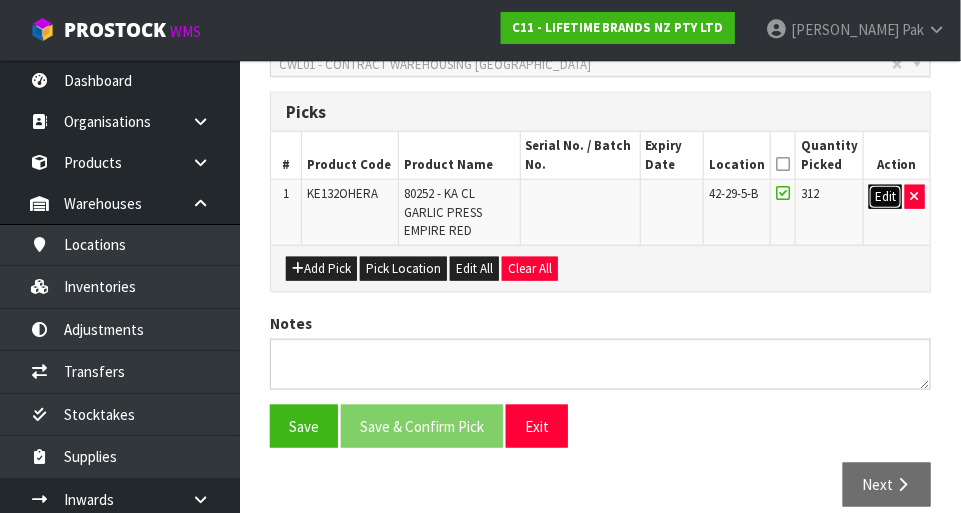 click on "Edit" at bounding box center (885, 197) 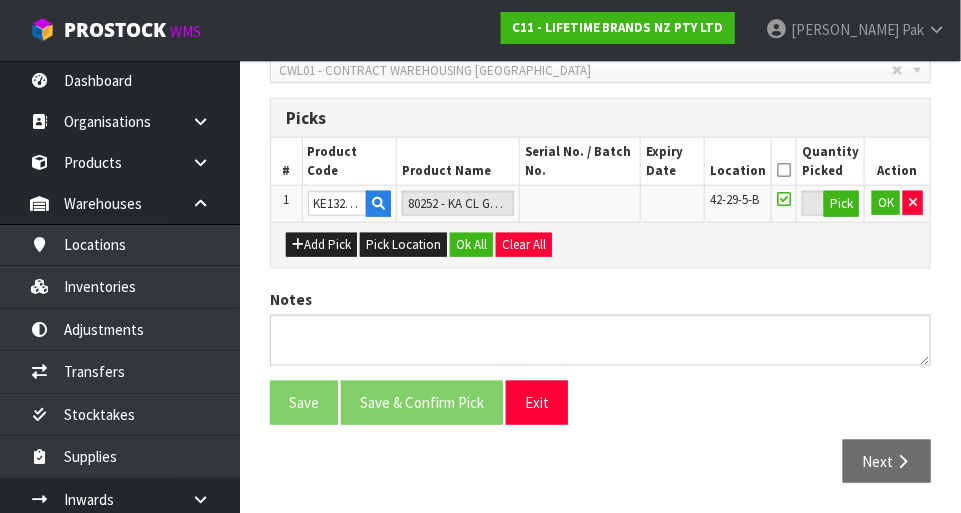 scroll, scrollTop: 450, scrollLeft: 0, axis: vertical 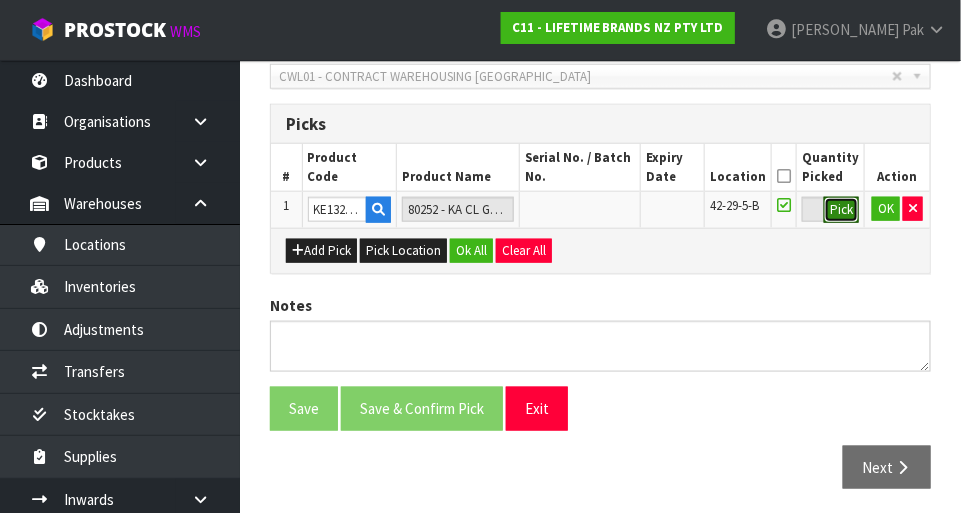 click on "Pick" at bounding box center (841, 210) 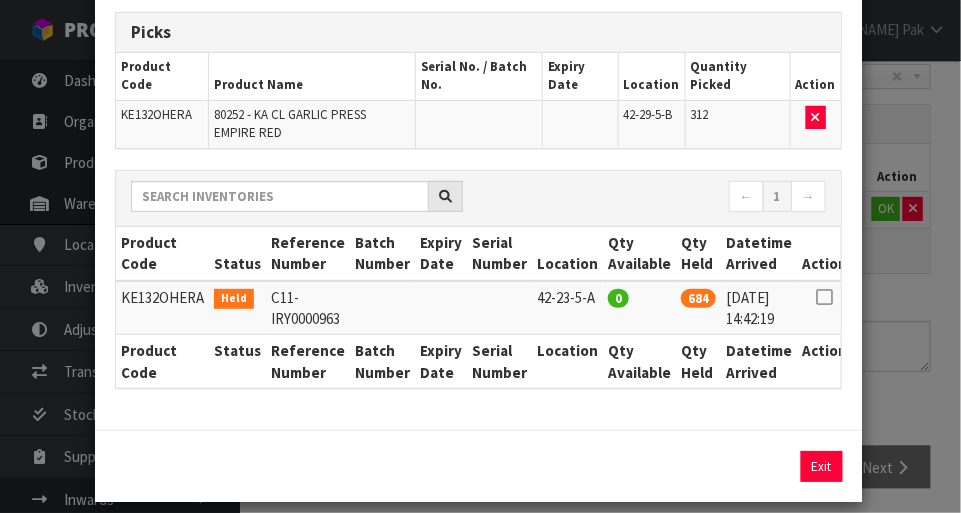 scroll, scrollTop: 102, scrollLeft: 0, axis: vertical 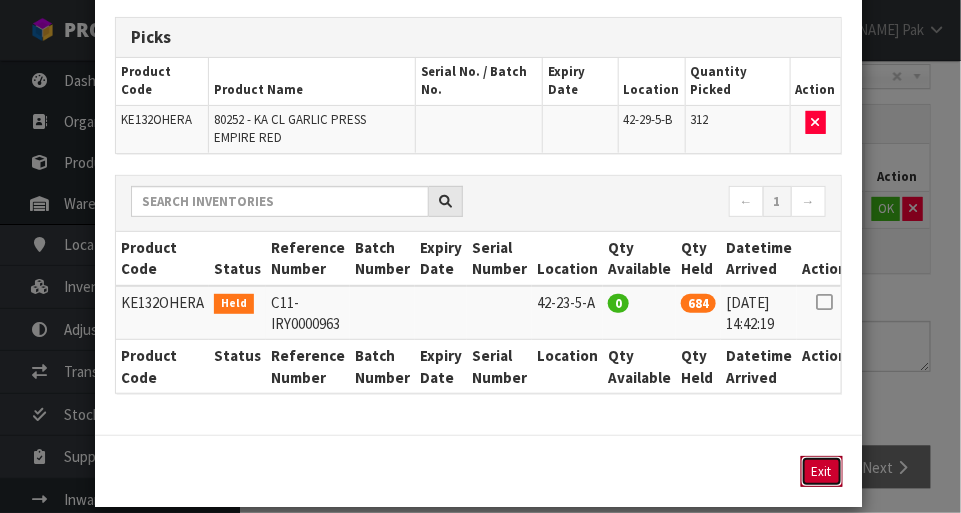 click on "Exit" at bounding box center [822, 471] 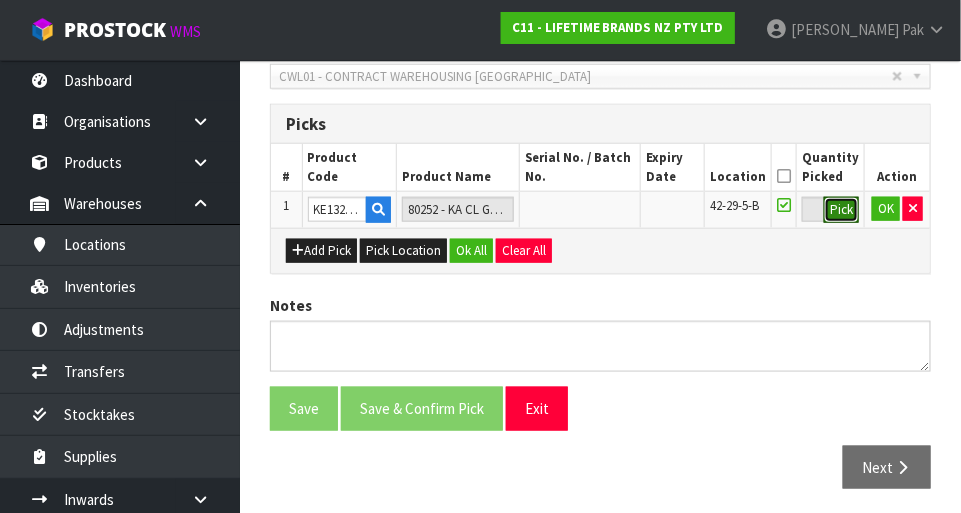 click on "Pick" at bounding box center [841, 210] 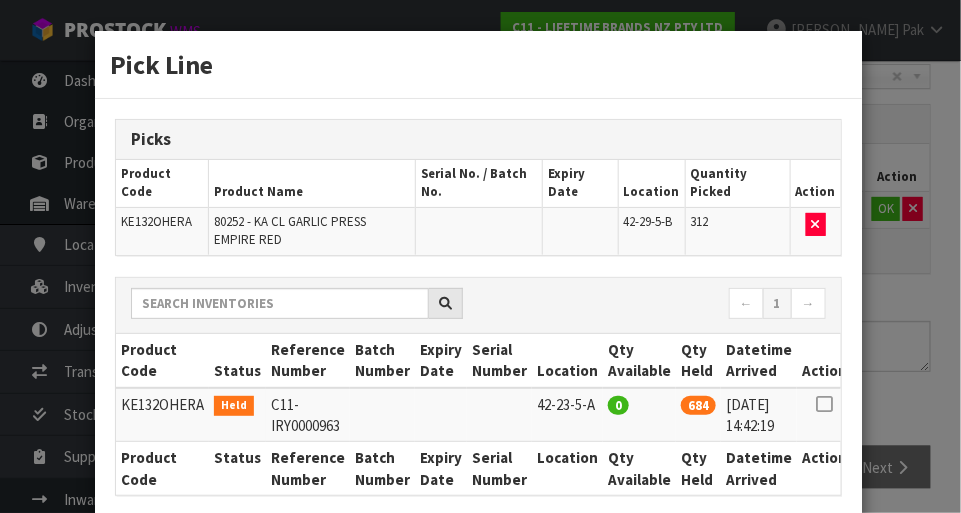 scroll, scrollTop: 123, scrollLeft: 0, axis: vertical 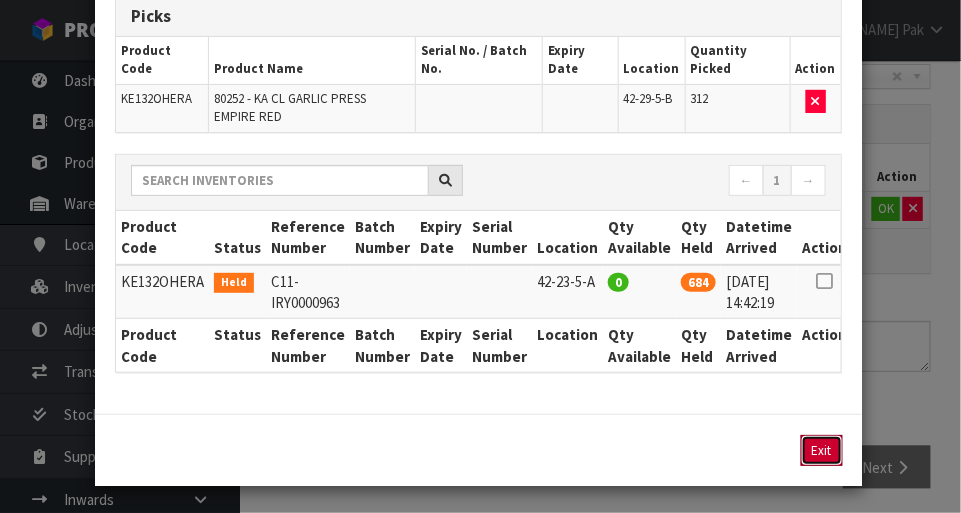 click on "Exit" at bounding box center [822, 450] 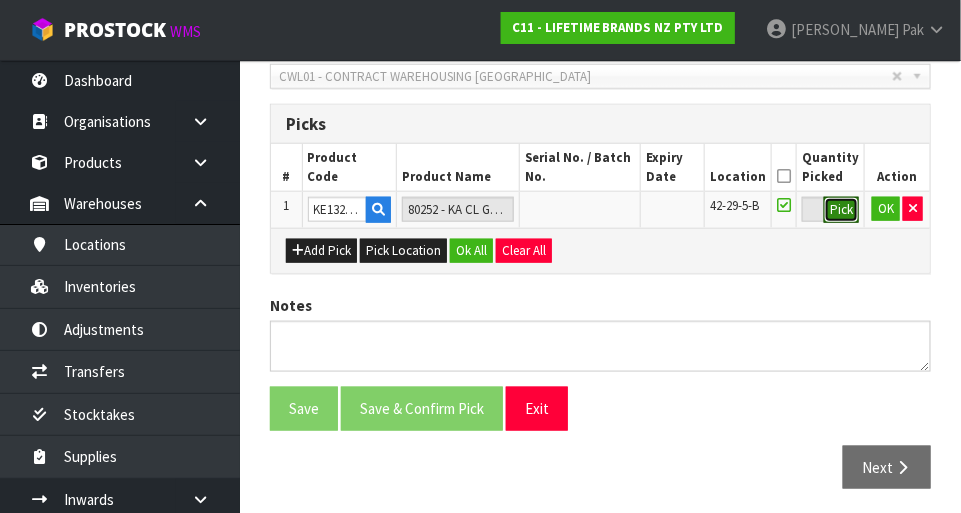 click on "Pick" at bounding box center (841, 210) 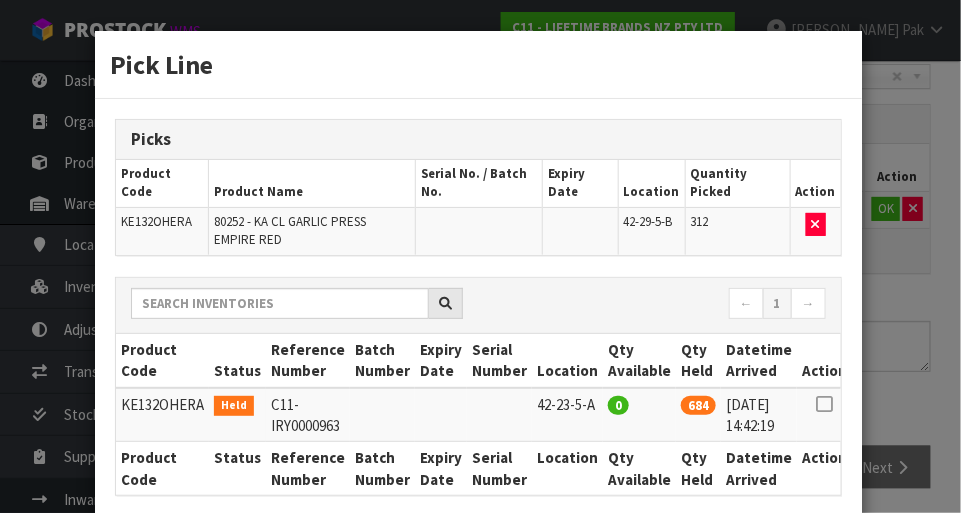 click on "312" at bounding box center [737, 230] 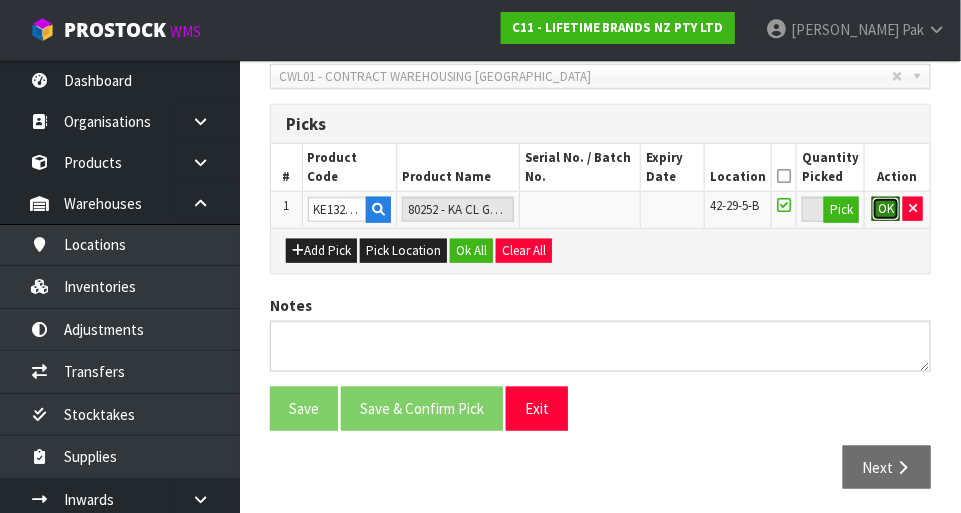 click on "OK" at bounding box center (886, 209) 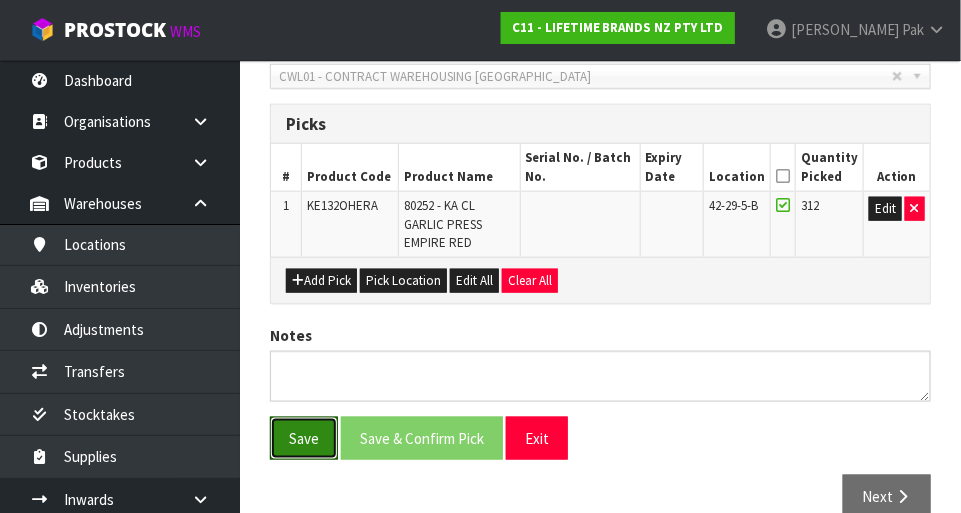 click on "Save" at bounding box center [304, 438] 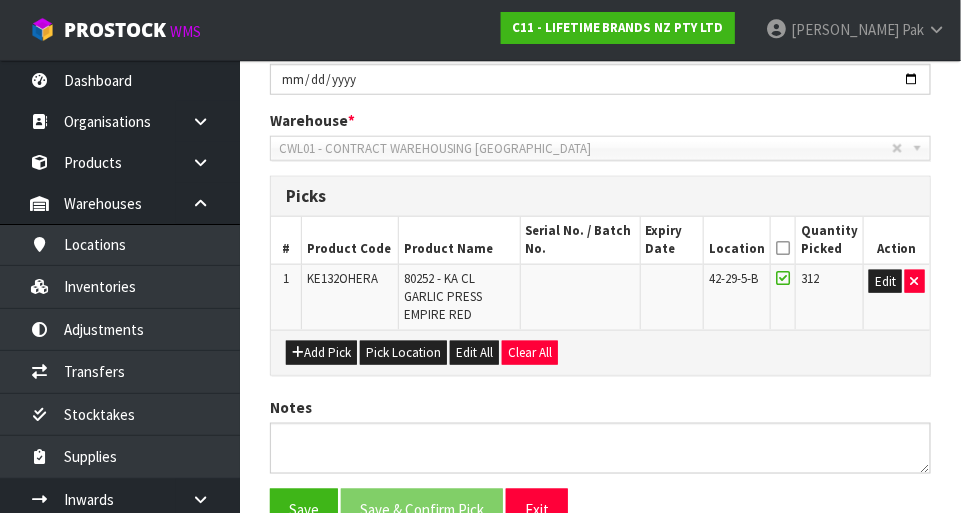 scroll, scrollTop: 0, scrollLeft: 0, axis: both 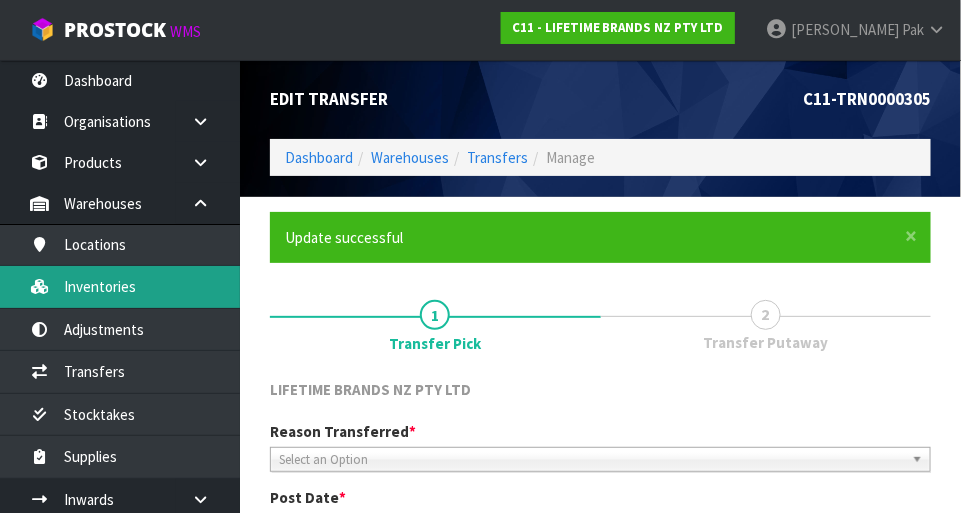 click on "Inventories" at bounding box center [120, 286] 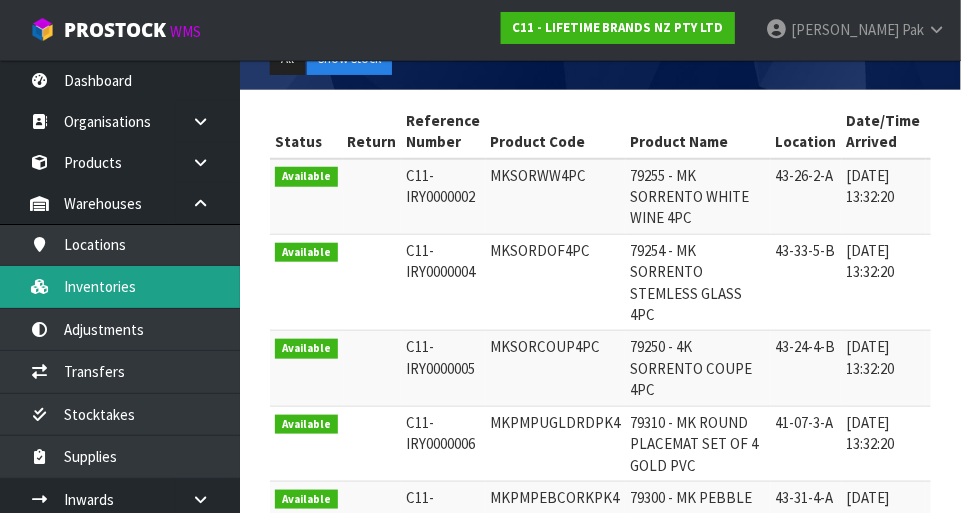 scroll, scrollTop: 344, scrollLeft: 0, axis: vertical 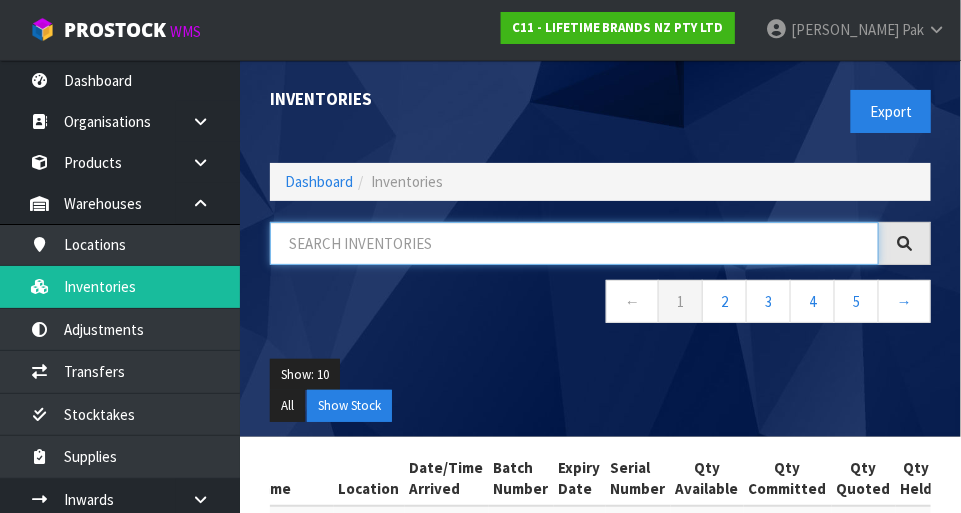 click at bounding box center (574, 243) 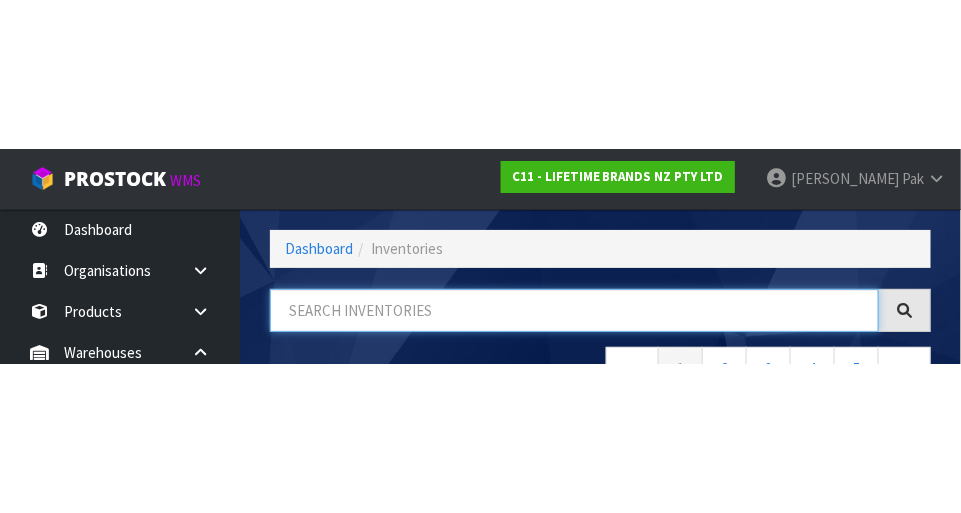 scroll, scrollTop: 135, scrollLeft: 0, axis: vertical 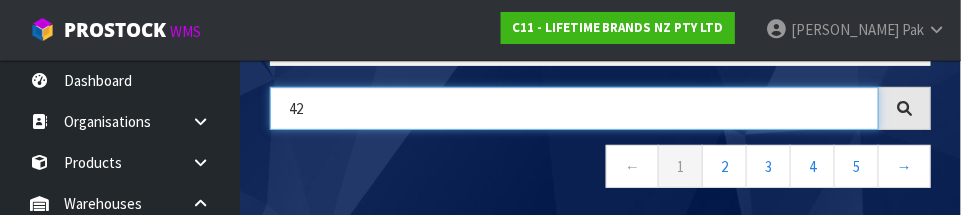 type on "42" 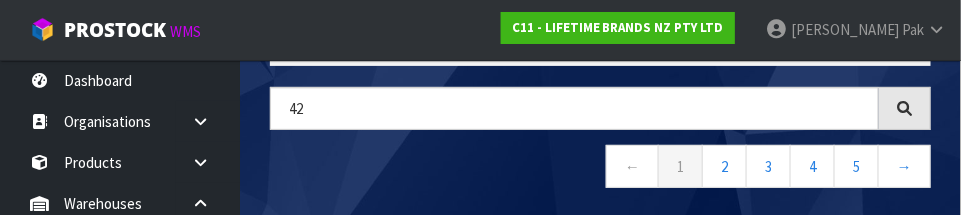 click on "←
1 2 3 4 5
→" at bounding box center (600, 169) 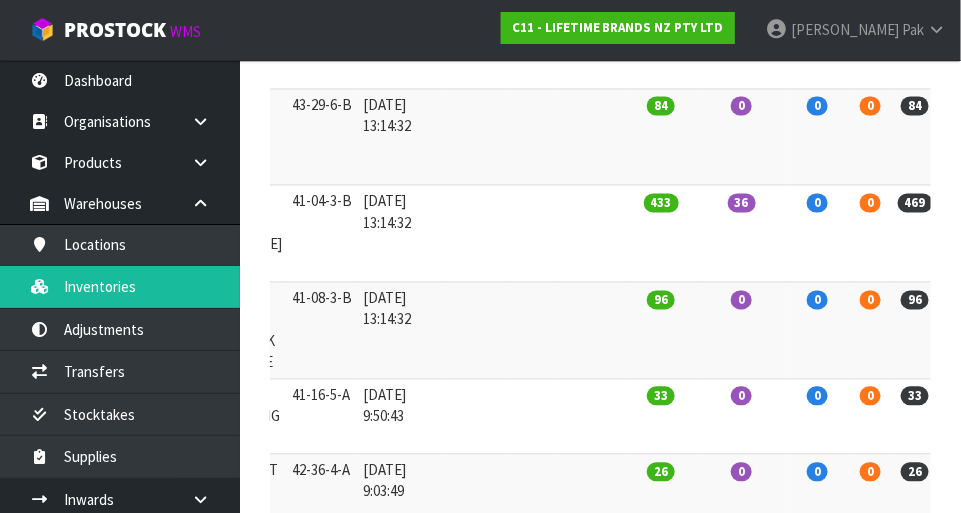 scroll, scrollTop: 870, scrollLeft: 0, axis: vertical 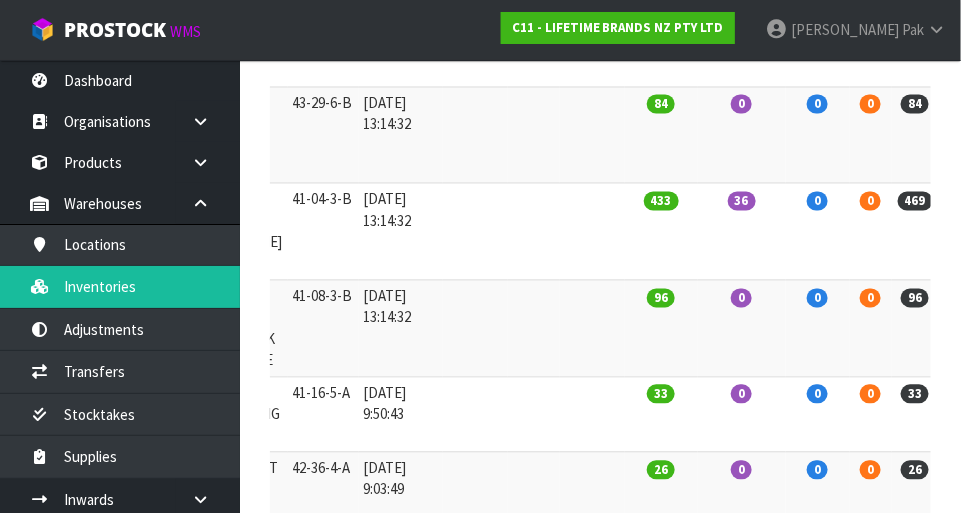 click on "0" at bounding box center [742, 328] 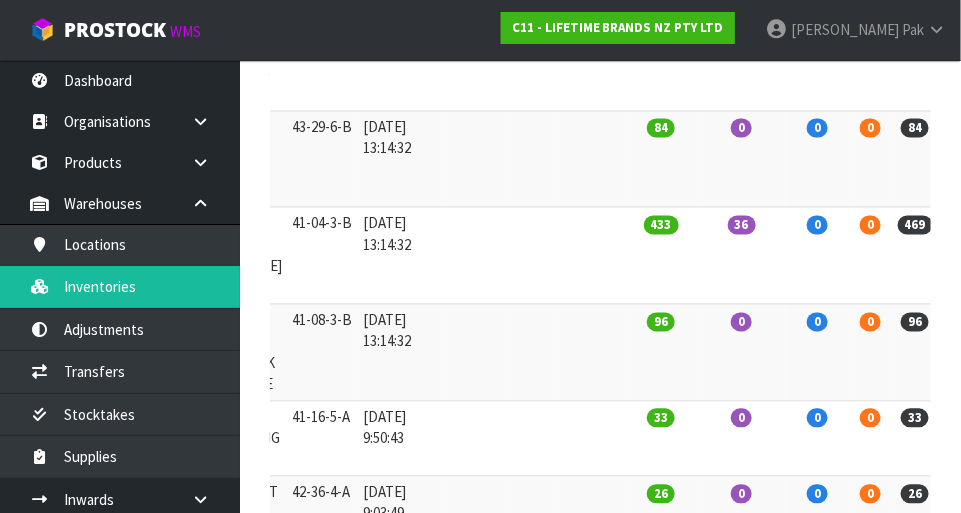 scroll, scrollTop: 841, scrollLeft: 0, axis: vertical 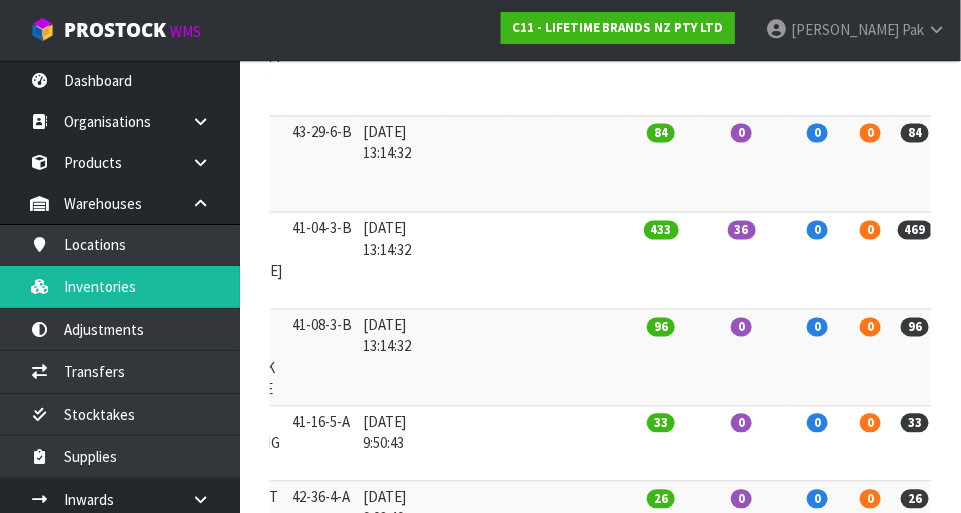 click on "36" at bounding box center [742, 261] 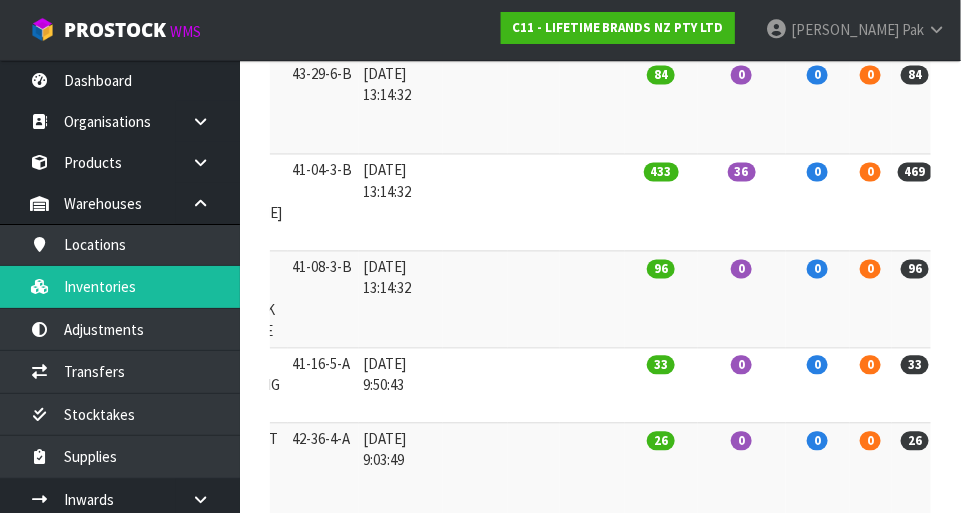scroll, scrollTop: 898, scrollLeft: 0, axis: vertical 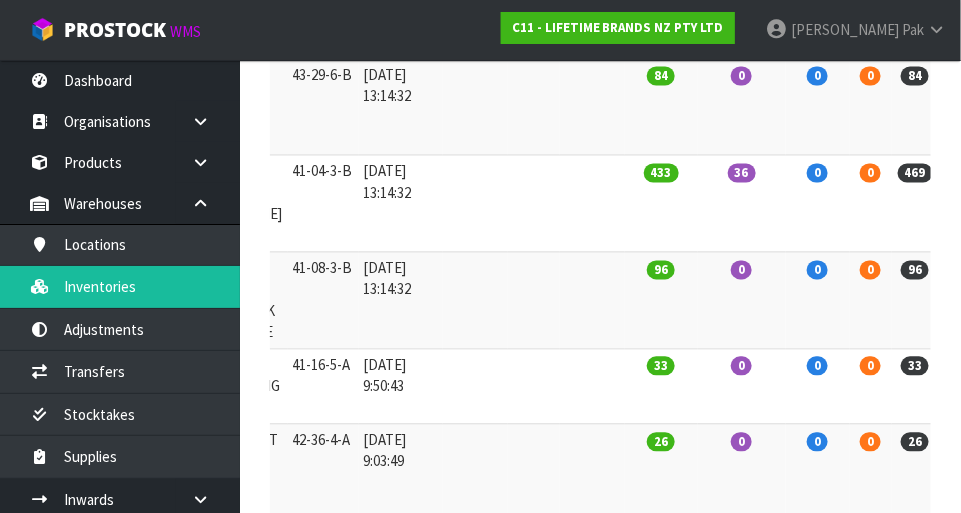 click on "36" at bounding box center (742, 204) 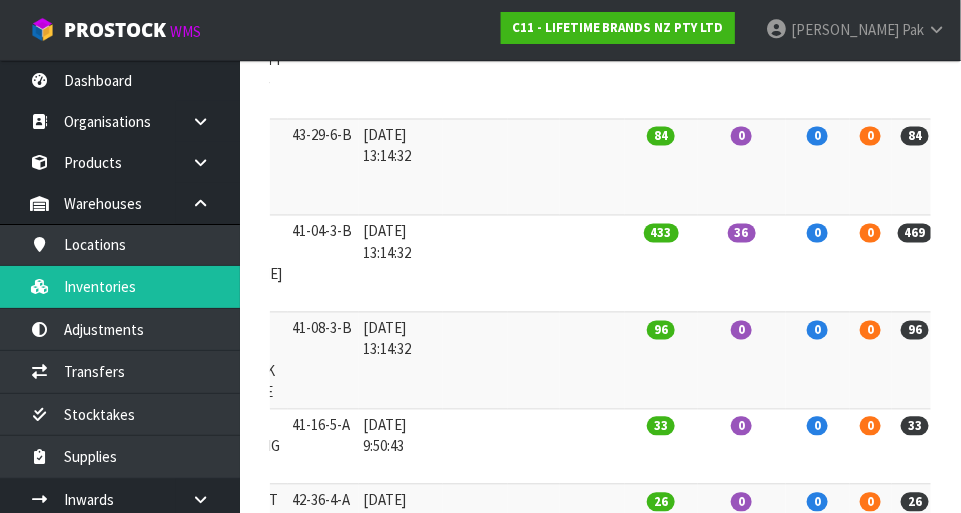 scroll, scrollTop: 834, scrollLeft: 0, axis: vertical 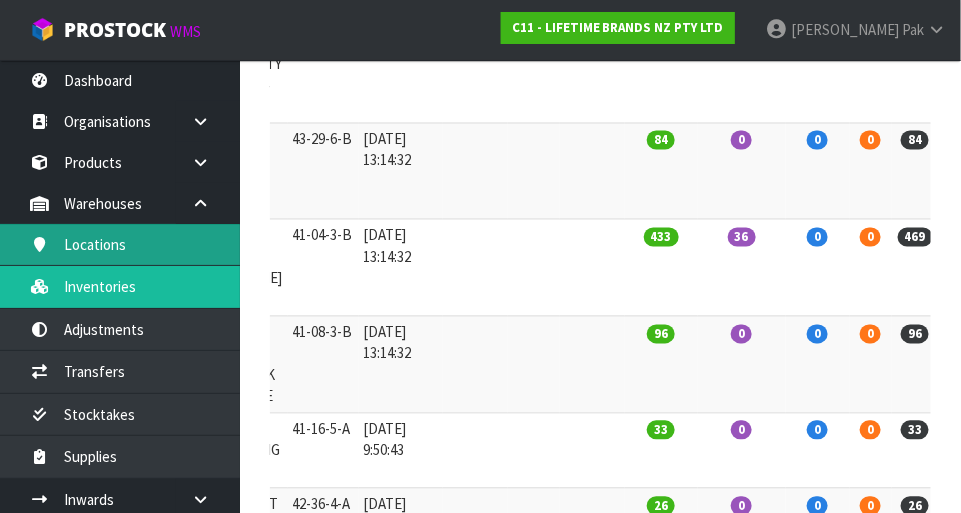 click on "Locations" at bounding box center (120, 244) 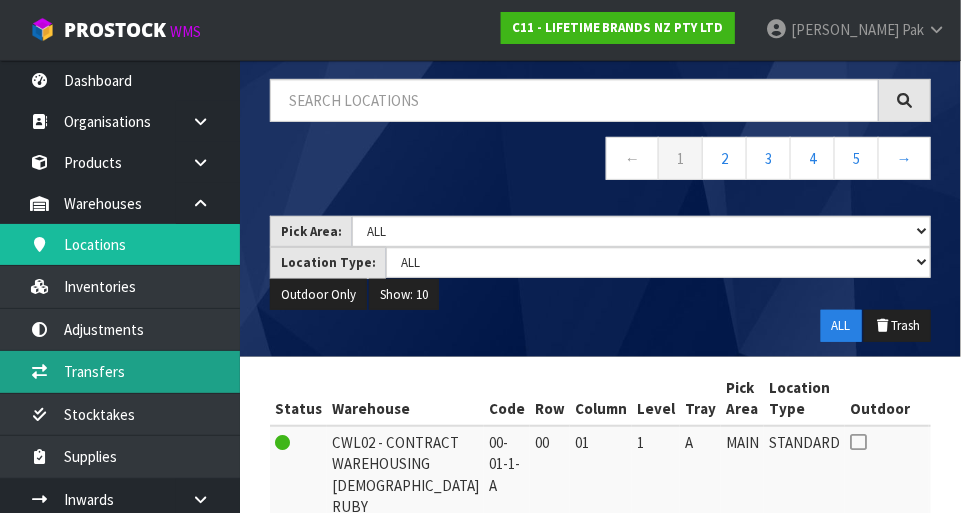 click on "Transfers" at bounding box center (120, 371) 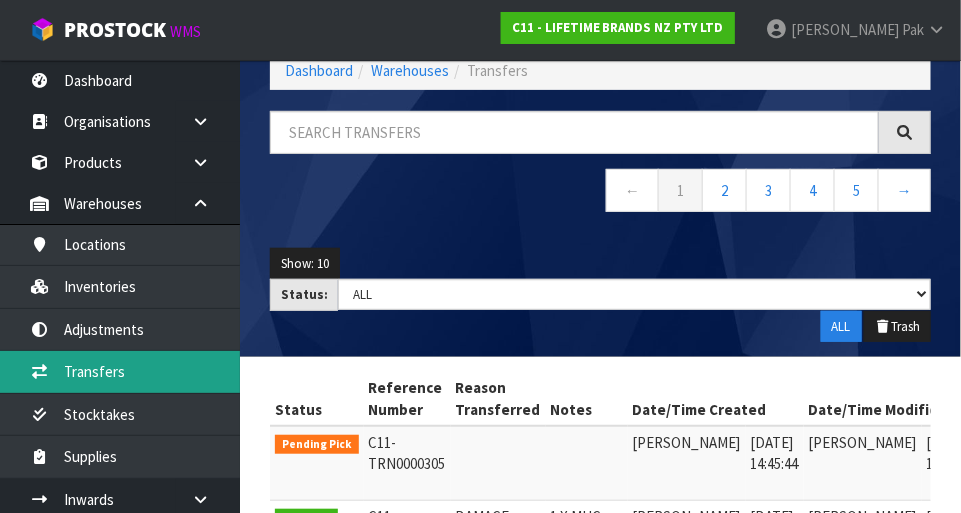 scroll, scrollTop: 118, scrollLeft: 0, axis: vertical 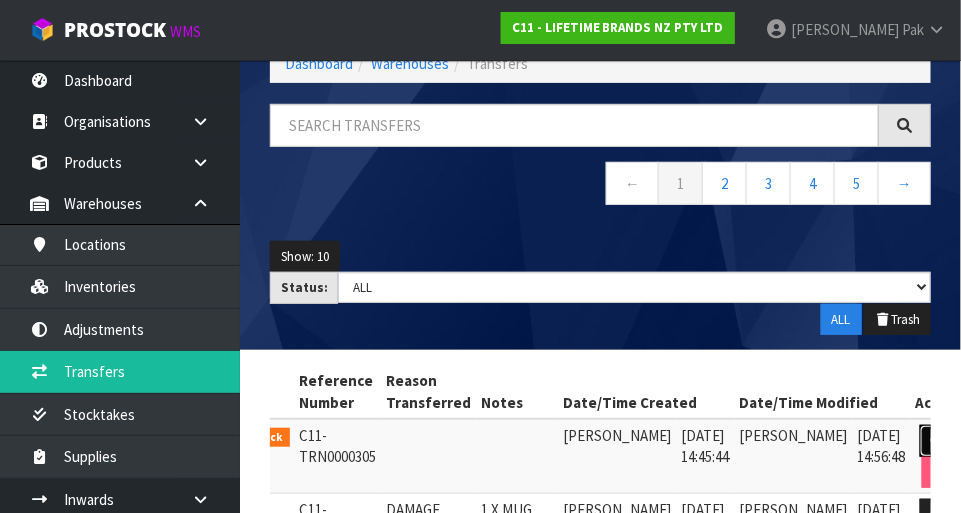 click at bounding box center (938, 440) 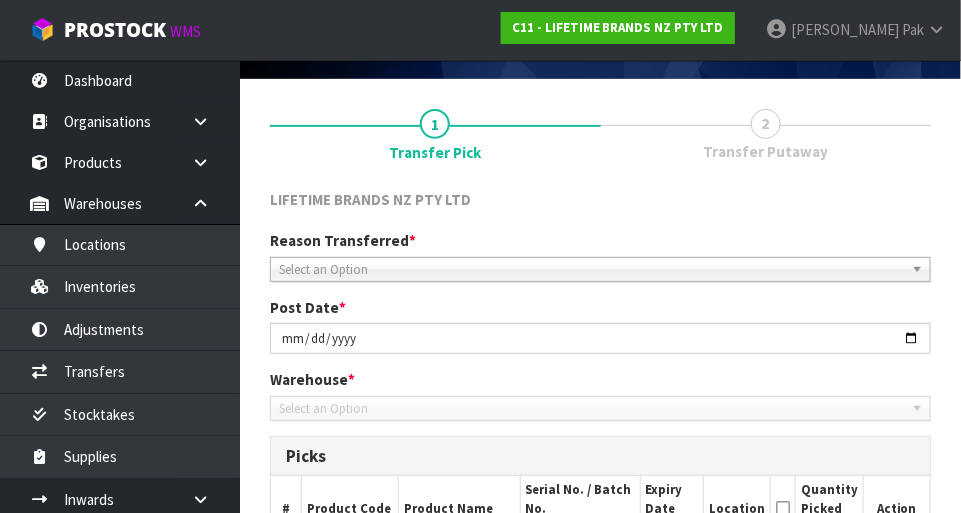 scroll, scrollTop: 462, scrollLeft: 0, axis: vertical 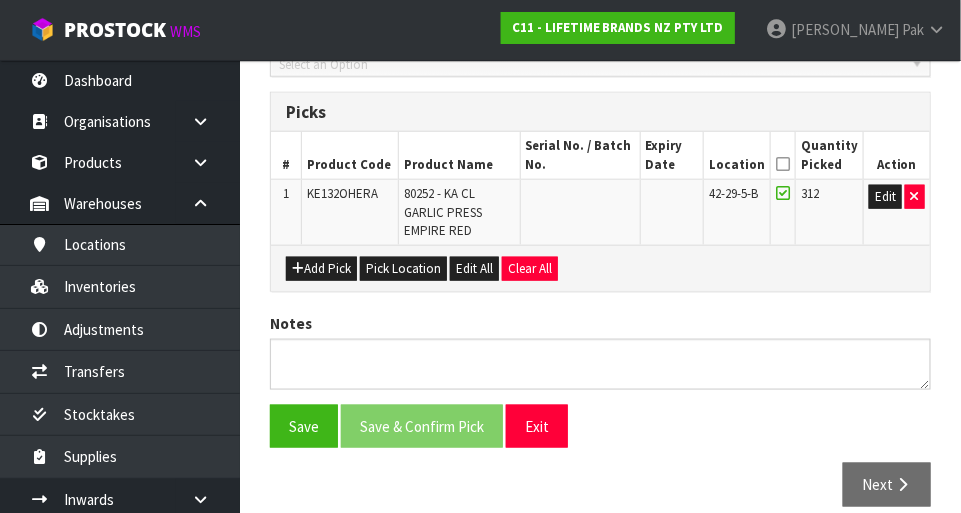 type on "[DATE]" 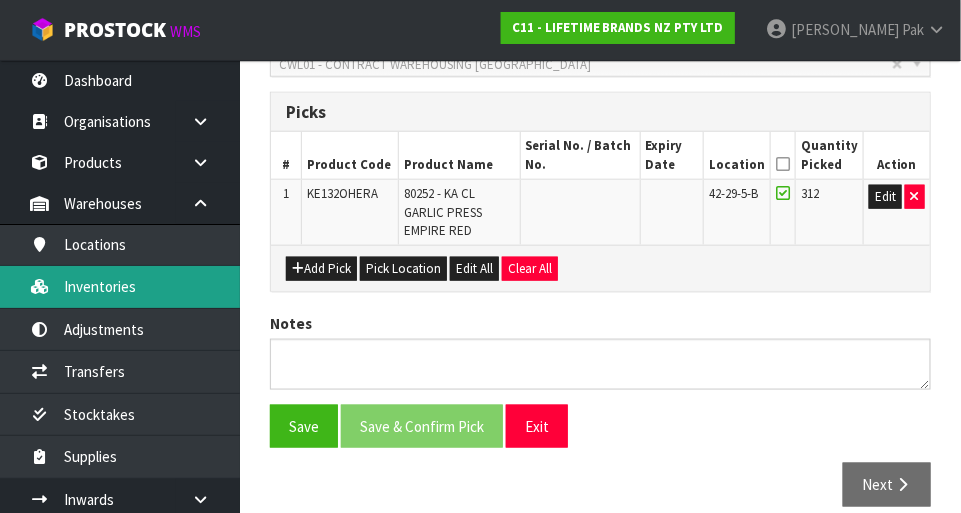 click on "Inventories" at bounding box center (120, 286) 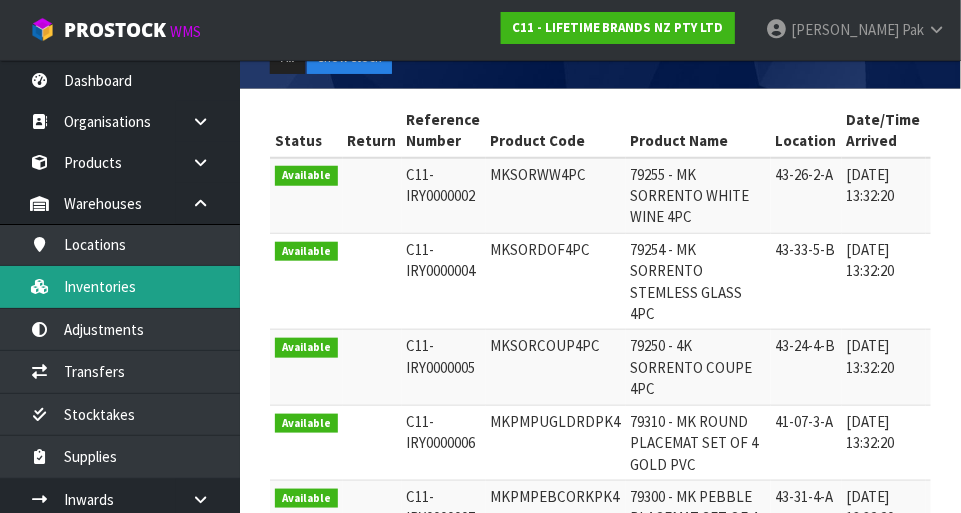 scroll, scrollTop: 0, scrollLeft: 0, axis: both 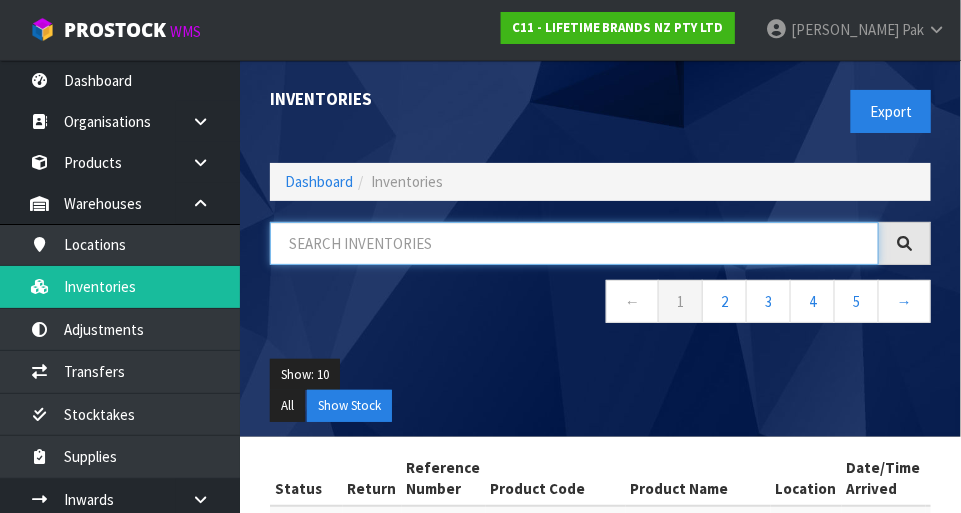 click at bounding box center (574, 243) 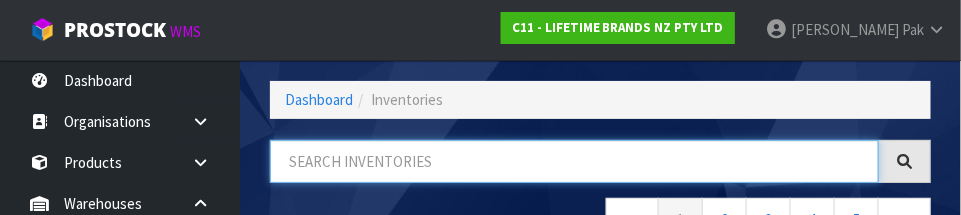 scroll, scrollTop: 135, scrollLeft: 0, axis: vertical 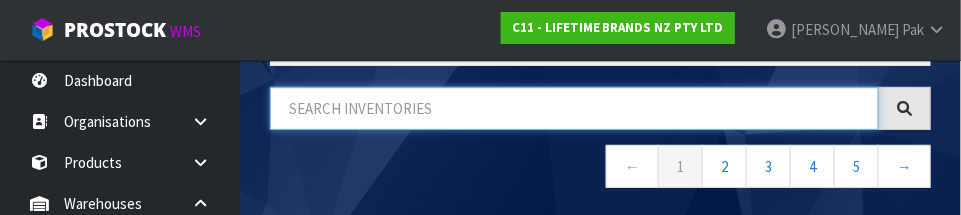 click at bounding box center (574, 108) 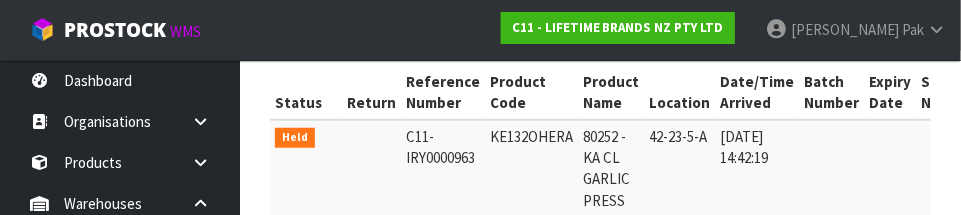 scroll, scrollTop: 392, scrollLeft: 0, axis: vertical 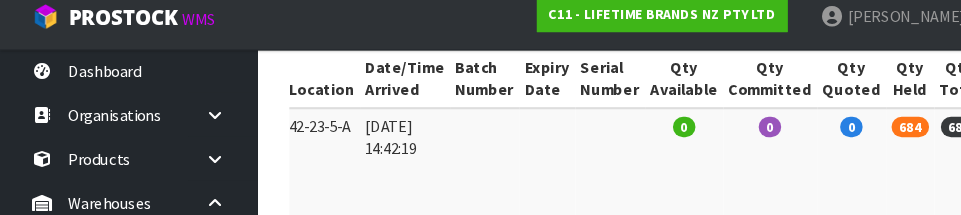 type on "KE132OHERA" 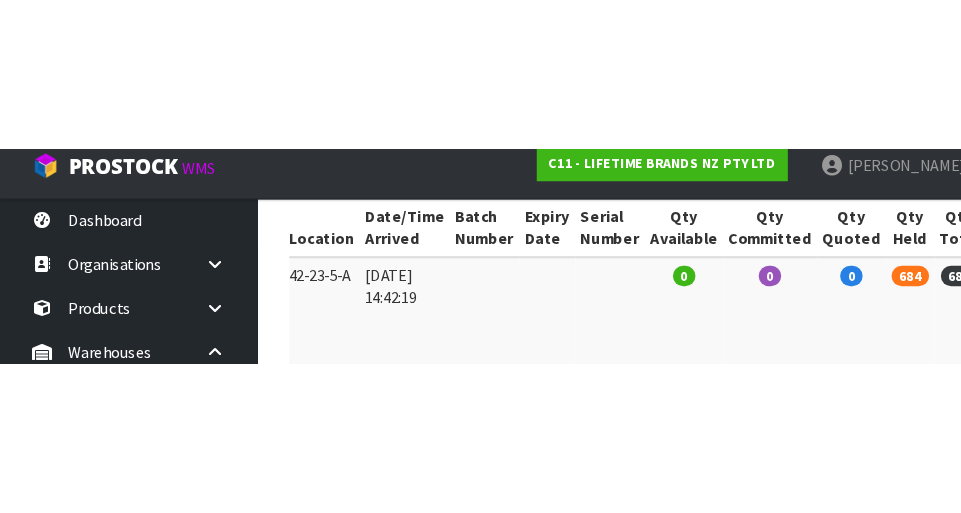 scroll, scrollTop: 359, scrollLeft: 0, axis: vertical 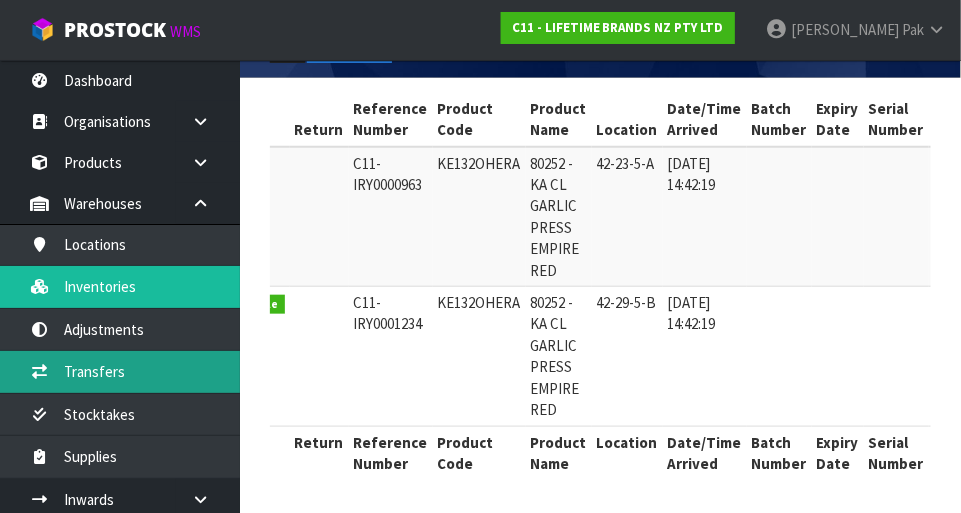 click on "Transfers" at bounding box center (120, 371) 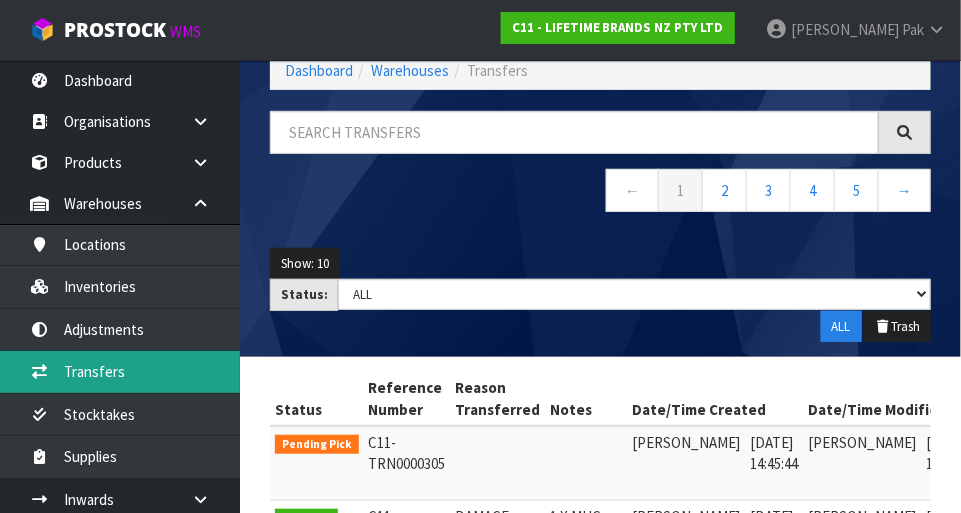 scroll, scrollTop: 359, scrollLeft: 0, axis: vertical 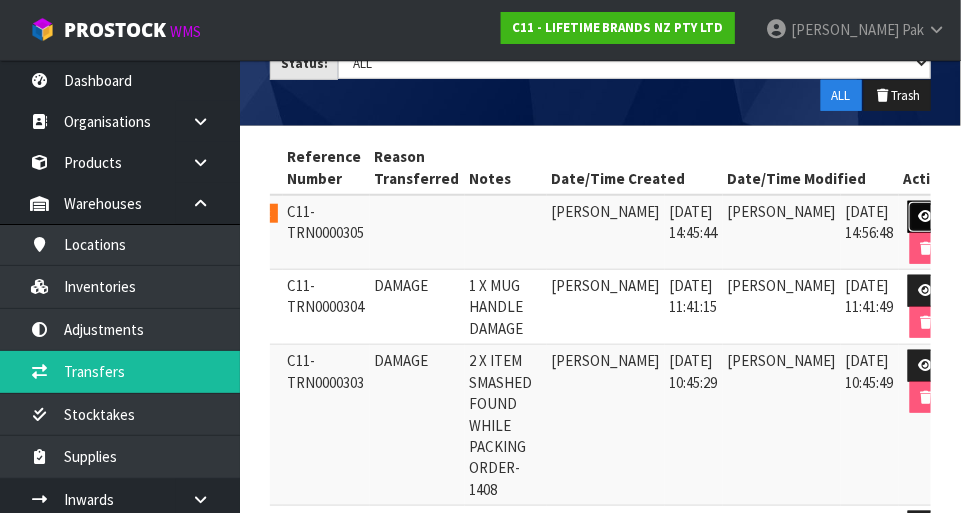 click at bounding box center (926, 217) 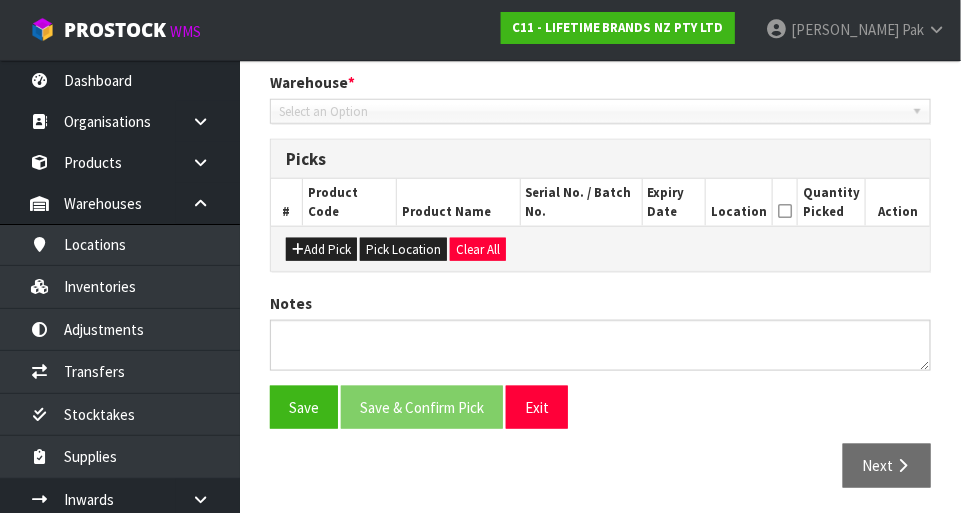 click on "Action" at bounding box center [898, 202] 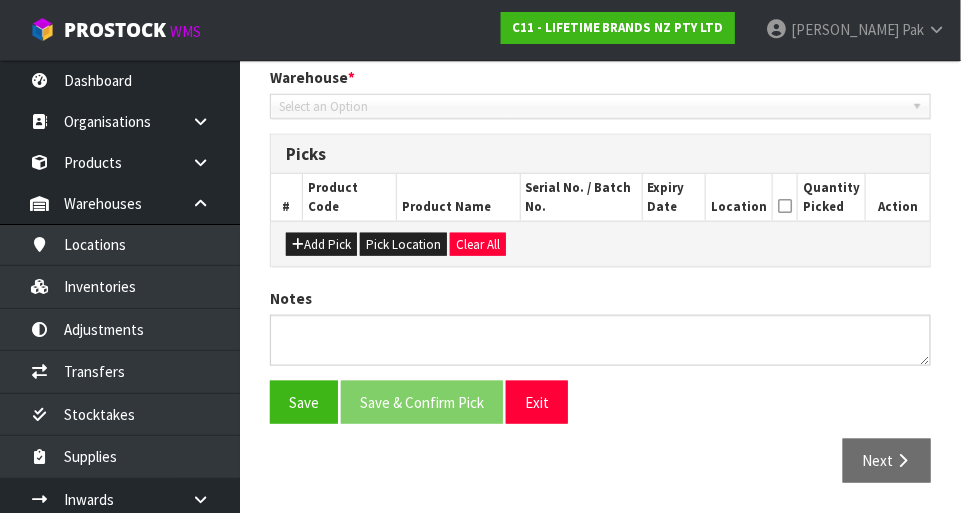 type on "[DATE]" 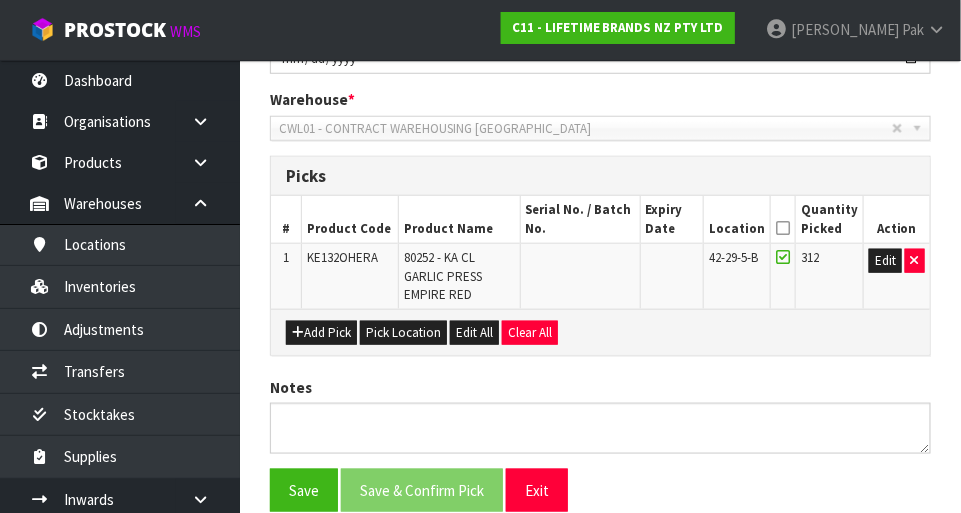scroll, scrollTop: 389, scrollLeft: 0, axis: vertical 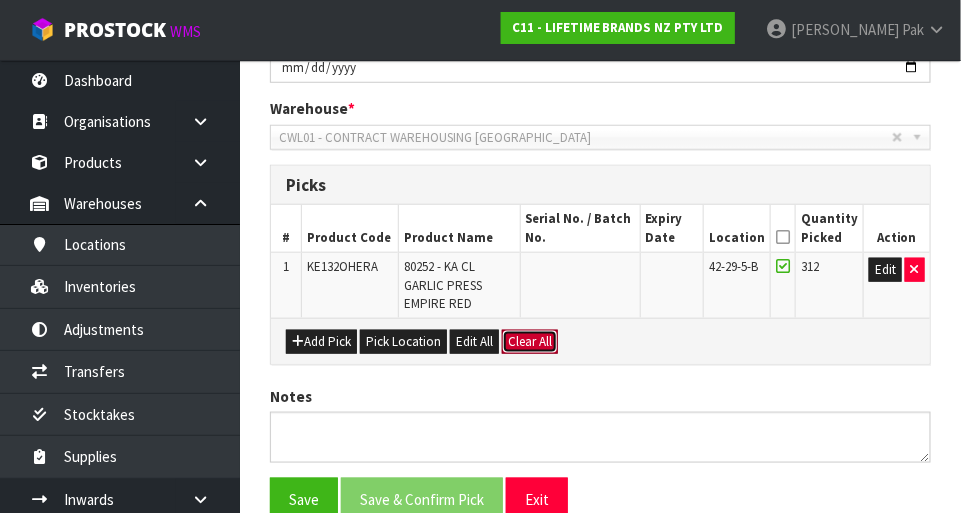 click on "Clear All" at bounding box center [530, 342] 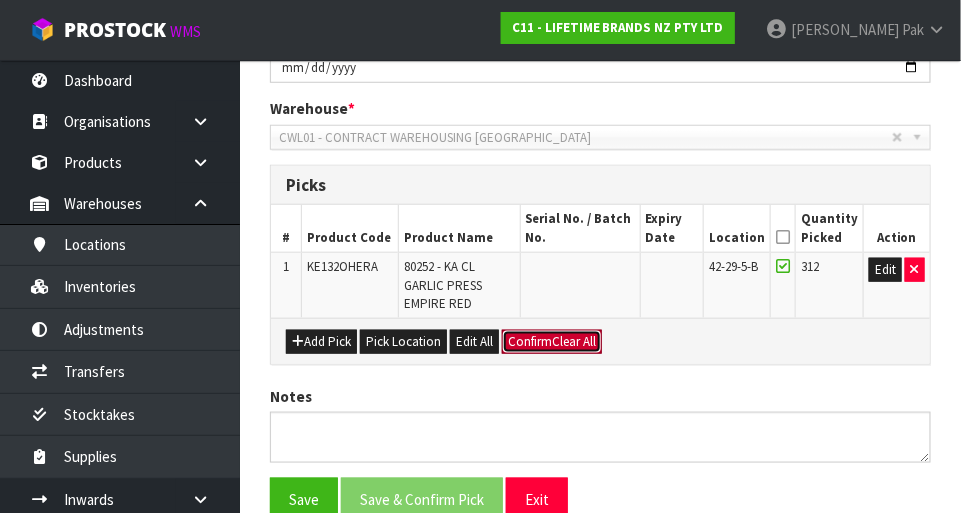 click on "Confirm" at bounding box center (530, 341) 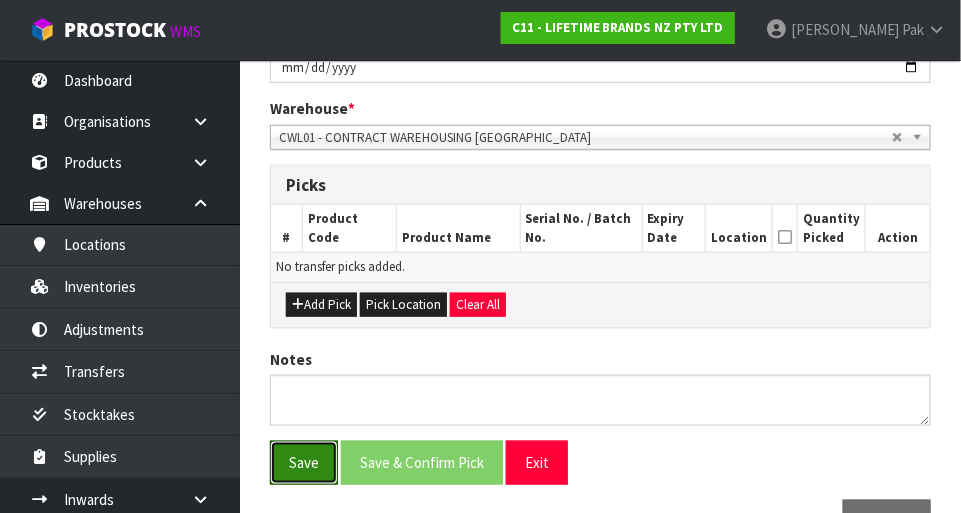 click on "Save" at bounding box center [304, 462] 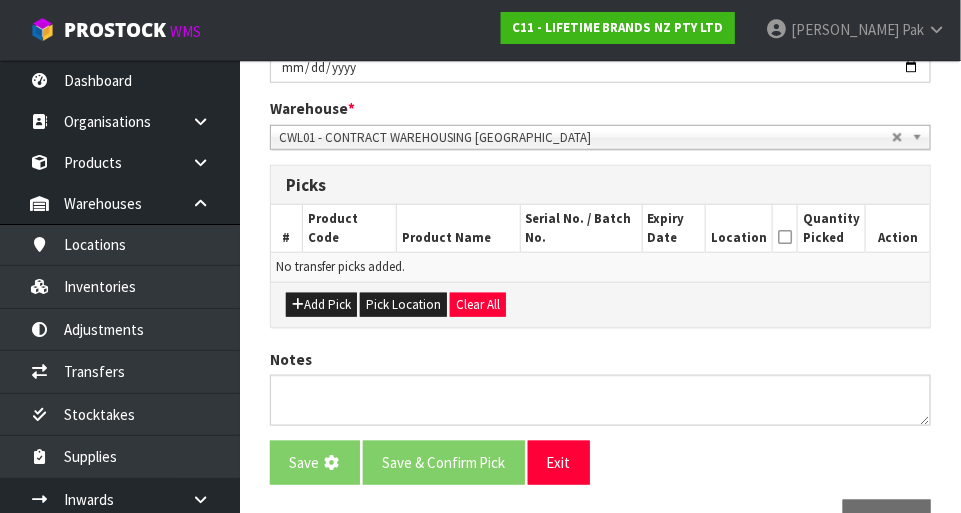 scroll, scrollTop: 0, scrollLeft: 0, axis: both 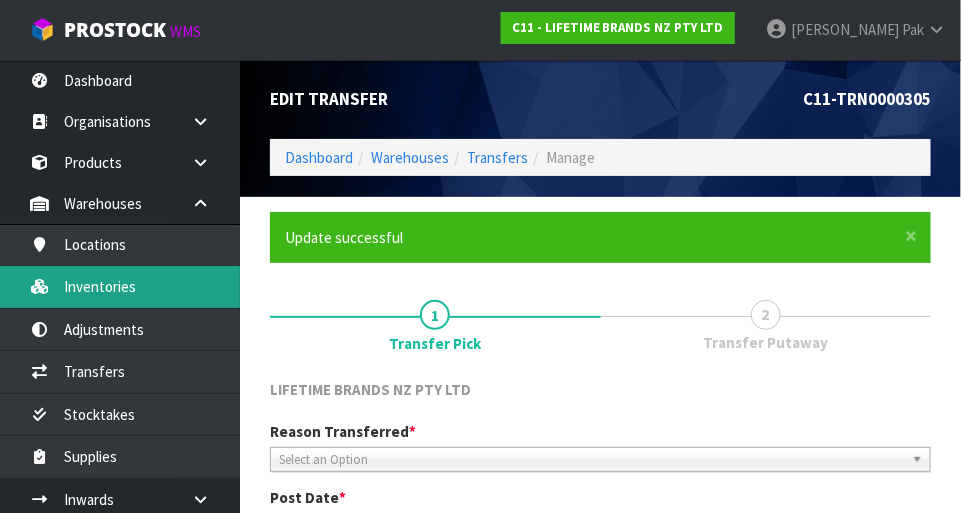 click on "Inventories" at bounding box center (120, 286) 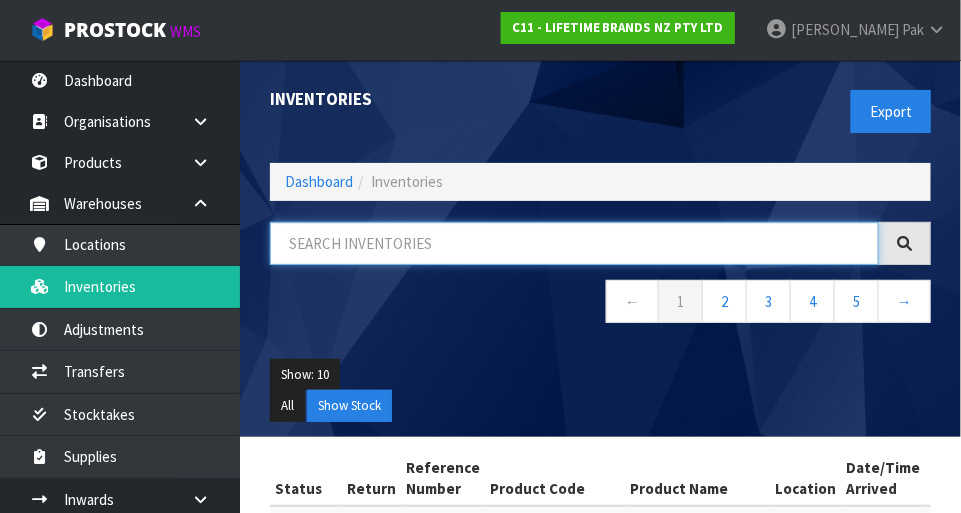 paste on "KE132OHERA" 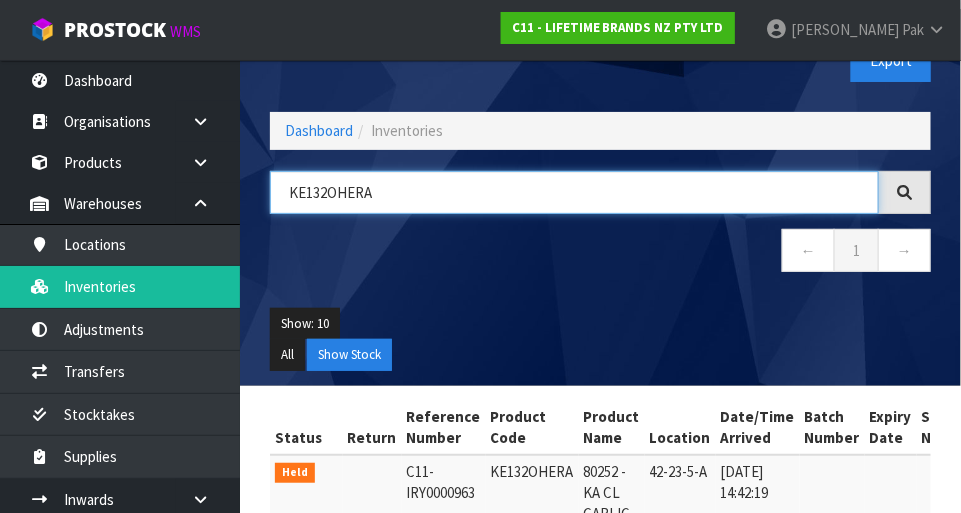 scroll, scrollTop: 359, scrollLeft: 0, axis: vertical 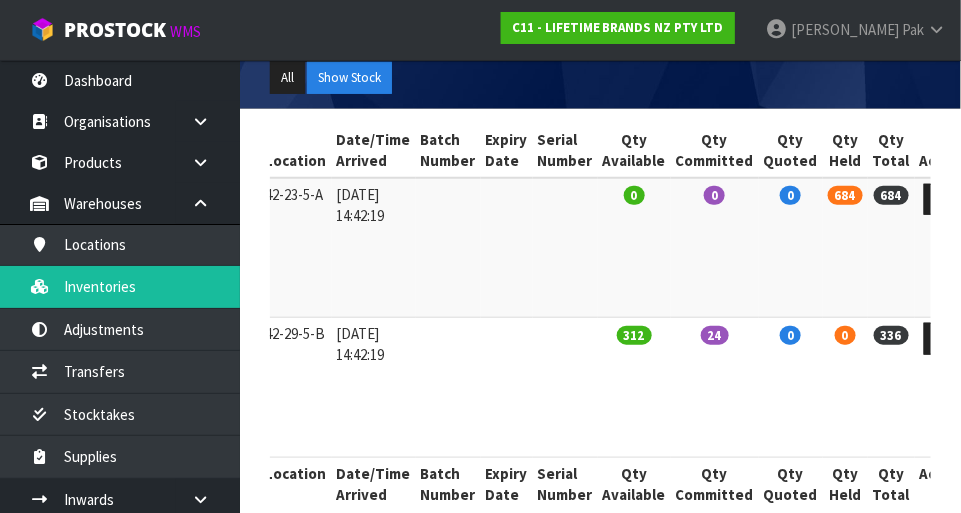 type on "KE132OHERA" 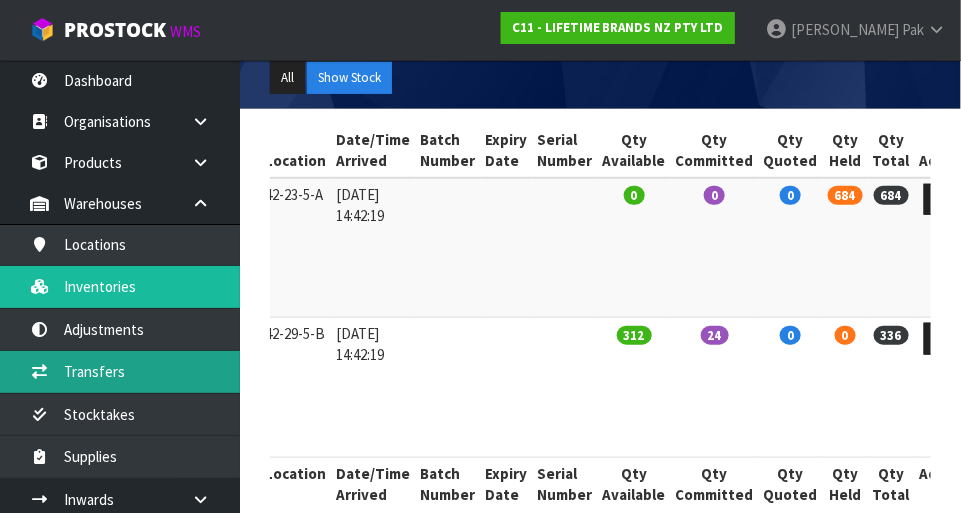 click on "Transfers" at bounding box center (120, 371) 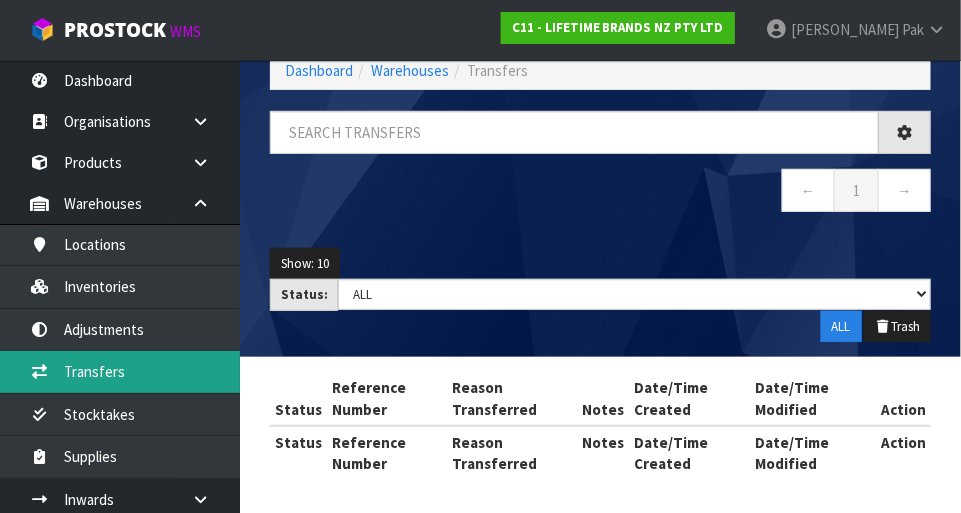 scroll, scrollTop: 328, scrollLeft: 0, axis: vertical 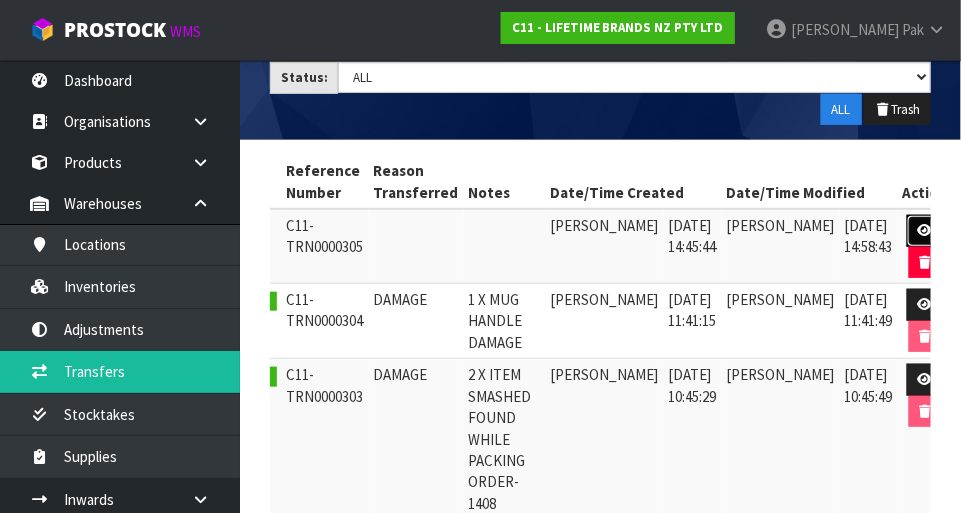 click at bounding box center [925, 231] 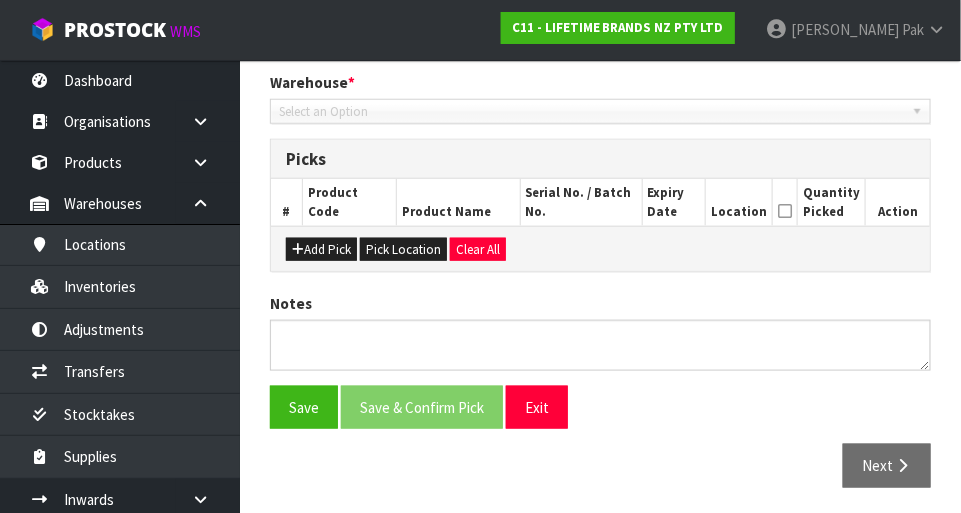type on "[DATE]" 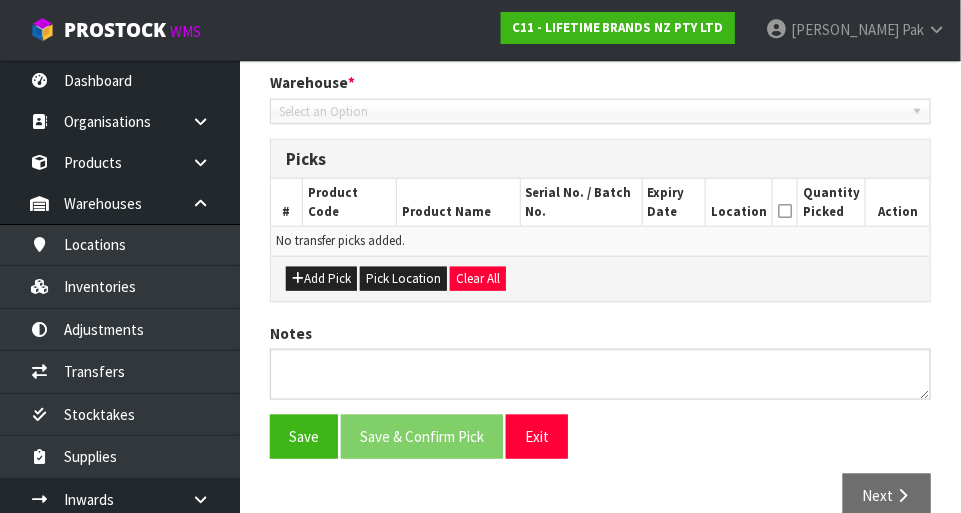 scroll, scrollTop: 444, scrollLeft: 0, axis: vertical 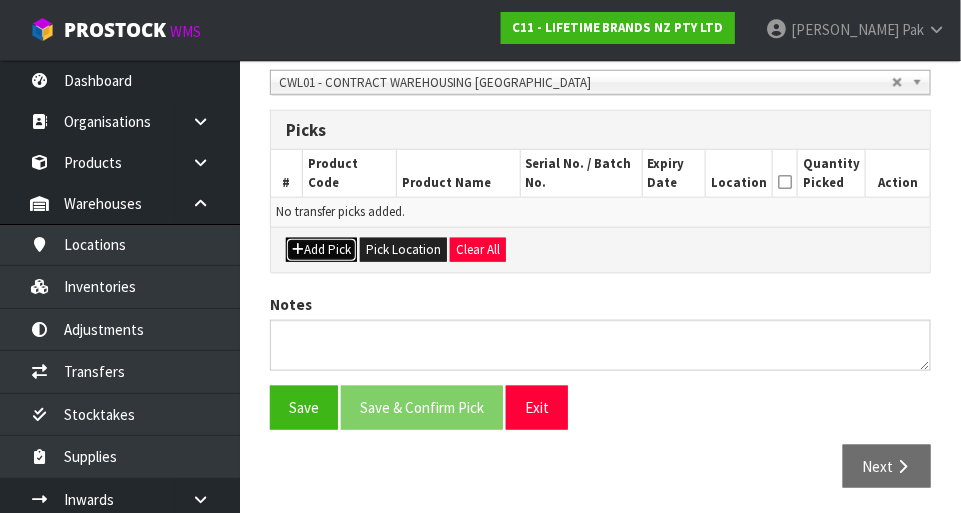 click on "Add Pick" at bounding box center (321, 250) 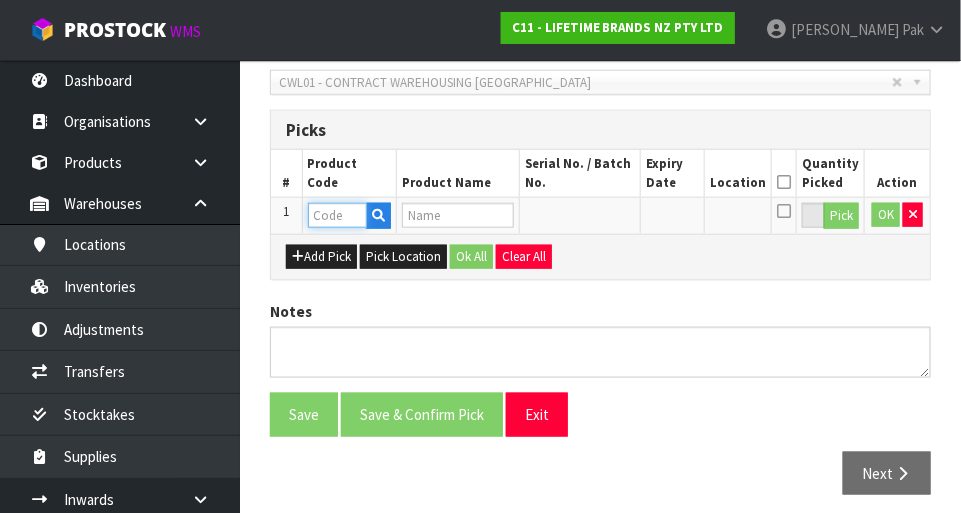 paste on "KE132OHERA" 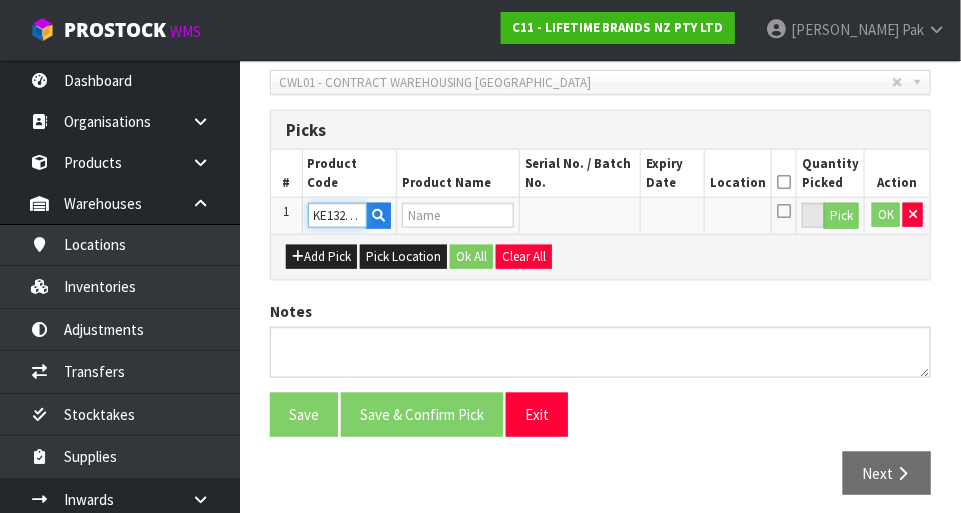 scroll, scrollTop: 0, scrollLeft: 21, axis: horizontal 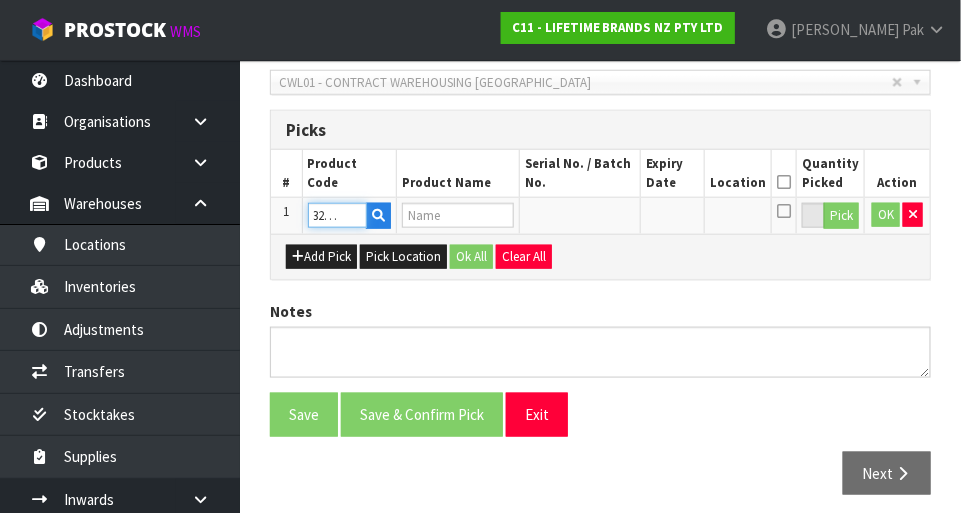 type on "KE132OHERA" 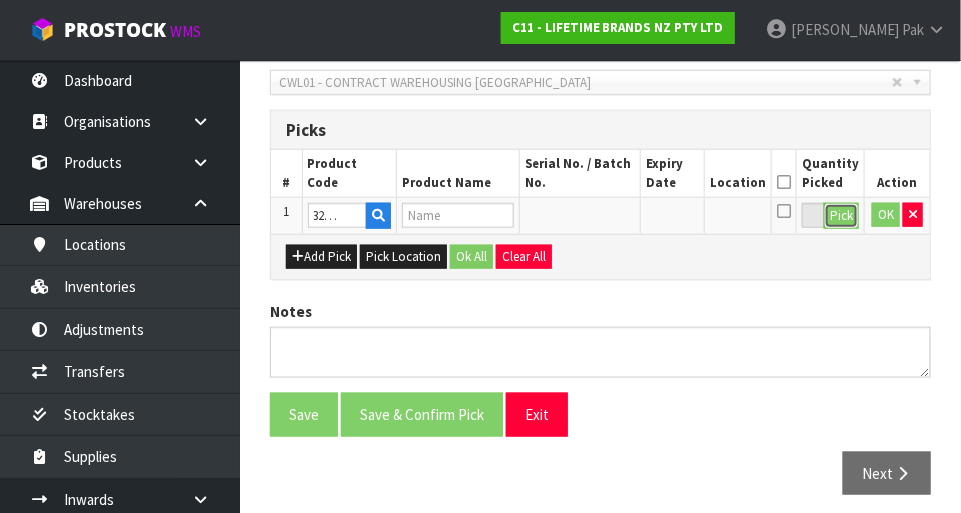 click on "Pick" at bounding box center (841, 216) 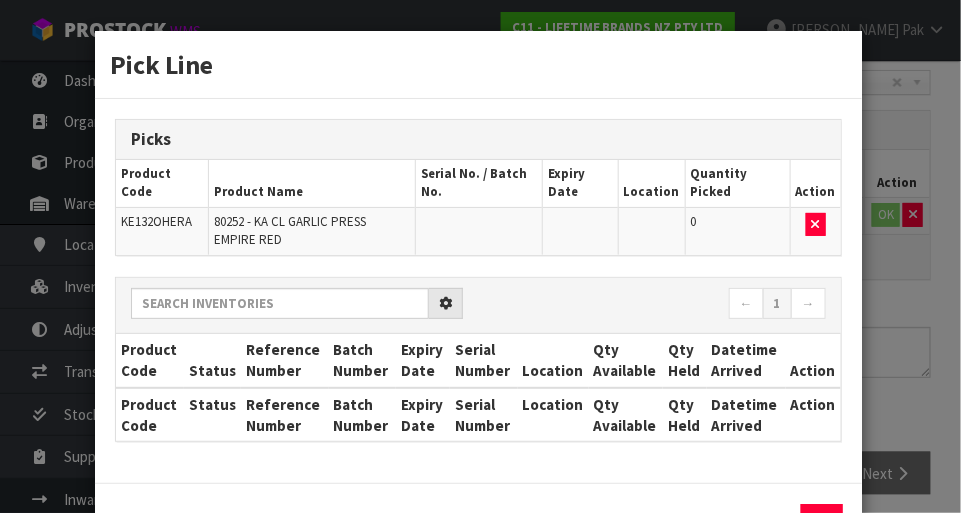 scroll, scrollTop: 0, scrollLeft: 0, axis: both 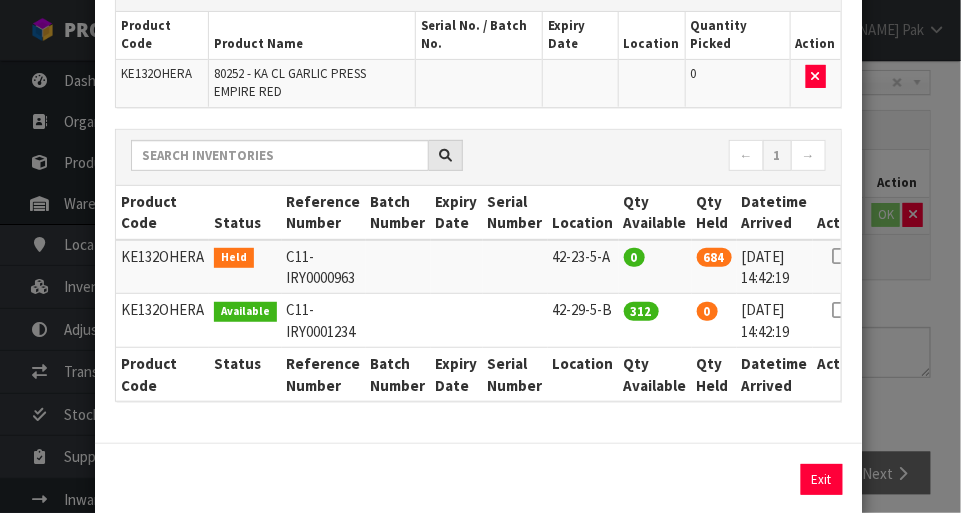 click at bounding box center [840, 310] 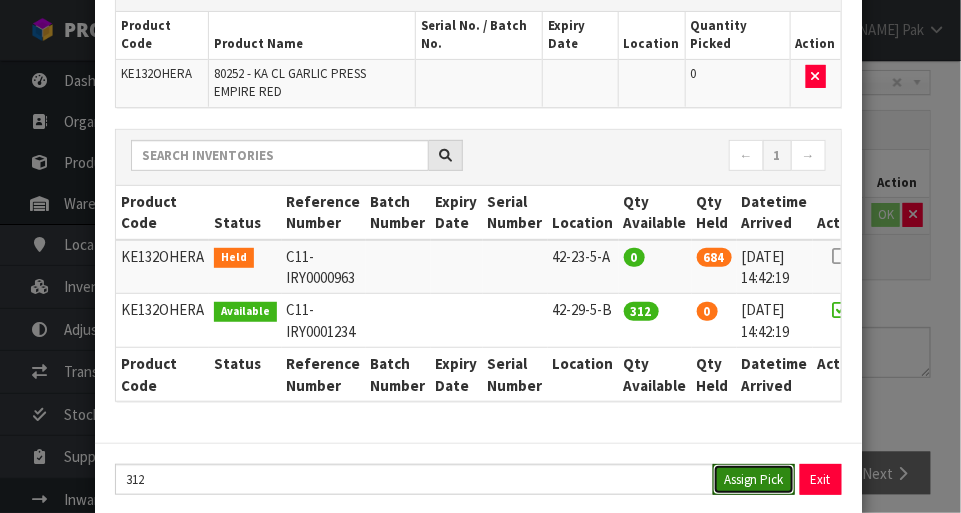 click on "Assign Pick" at bounding box center [754, 479] 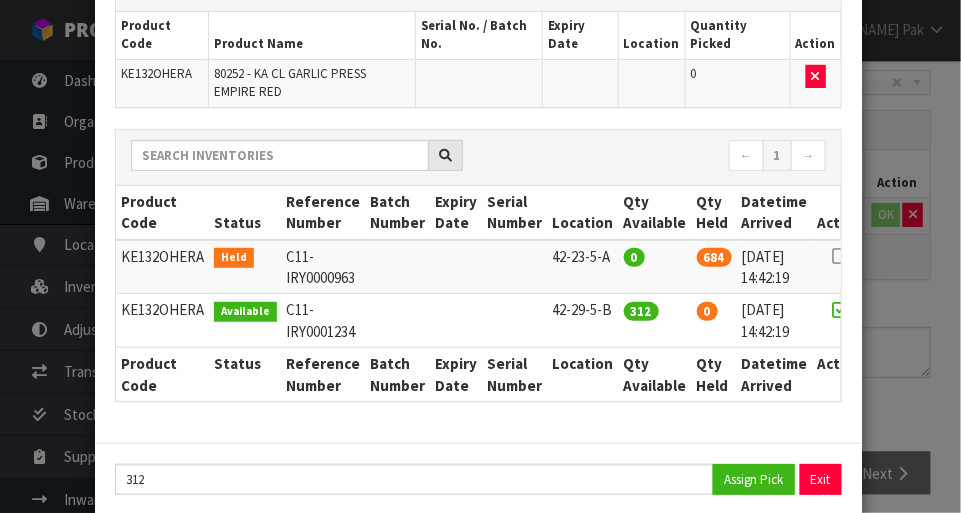 type on "312" 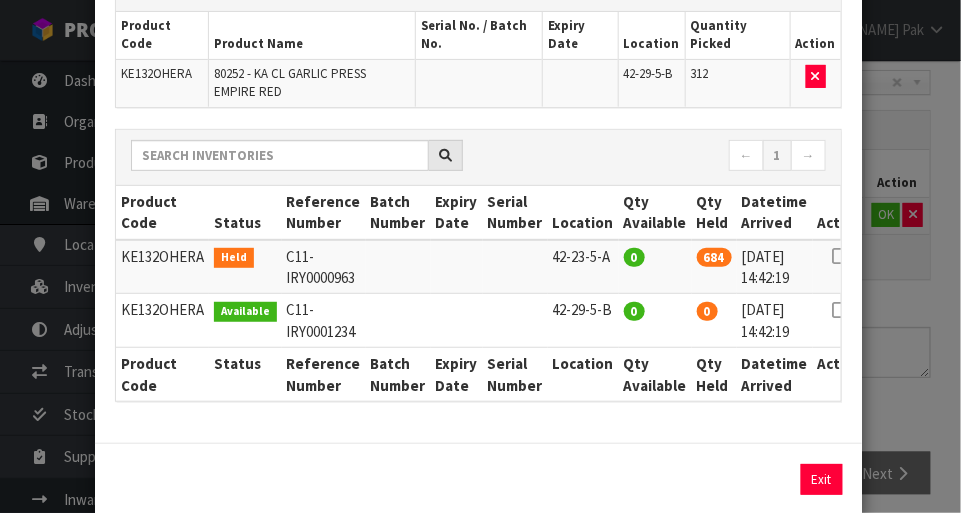 click on "Pick Line
Picks
Product Code
Product Name
Serial No. / Batch No.
Expiry Date
Location
Quantity Picked
Action
KE132OHERA
80252 - KA CL GARLIC PRESS EMPIRE RED
42-29-5-B
312
←
1
→
Product Code
Status
Reference Number
Batch Number
Expiry Date
Serial Number
Location
Qty Available
Qty Held
Datetime Arrived
Action
Held" at bounding box center (480, 256) 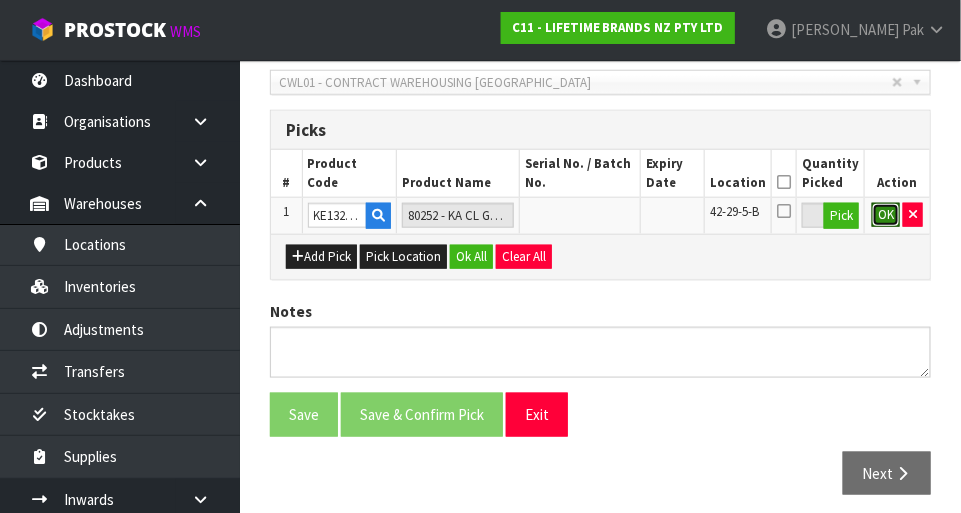 click on "OK" at bounding box center [886, 215] 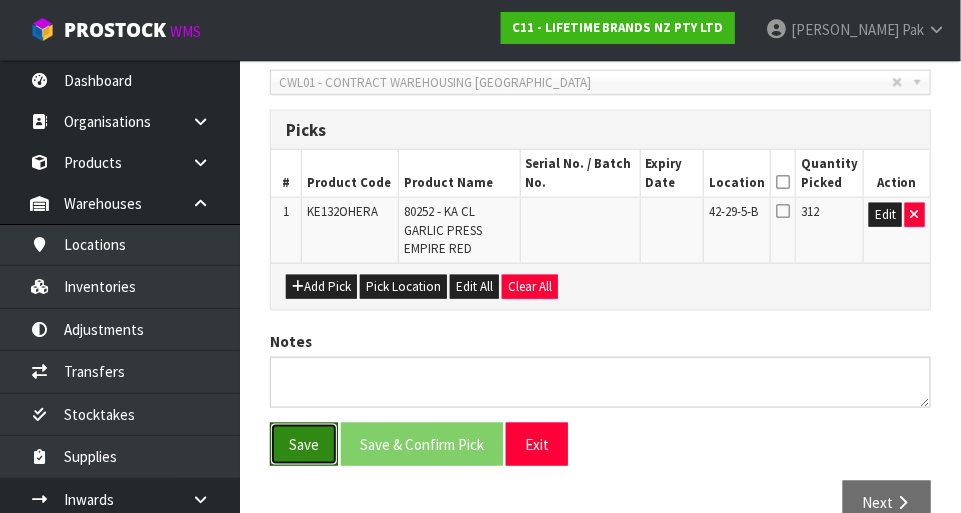 click on "Save" at bounding box center [304, 444] 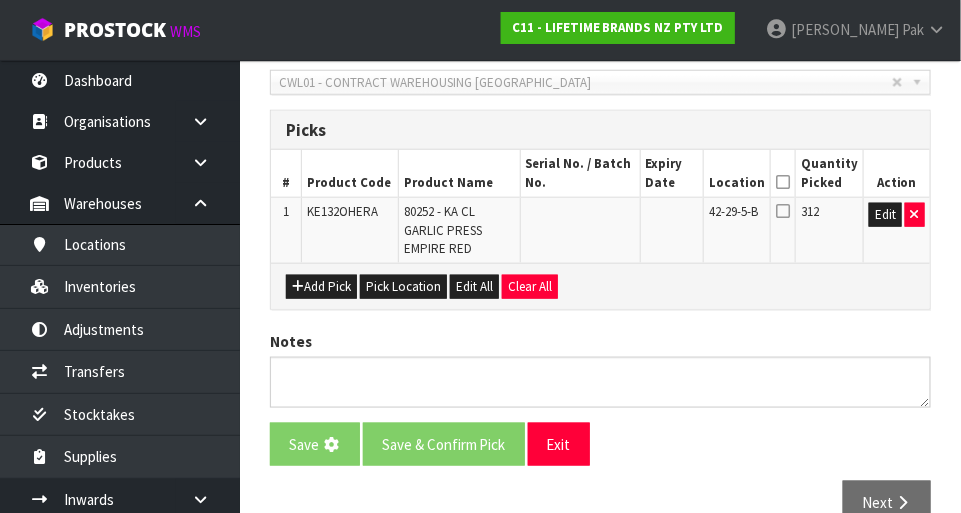 scroll, scrollTop: 0, scrollLeft: 0, axis: both 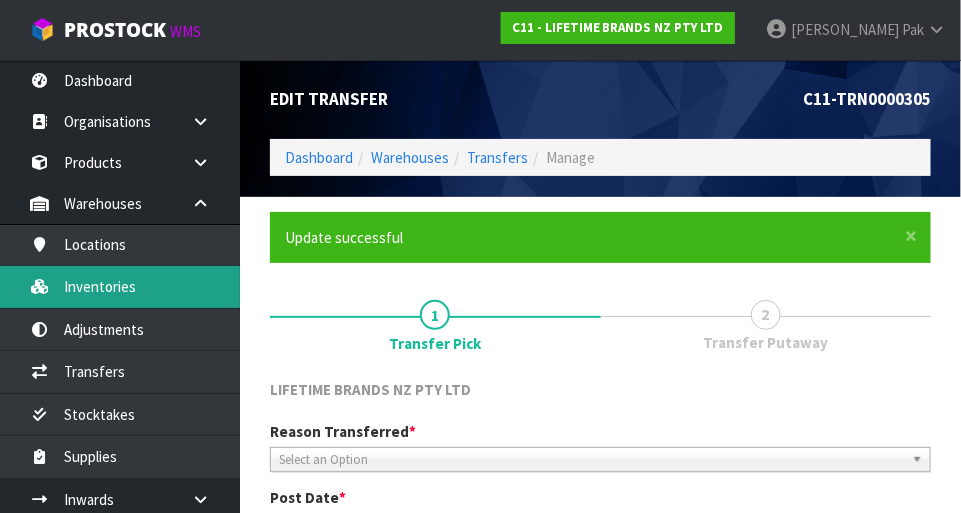 click on "Inventories" at bounding box center (120, 286) 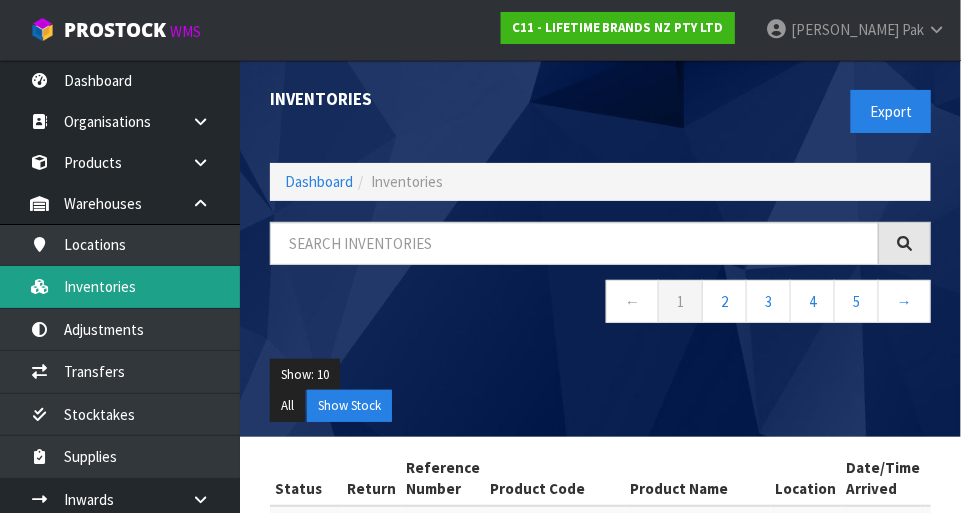scroll, scrollTop: 0, scrollLeft: 0, axis: both 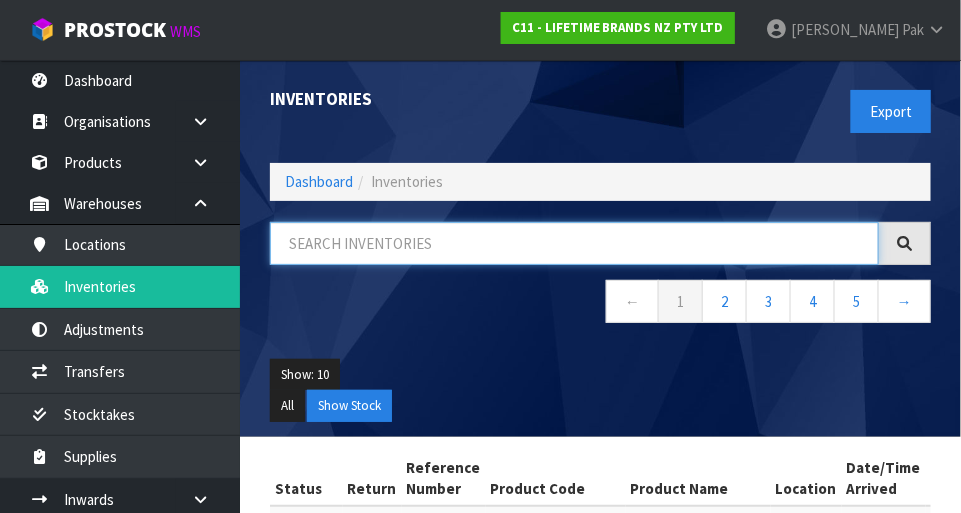 paste on "KE132OHERA" 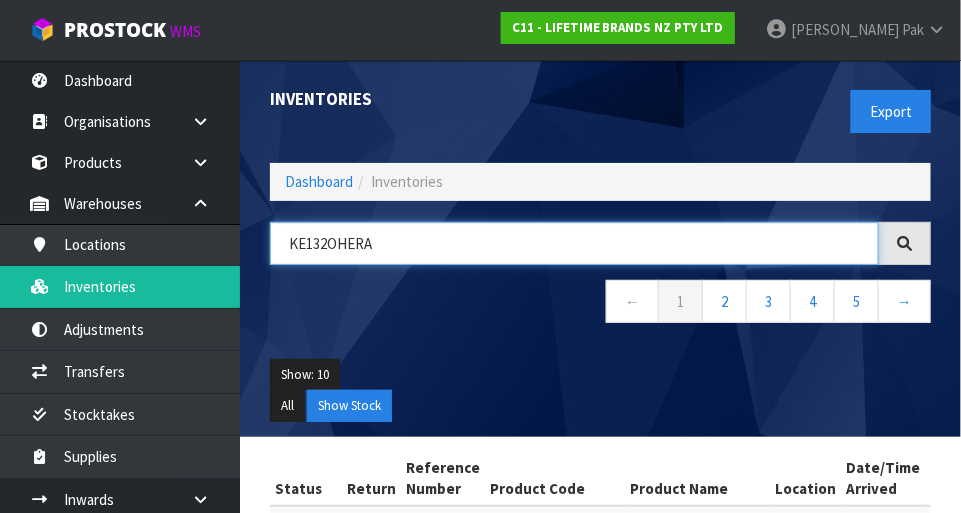 type on "KE132OHERA" 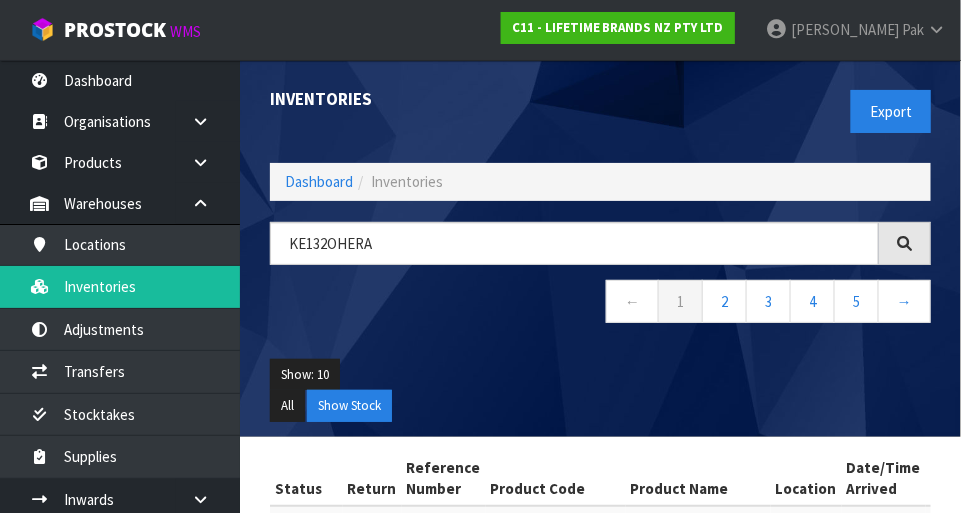click on "←
1 2 3 4 5
→" at bounding box center [600, 304] 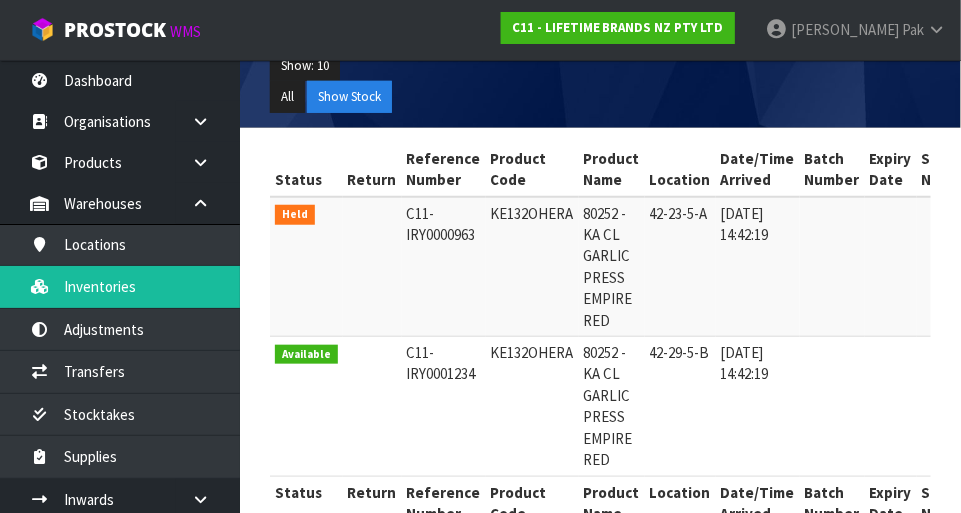 scroll, scrollTop: 359, scrollLeft: 0, axis: vertical 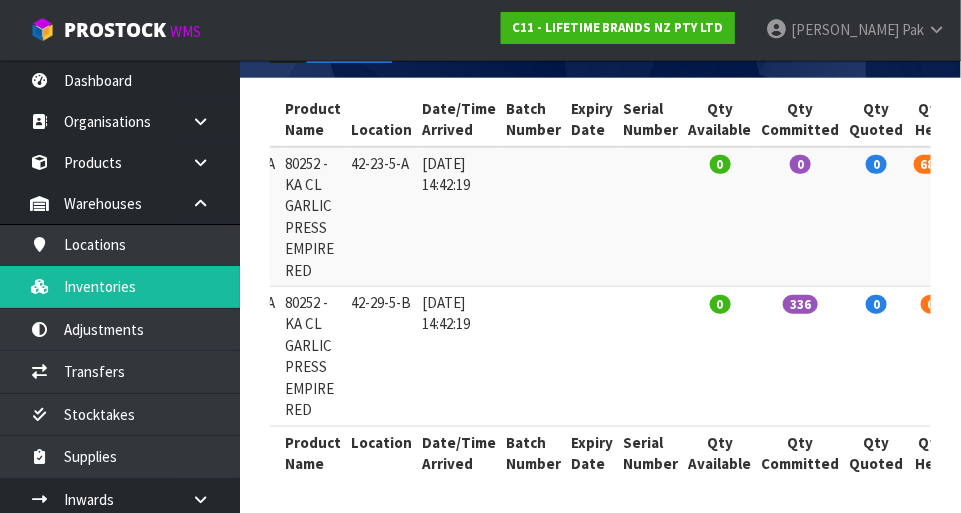 click on "0" at bounding box center [801, 217] 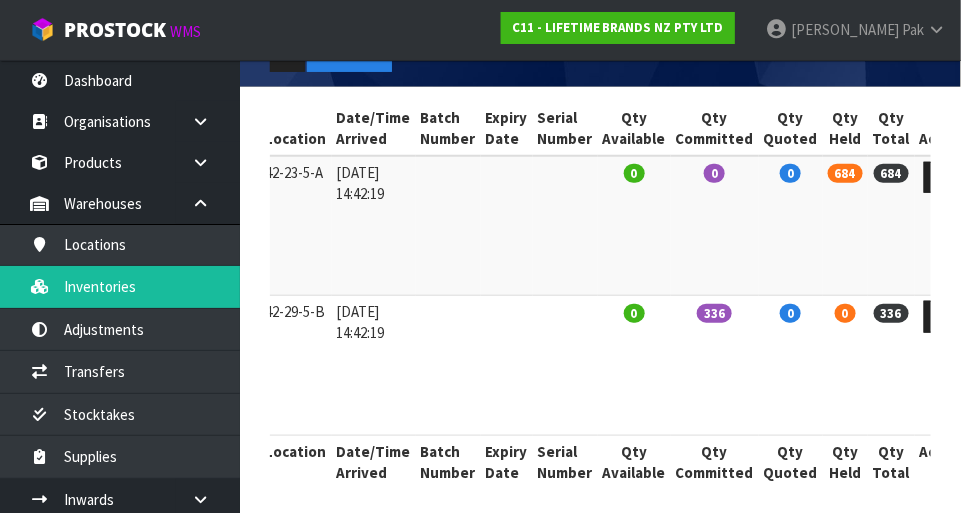 scroll, scrollTop: 0, scrollLeft: 380, axis: horizontal 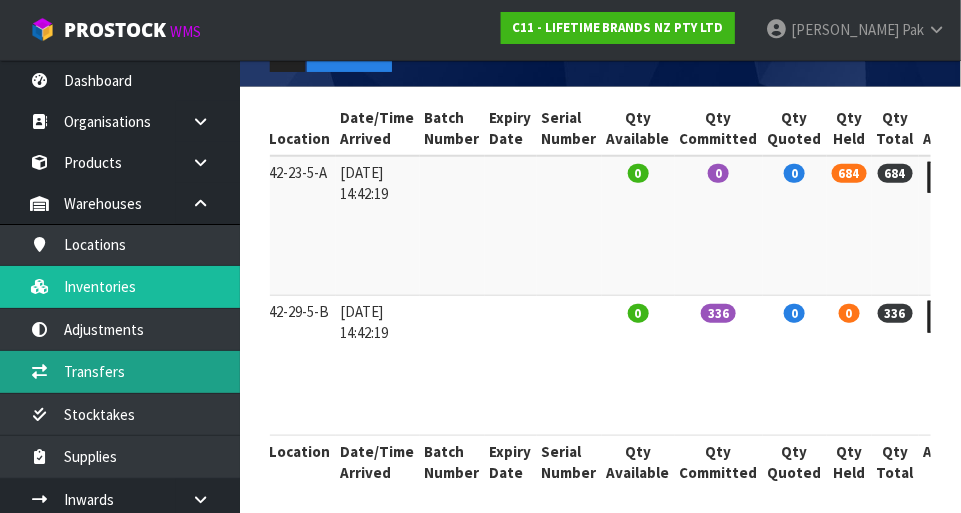 click on "Transfers" at bounding box center (120, 371) 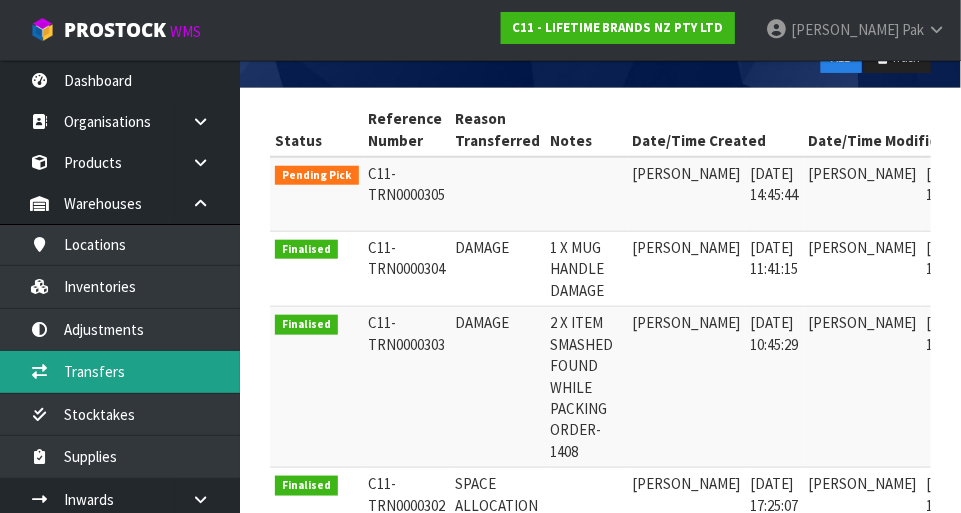 scroll, scrollTop: 380, scrollLeft: 0, axis: vertical 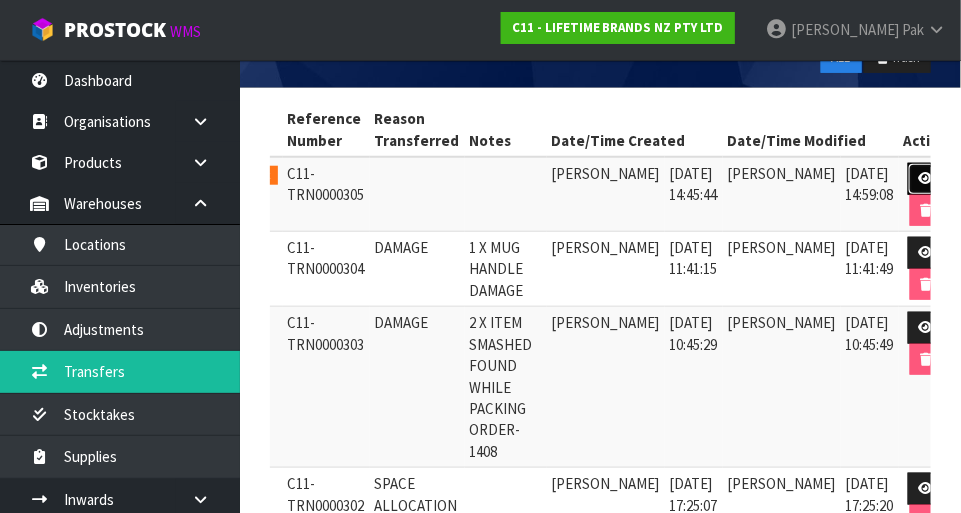 click at bounding box center [926, 178] 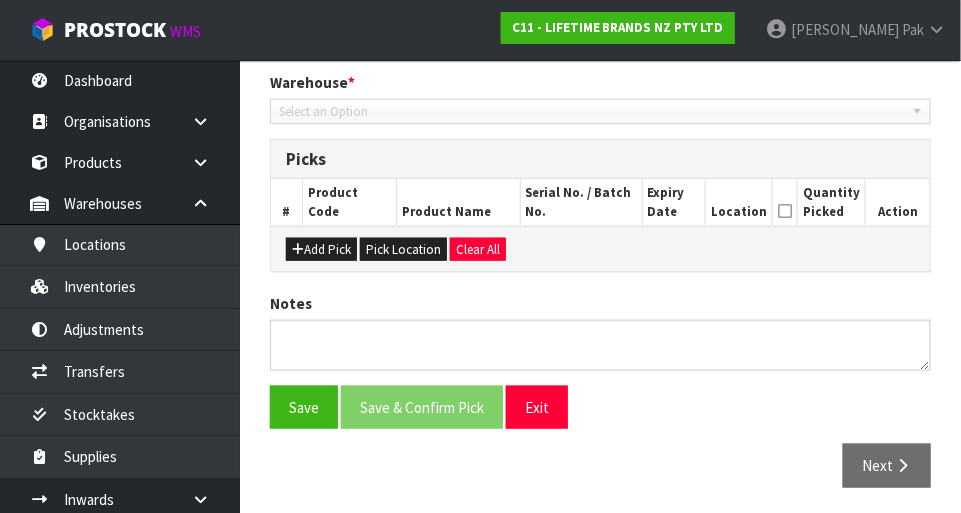 type on "[DATE]" 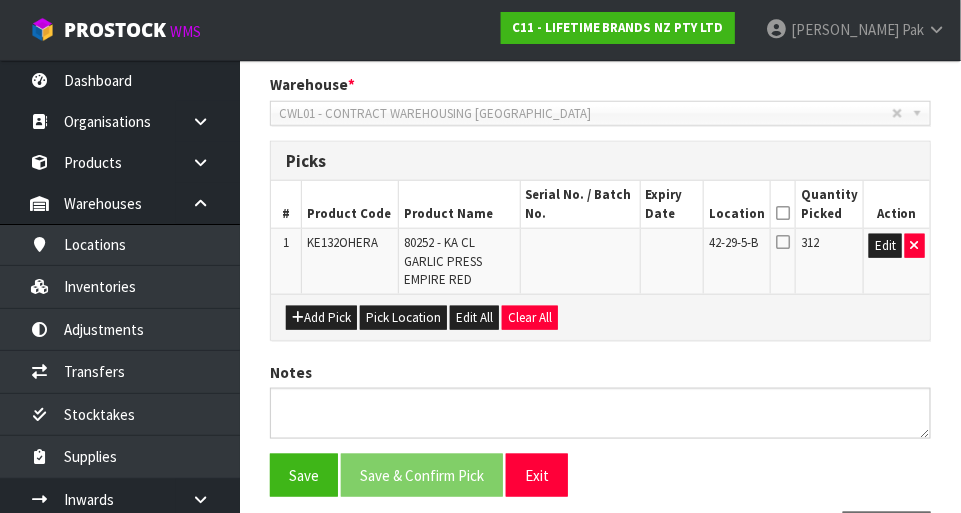 scroll, scrollTop: 410, scrollLeft: 0, axis: vertical 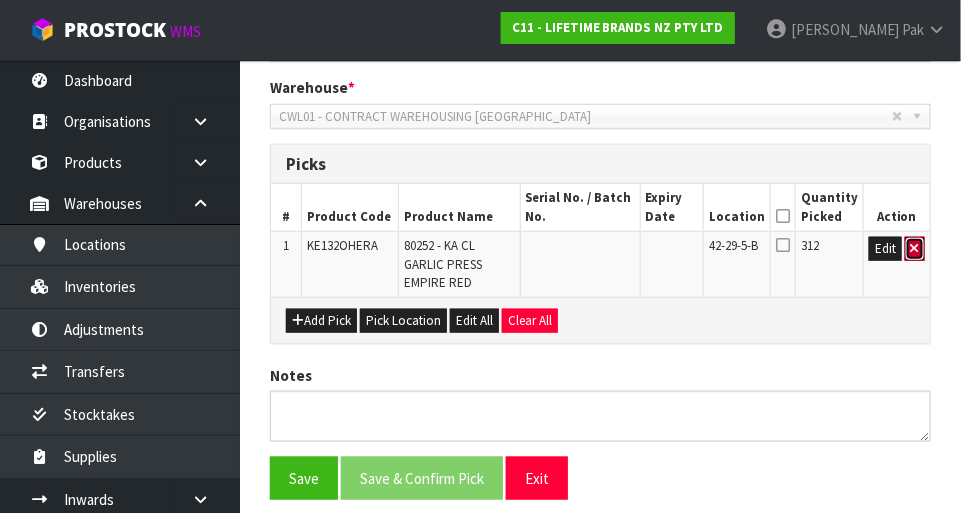 click at bounding box center [915, 249] 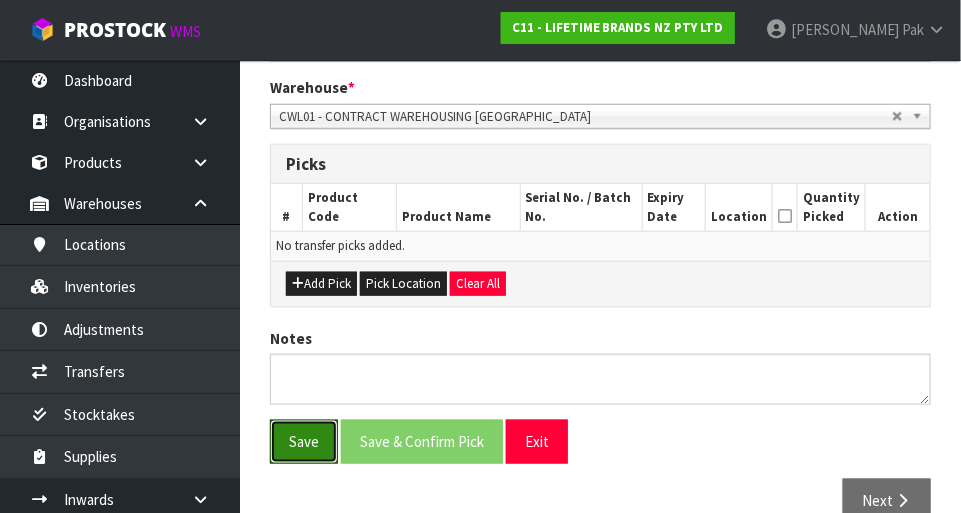 click on "Save" at bounding box center [304, 441] 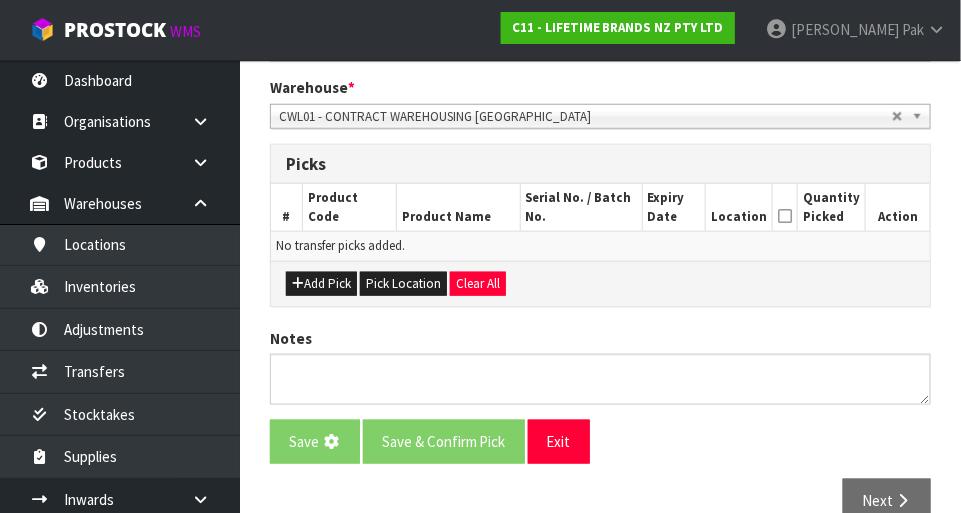 scroll, scrollTop: 0, scrollLeft: 0, axis: both 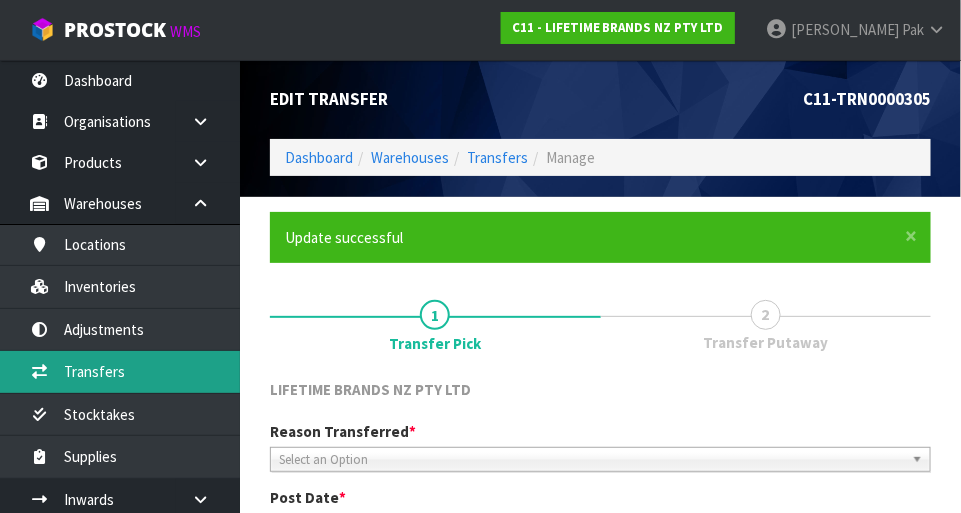 click on "Transfers" at bounding box center [120, 371] 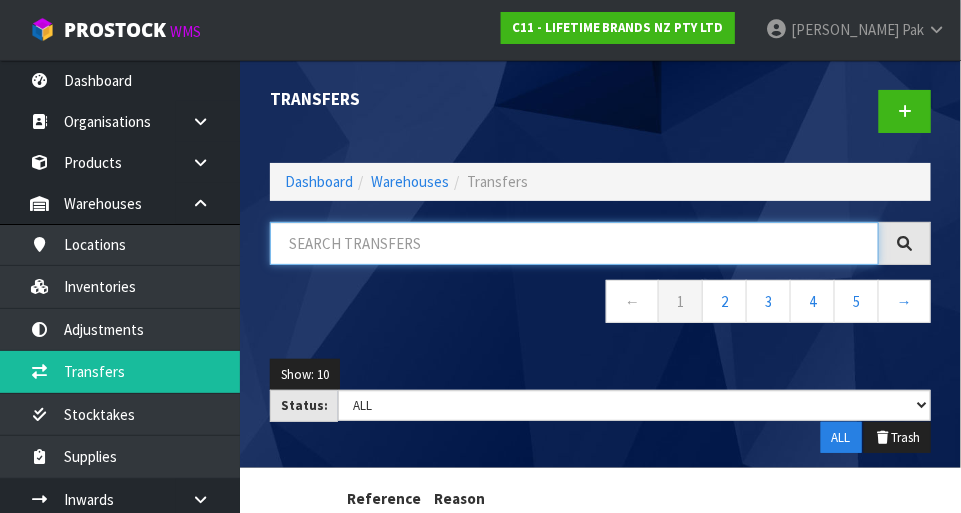 click at bounding box center [574, 243] 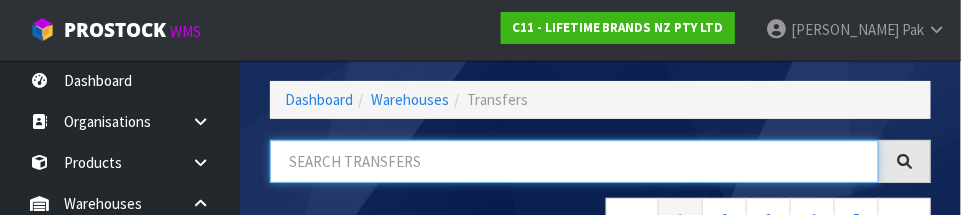 scroll, scrollTop: 135, scrollLeft: 0, axis: vertical 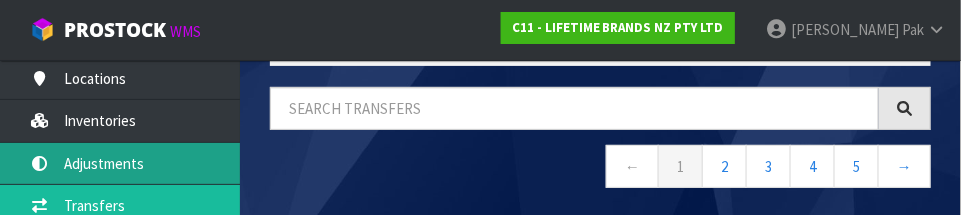 click on "Adjustments" at bounding box center (120, 163) 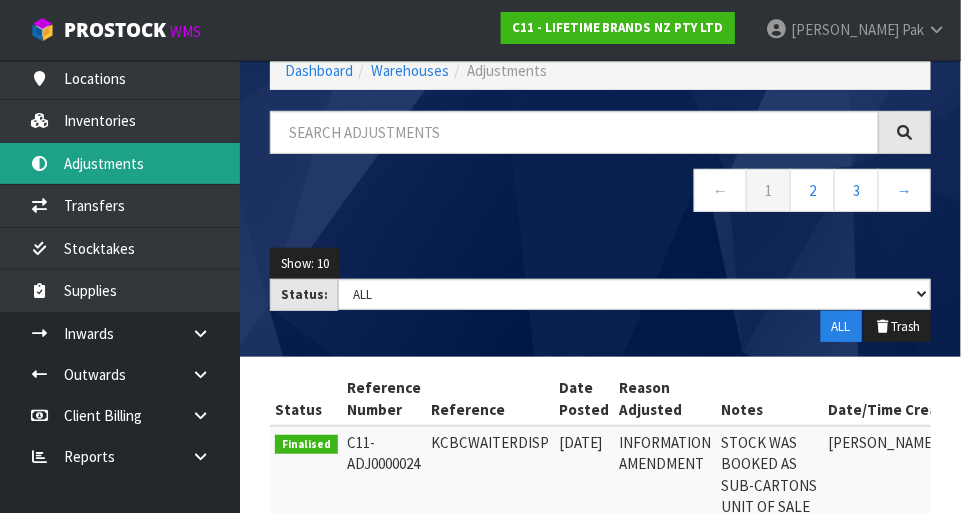 scroll, scrollTop: 135, scrollLeft: 0, axis: vertical 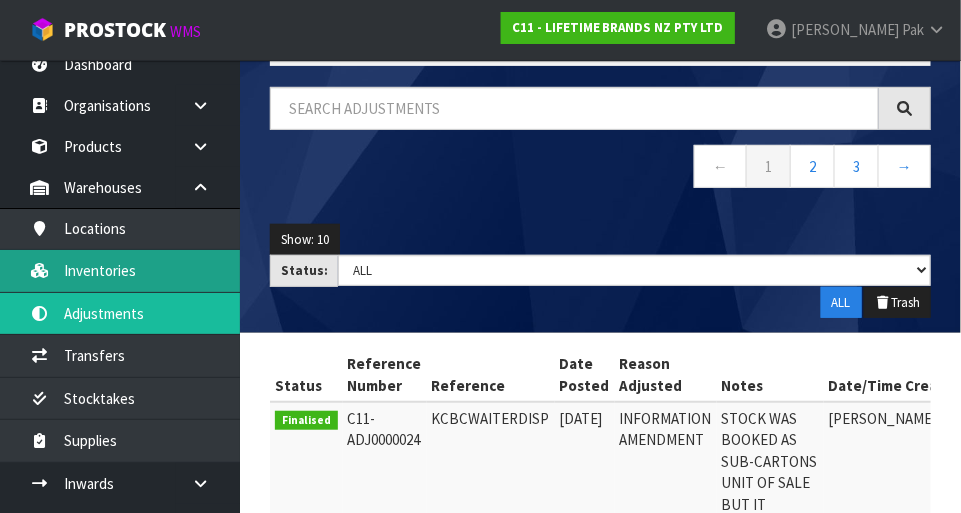 click on "Inventories" at bounding box center [120, 270] 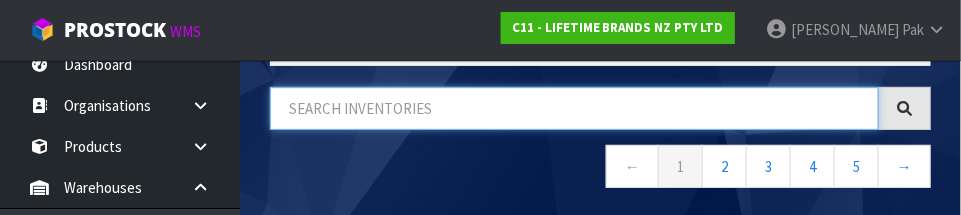 click at bounding box center (574, 108) 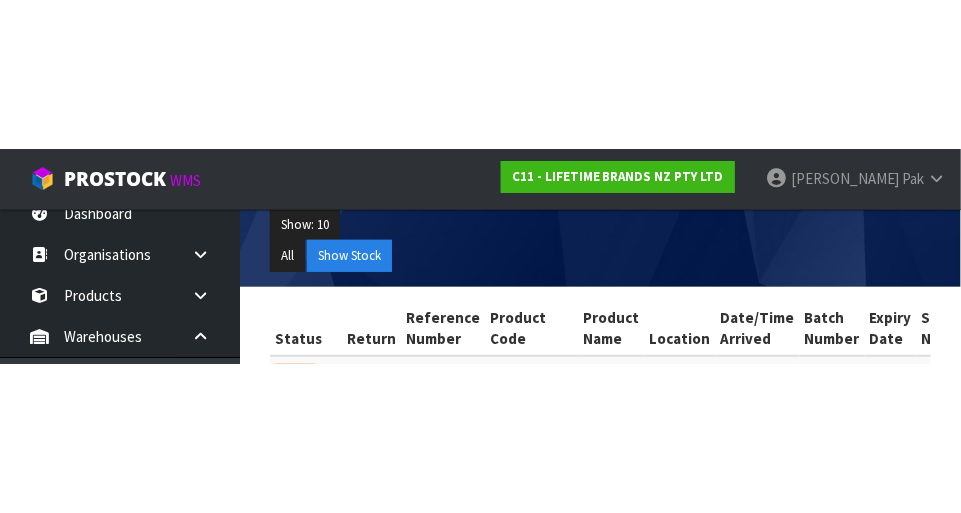 scroll, scrollTop: 319, scrollLeft: 0, axis: vertical 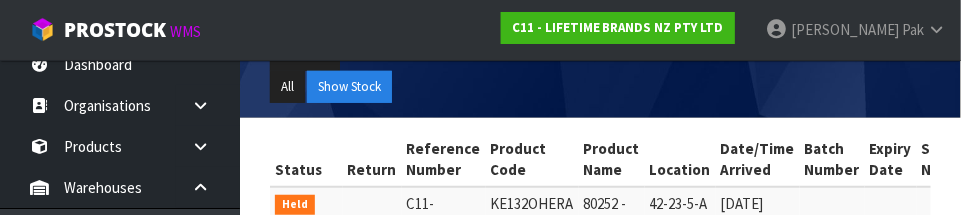 type on "KE132OHERA" 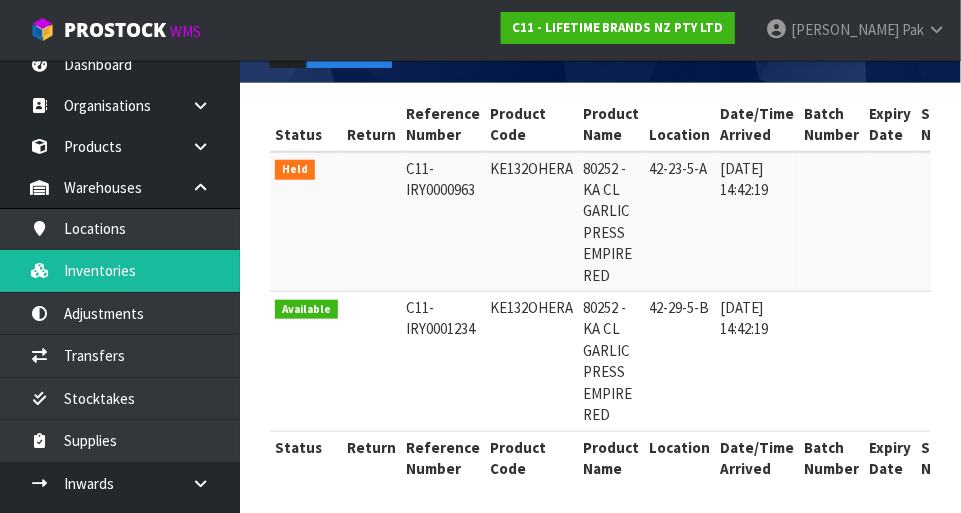scroll, scrollTop: 353, scrollLeft: 0, axis: vertical 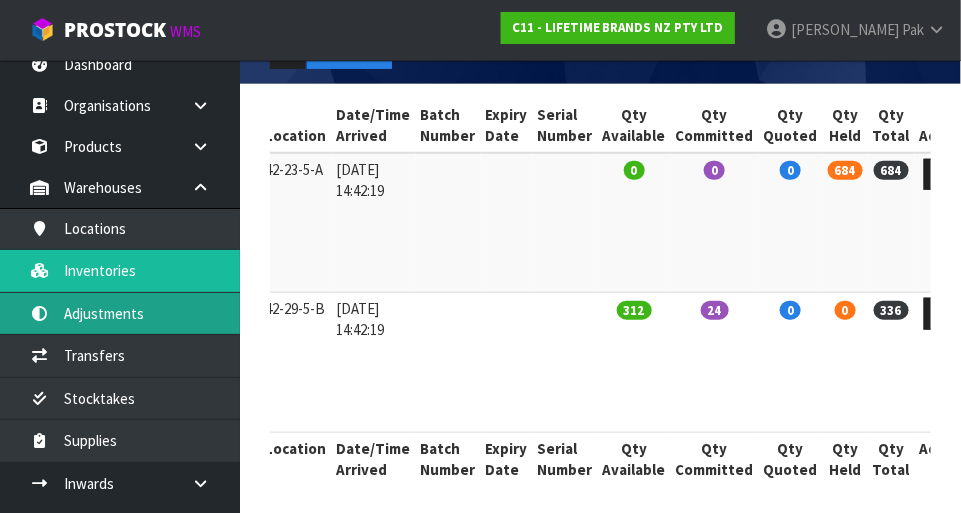 click on "Adjustments" at bounding box center (120, 313) 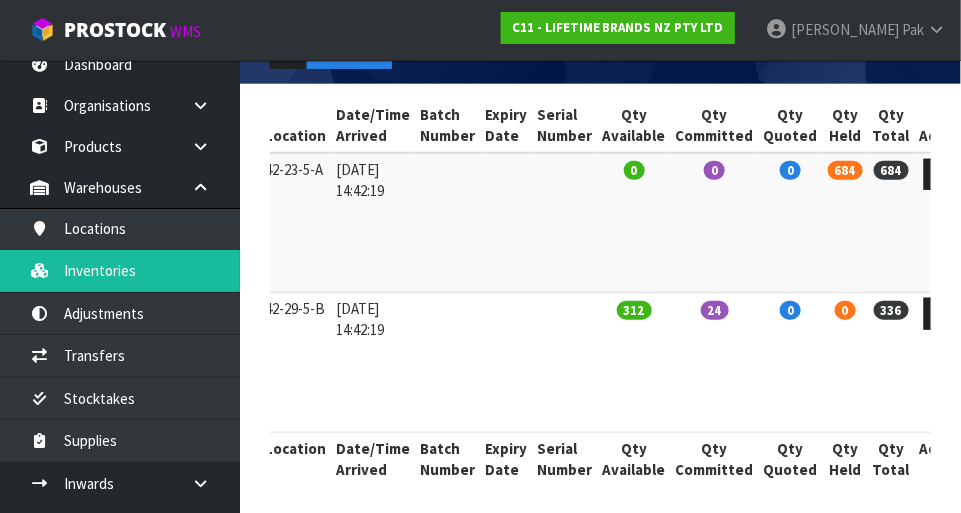 scroll, scrollTop: 111, scrollLeft: 0, axis: vertical 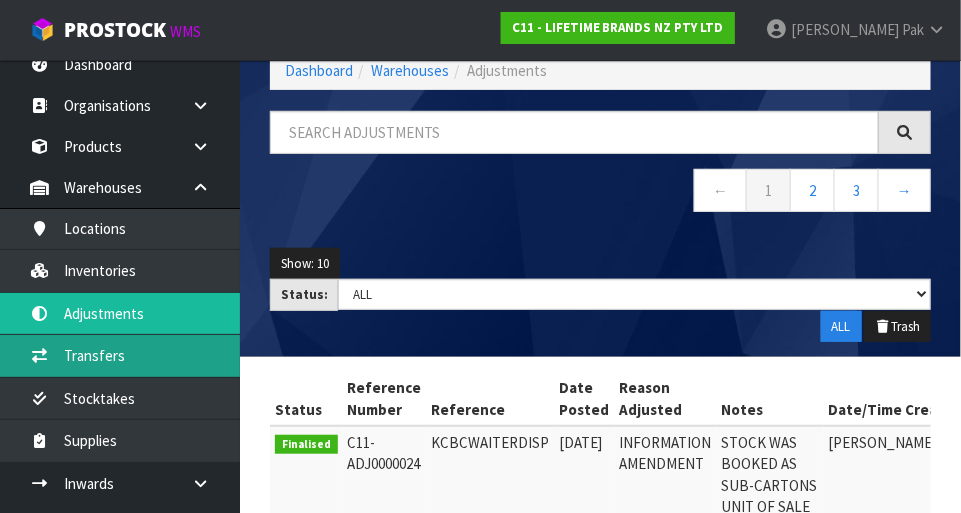 click on "Transfers" at bounding box center [120, 355] 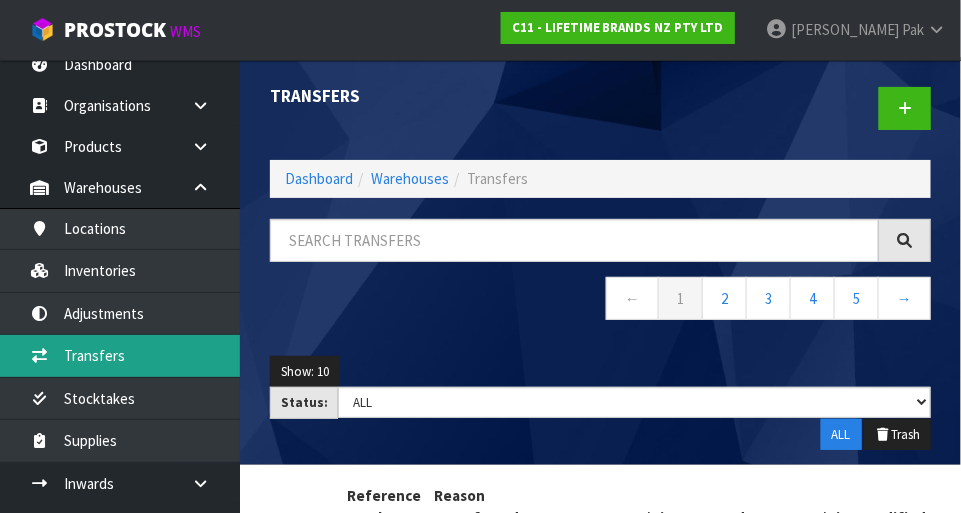 scroll, scrollTop: 0, scrollLeft: 0, axis: both 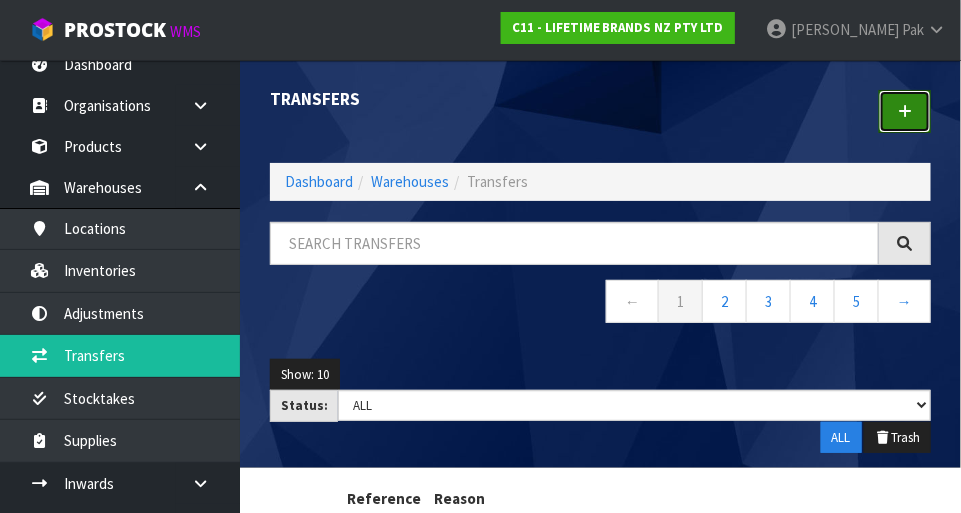 click at bounding box center (905, 111) 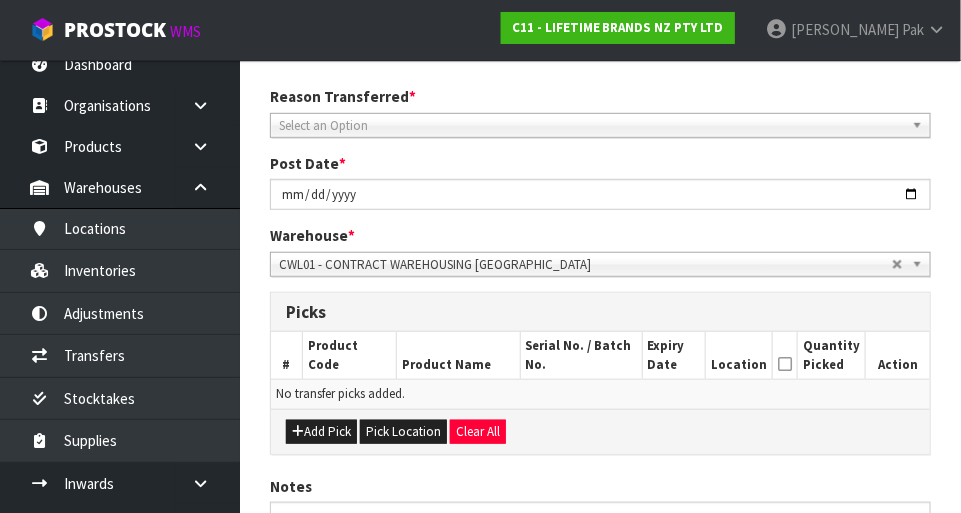 scroll, scrollTop: 256, scrollLeft: 0, axis: vertical 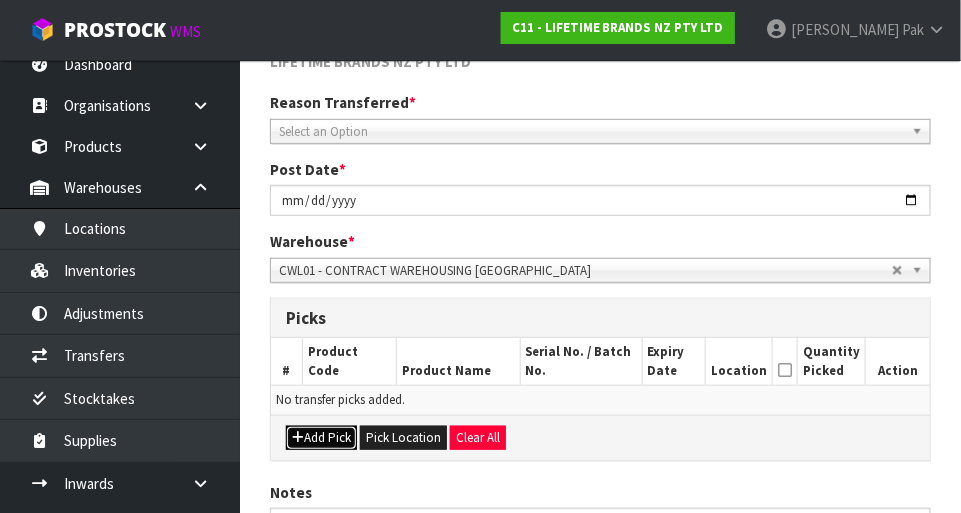 click on "Add Pick" at bounding box center [321, 438] 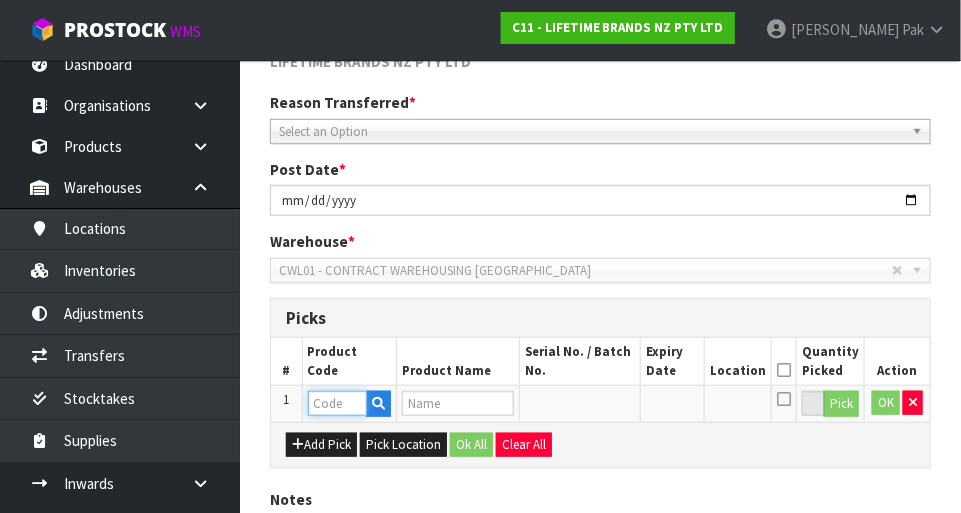 paste on "KE132OHERA" 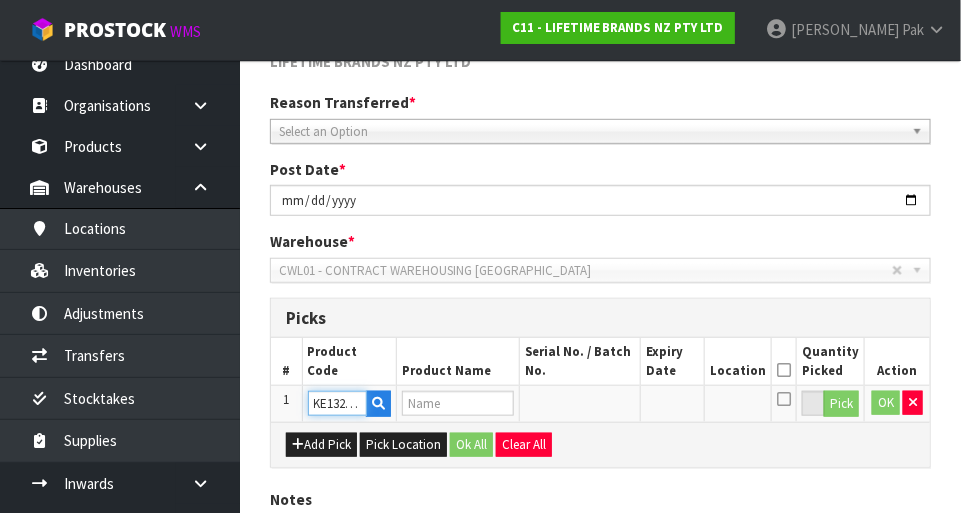 scroll, scrollTop: 0, scrollLeft: 21, axis: horizontal 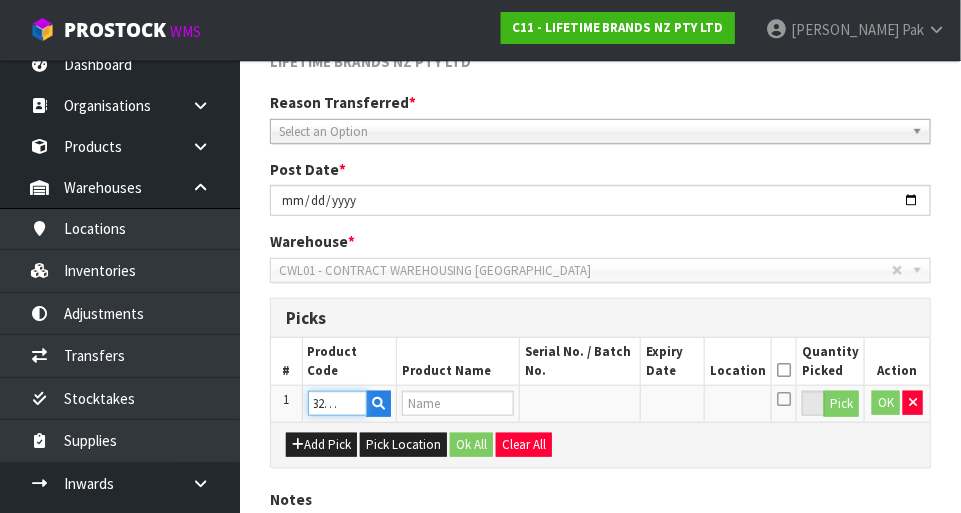 type on "80252 - KA CL GARLIC PRESS EMPIRE RED" 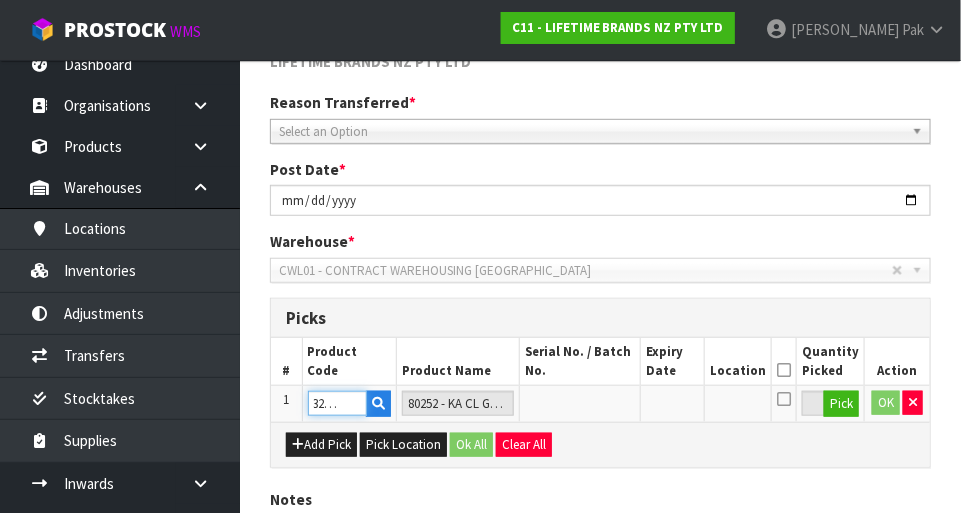 type on "KE132OHERA" 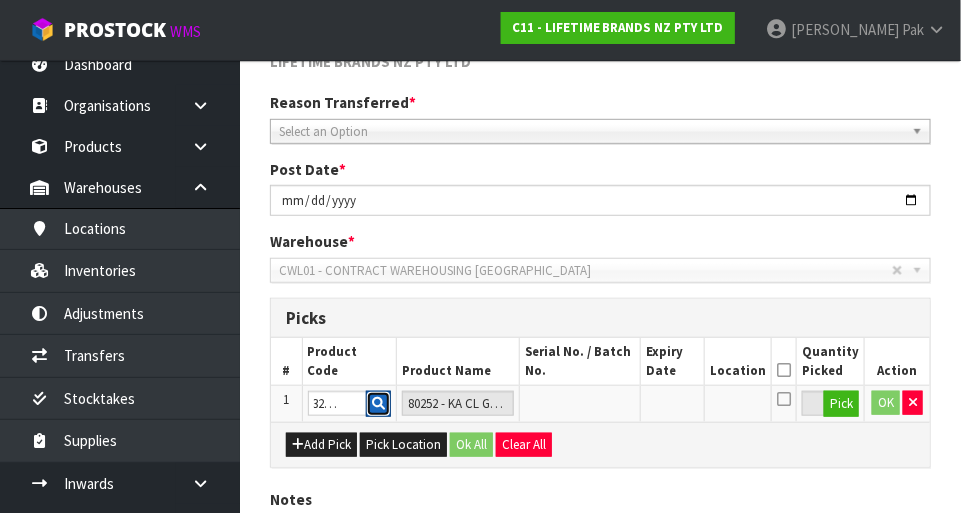 click at bounding box center (378, 403) 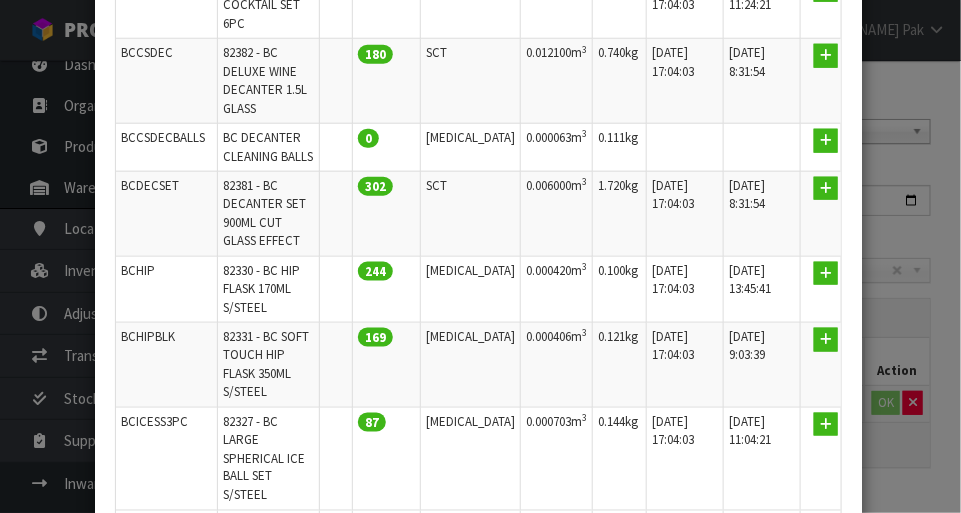 scroll, scrollTop: 0, scrollLeft: 0, axis: both 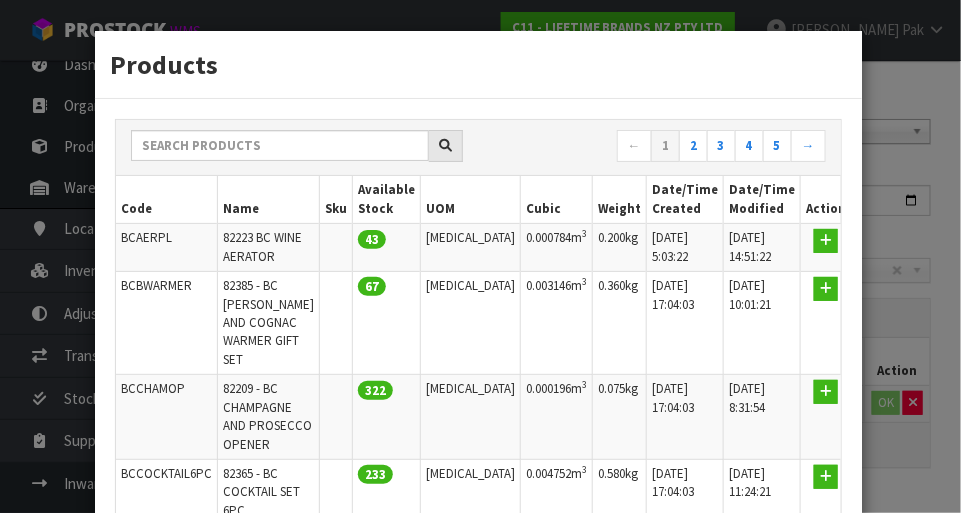 click on "Products
←
1 2 3 4 5
→
Code
Name
Sku
Available Stock
UOM
Cubic
Weight
Date/Time Created
Date/Time Modified
Action
BCAERPL
82223 BC WINE AERATOR
43
[MEDICAL_DATA]
0.000784m 3
0.200kg
[DATE] 5:03:22
[DATE] 14:51:22
BCBWARMER
82385 - BC [PERSON_NAME] AND COGNAC WARMER GIFT SET
67
[MEDICAL_DATA]
0.003146m 3
0.360kg
[DATE] 17:04:03
[DATE] 10:01:21
BCCHAMOP" at bounding box center (480, 256) 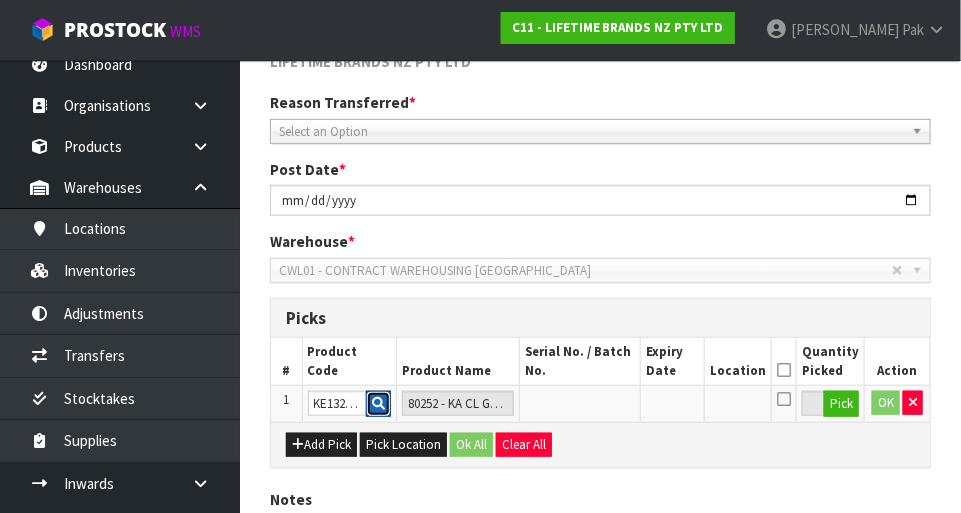 click at bounding box center [378, 404] 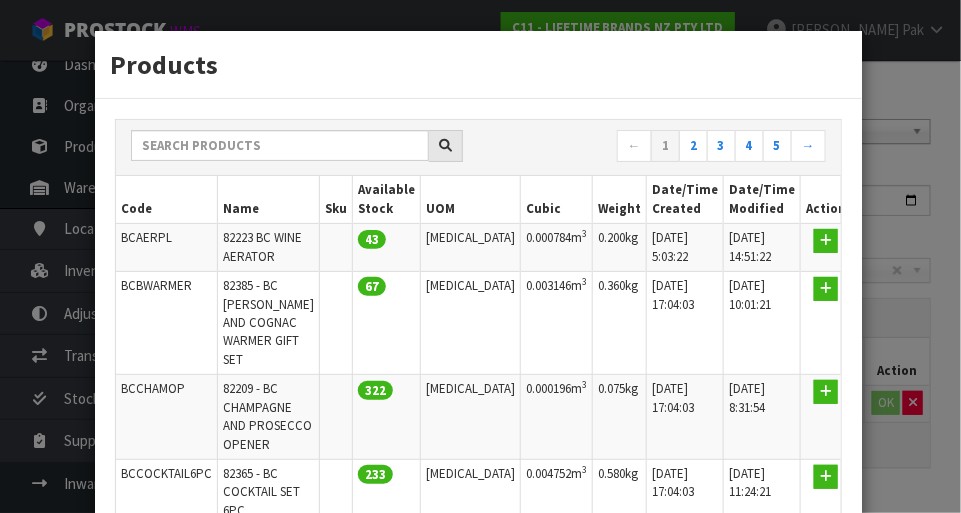 click on "Products
←
1 2 3 4 5
→
Code
Name
Sku
Available Stock
UOM
Cubic
Weight
Date/Time Created
Date/Time Modified
Action
BCAERPL
82223 BC WINE AERATOR
43
[MEDICAL_DATA]
0.000784m 3
0.200kg
[DATE] 5:03:22
[DATE] 14:51:22
BCBWARMER
82385 - BC [PERSON_NAME] AND COGNAC WARMER GIFT SET
67
[MEDICAL_DATA]
0.003146m 3
0.360kg
[DATE] 17:04:03
[DATE] 10:01:21
BCCHAMOP" at bounding box center (480, 256) 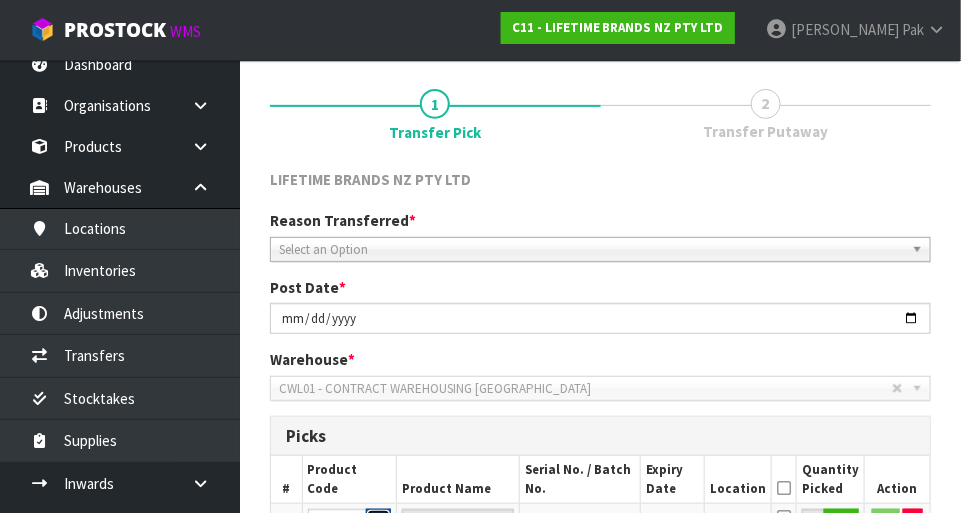 scroll, scrollTop: 116, scrollLeft: 0, axis: vertical 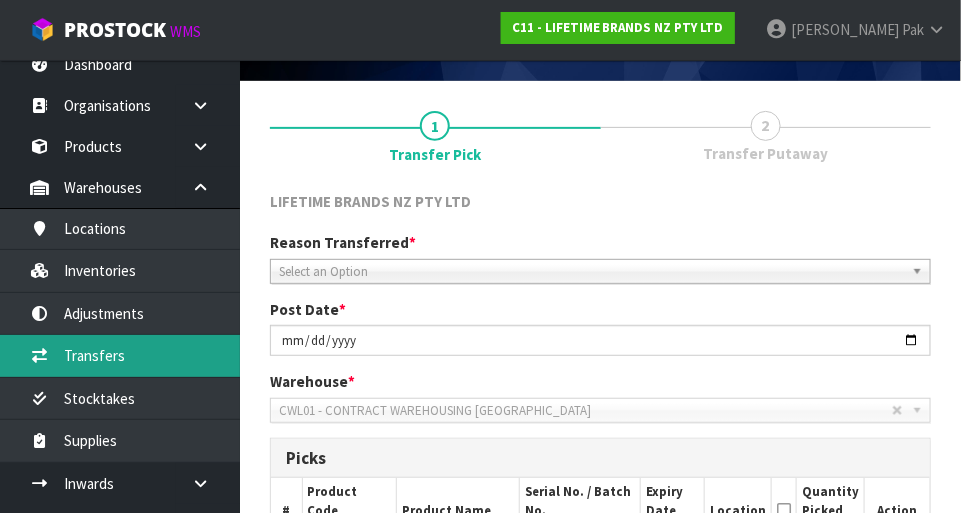 click on "Transfers" at bounding box center [120, 355] 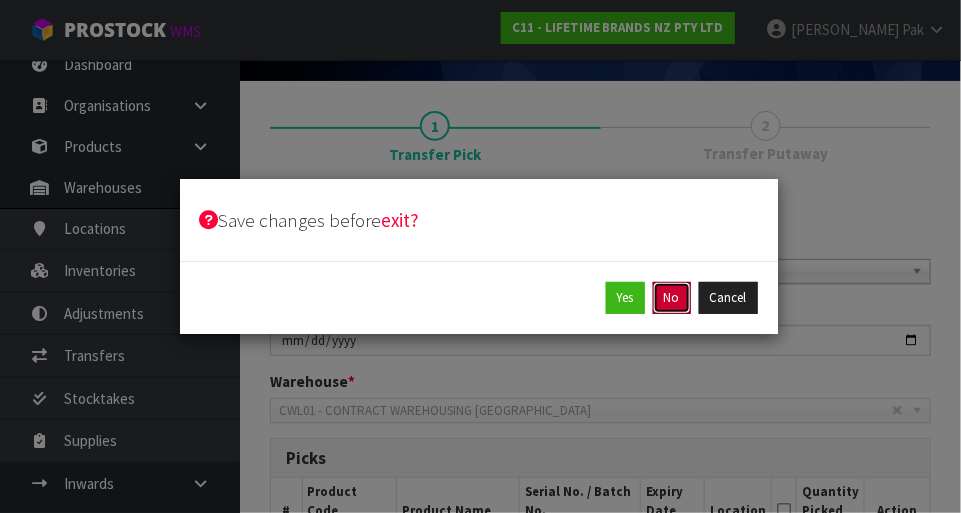 click on "No" at bounding box center (672, 298) 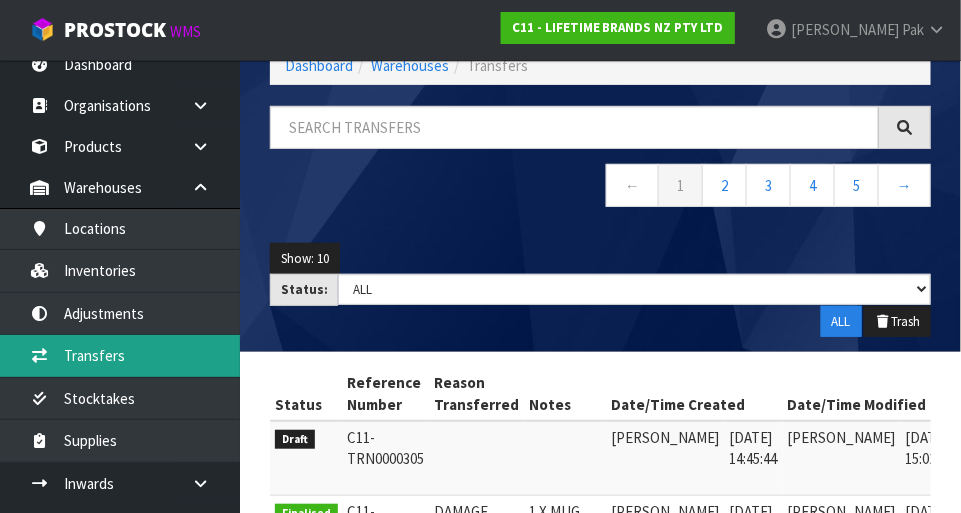 scroll, scrollTop: 0, scrollLeft: 0, axis: both 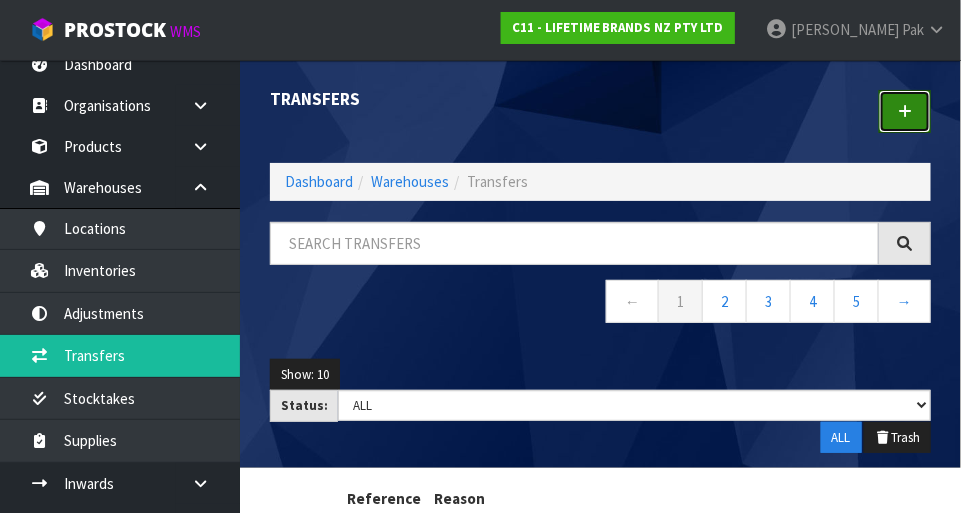 click at bounding box center [905, 111] 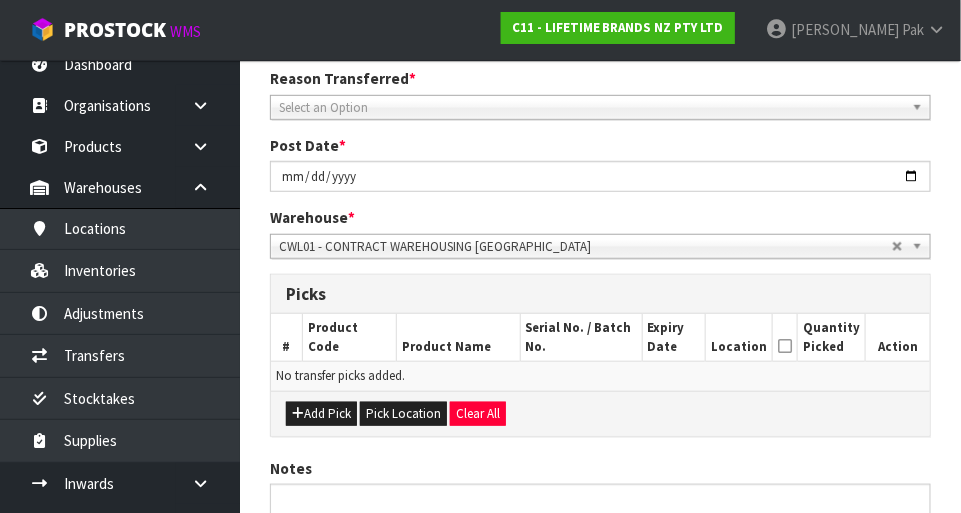 scroll, scrollTop: 301, scrollLeft: 0, axis: vertical 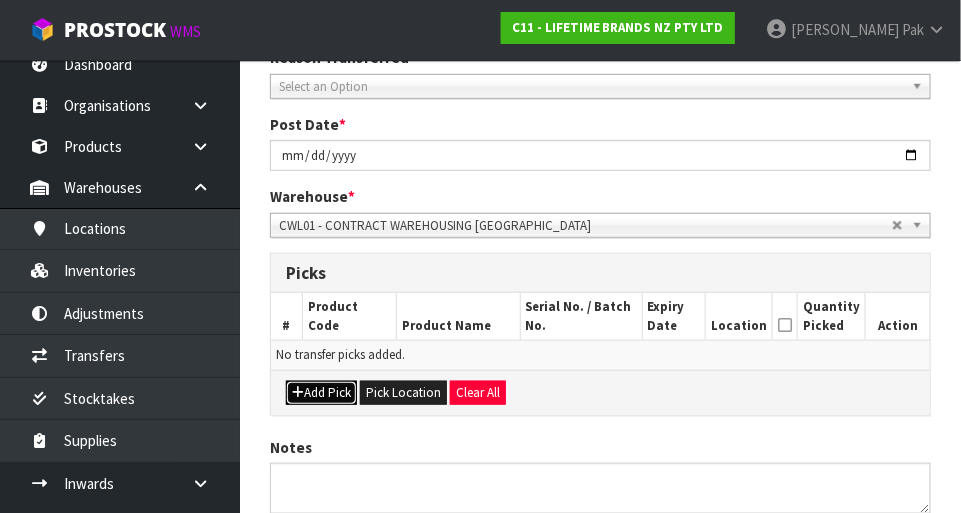 click on "Add Pick" at bounding box center (321, 393) 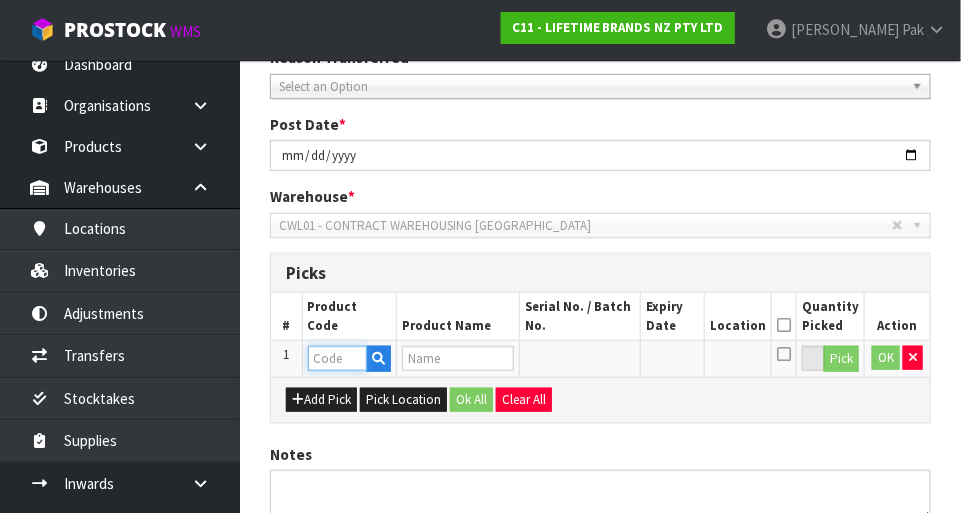 click at bounding box center [337, 358] 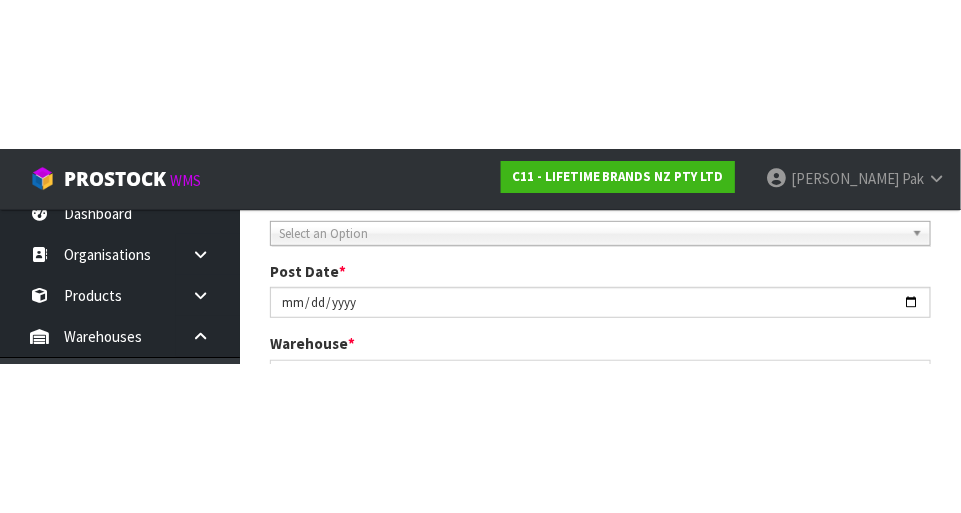 scroll, scrollTop: 301, scrollLeft: 0, axis: vertical 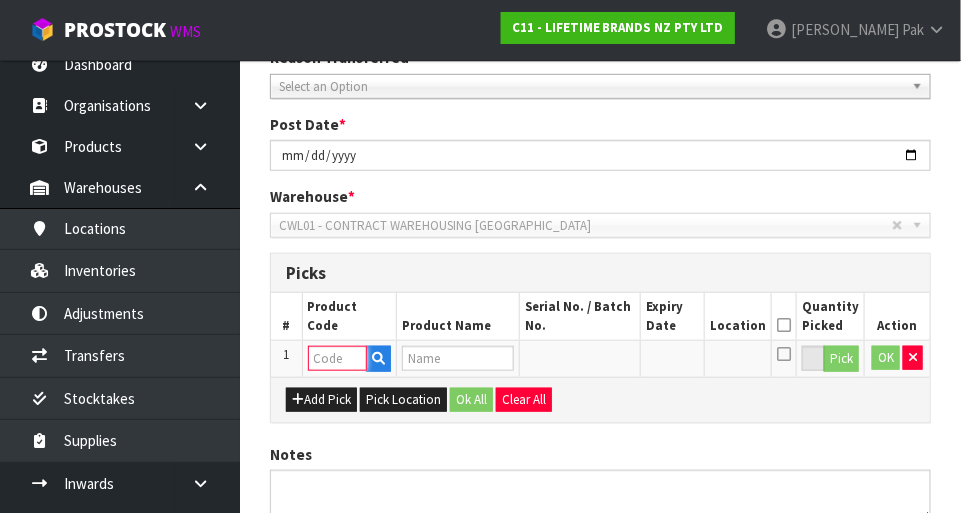 paste on "KE132OHERA" 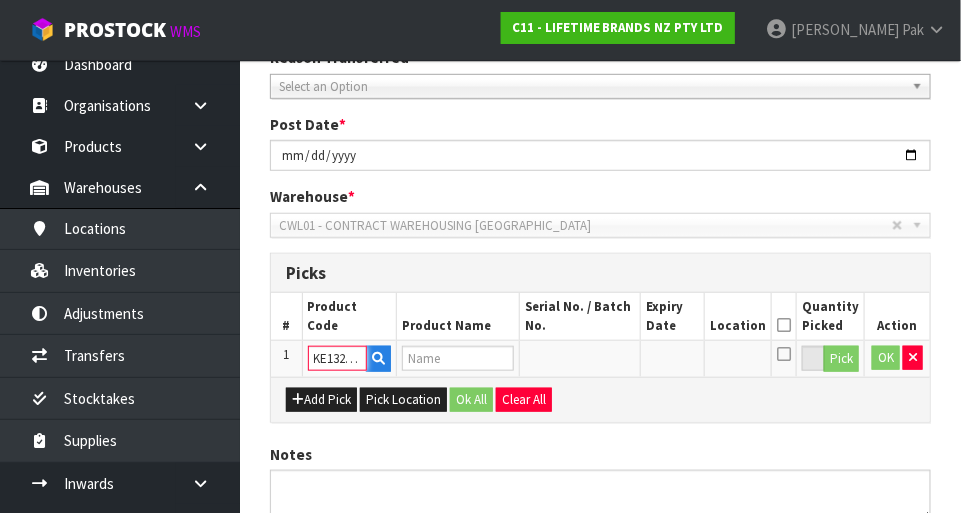 scroll, scrollTop: 0, scrollLeft: 21, axis: horizontal 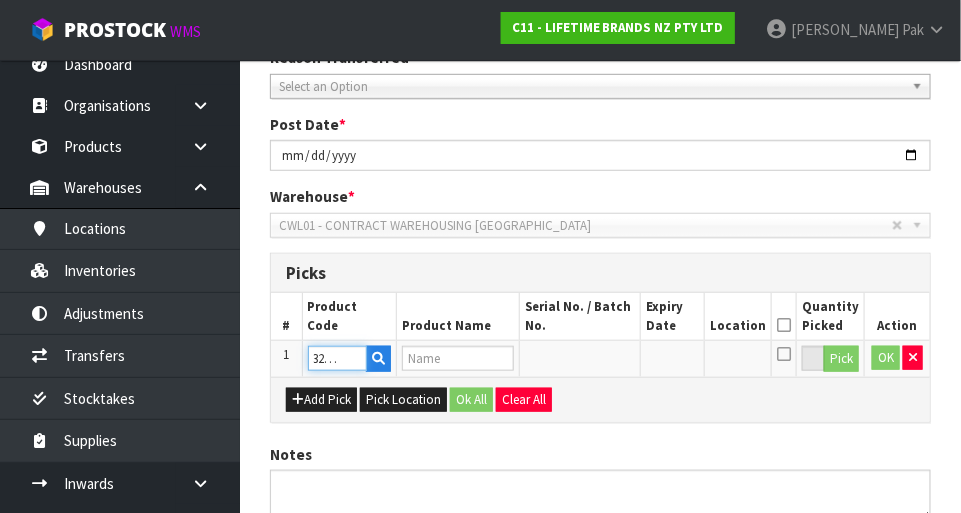 type on "80252 - KA CL GARLIC PRESS EMPIRE RED" 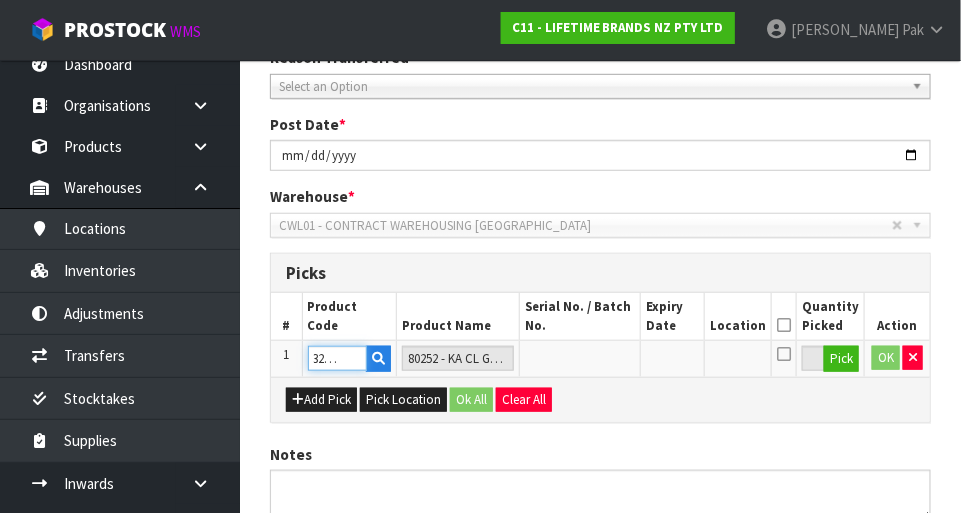 type on "KE132OHERA" 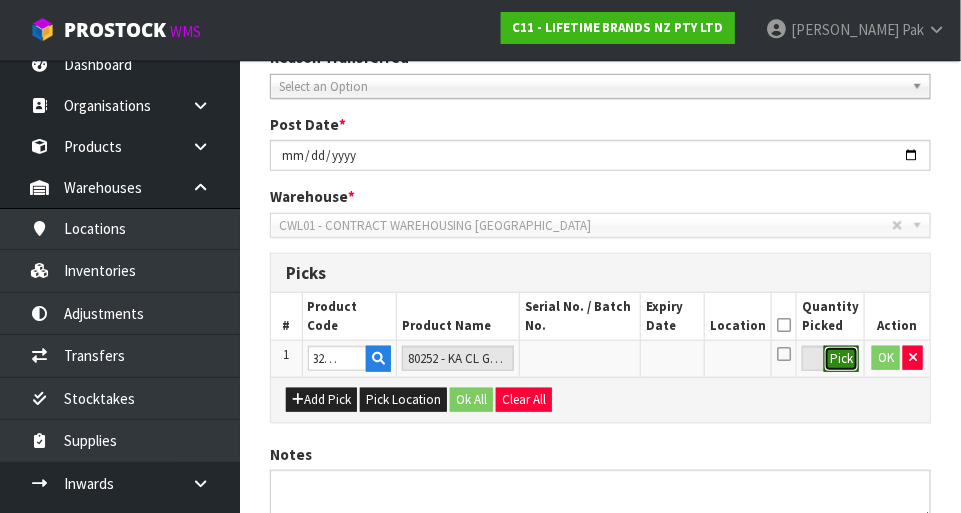 click on "Pick" at bounding box center (841, 359) 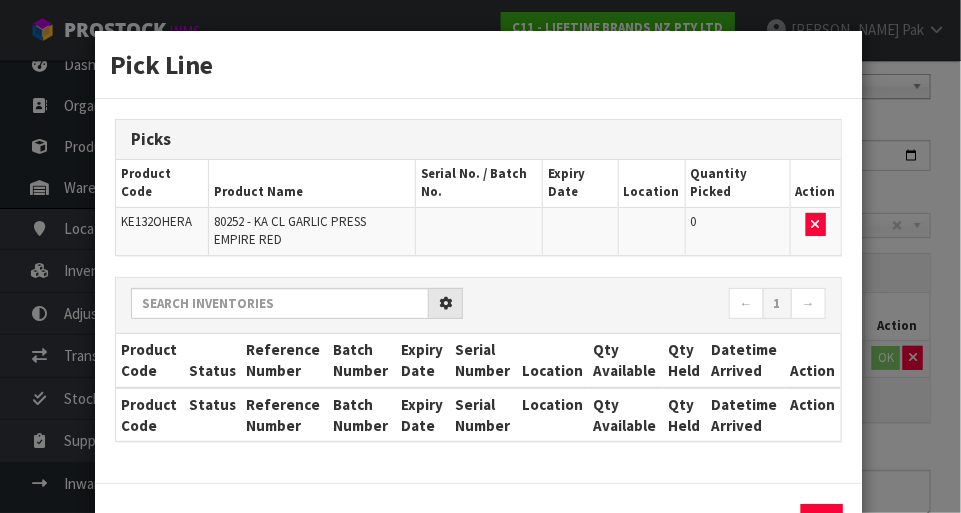 scroll, scrollTop: 0, scrollLeft: 0, axis: both 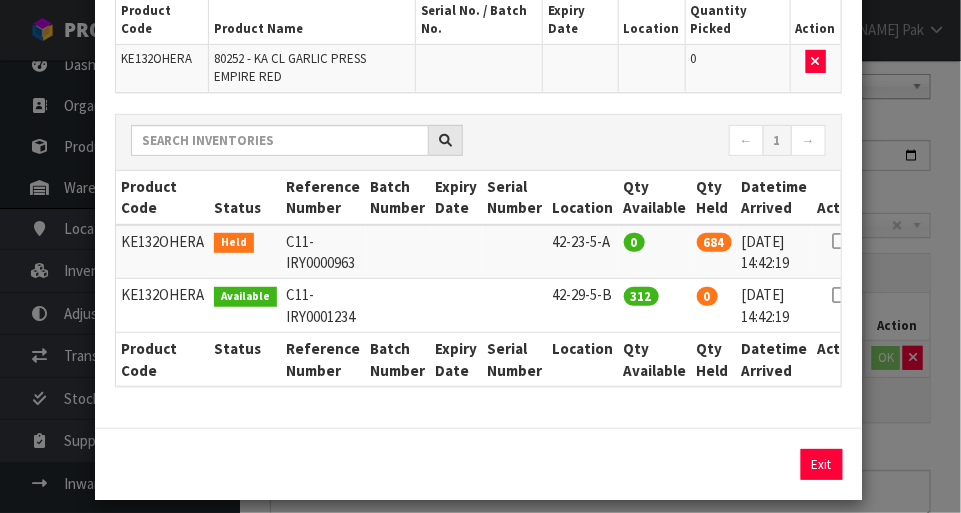 click at bounding box center [840, 295] 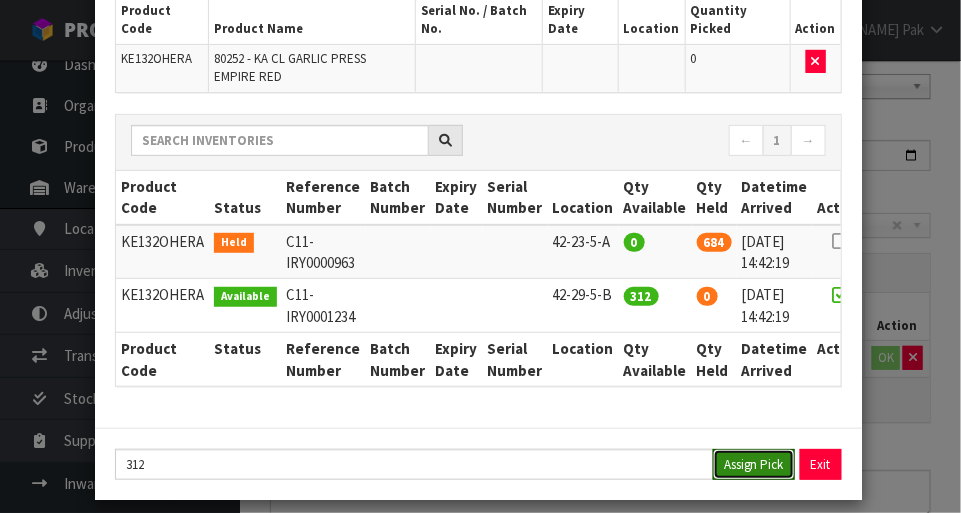 click on "Assign Pick" at bounding box center [754, 464] 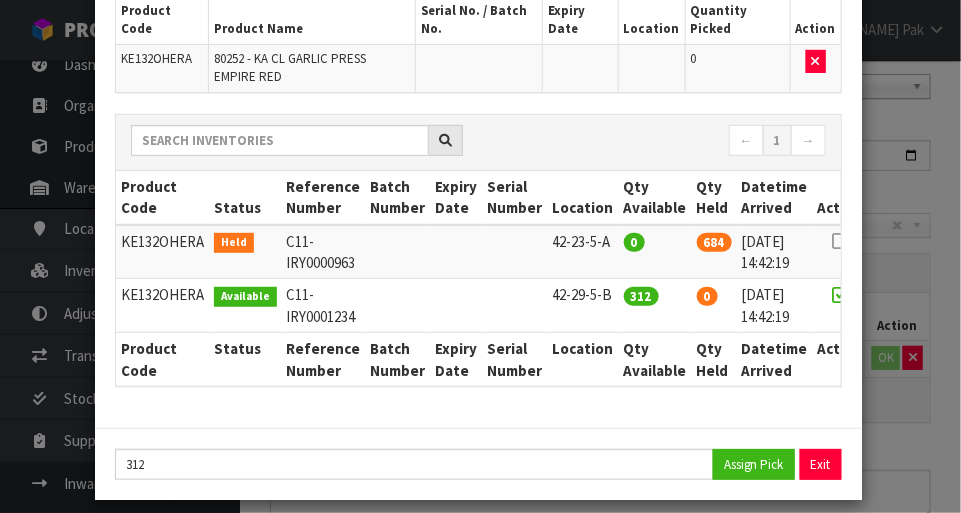 type on "312" 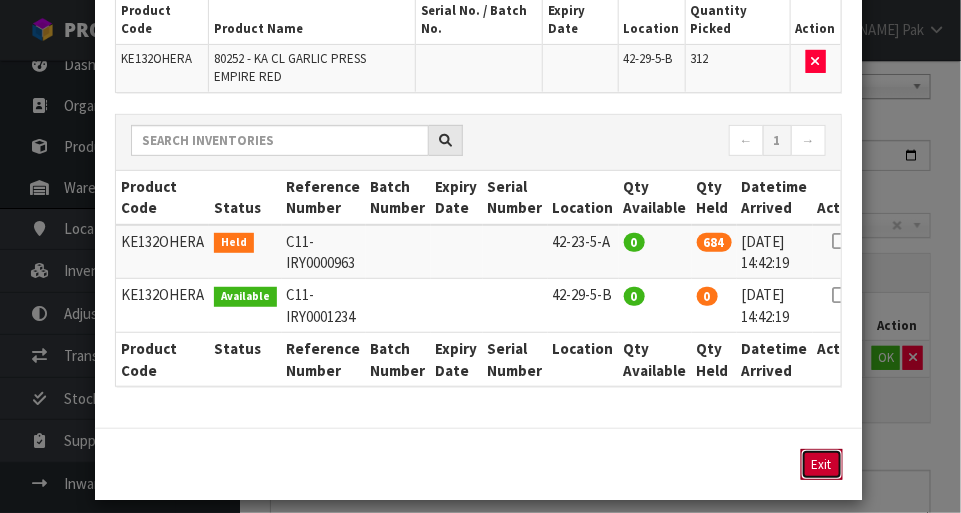 click on "Exit" at bounding box center (822, 464) 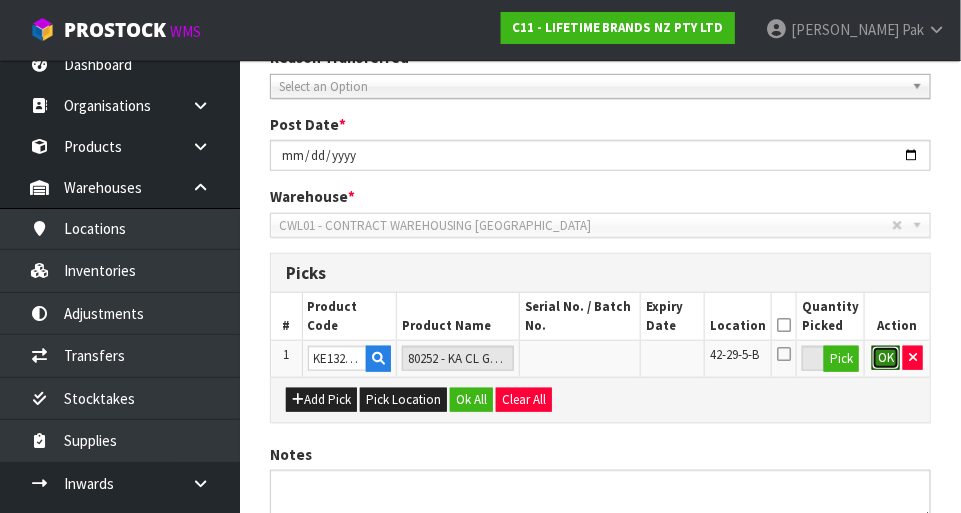 click on "OK" at bounding box center (886, 358) 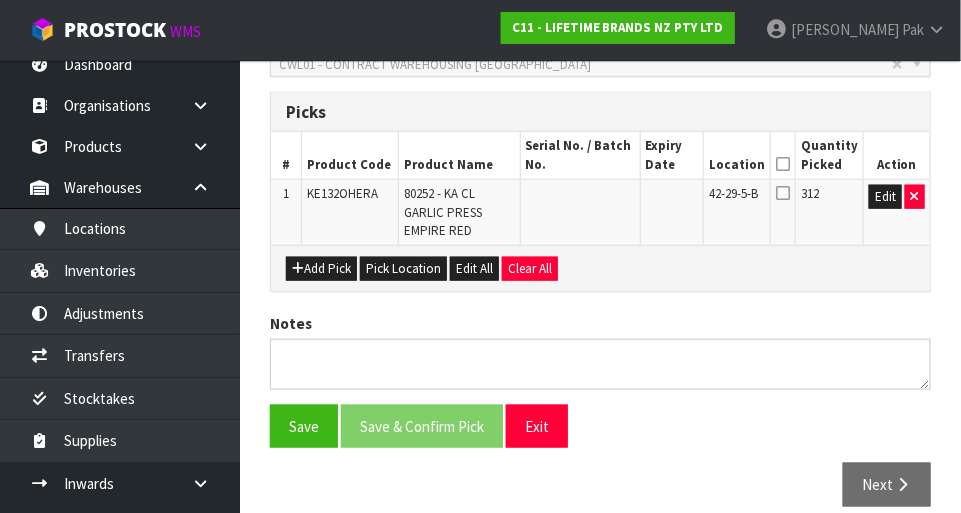 scroll, scrollTop: 461, scrollLeft: 0, axis: vertical 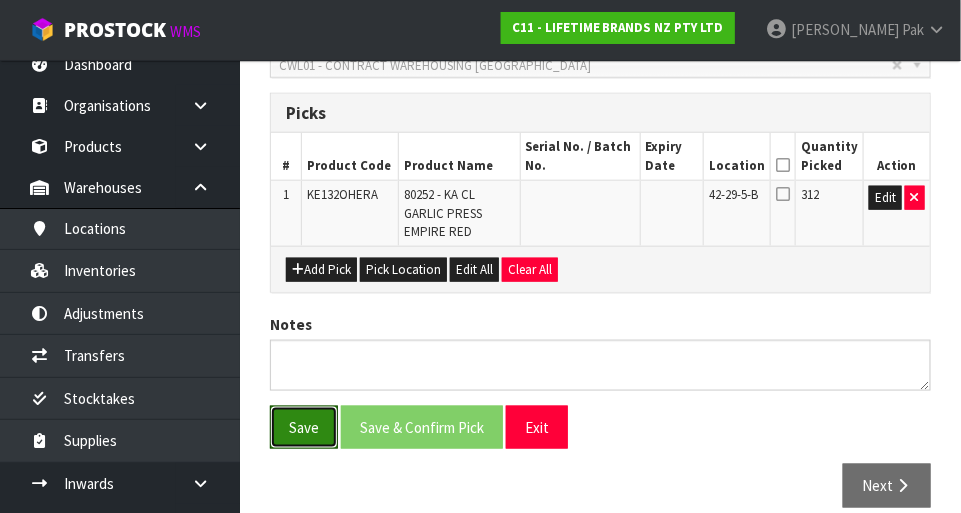 click on "Save" at bounding box center [304, 427] 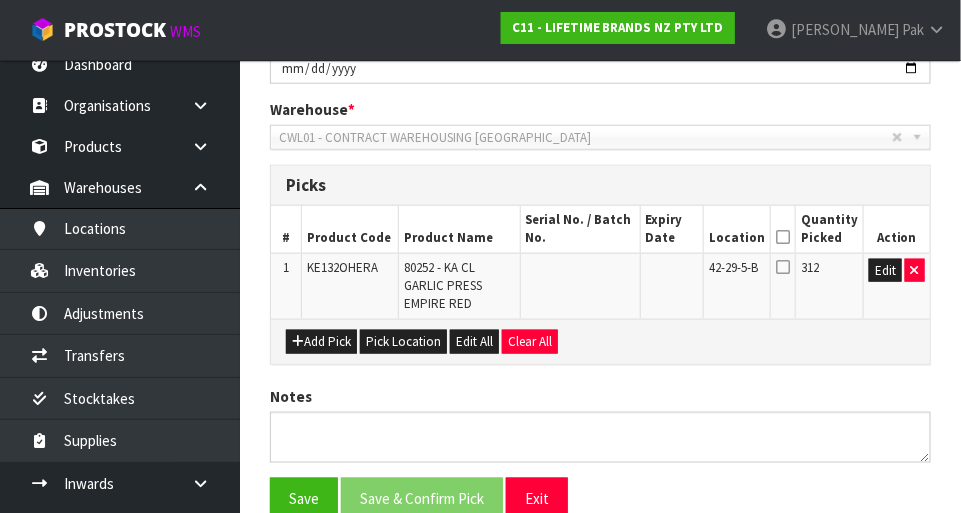 scroll, scrollTop: 0, scrollLeft: 0, axis: both 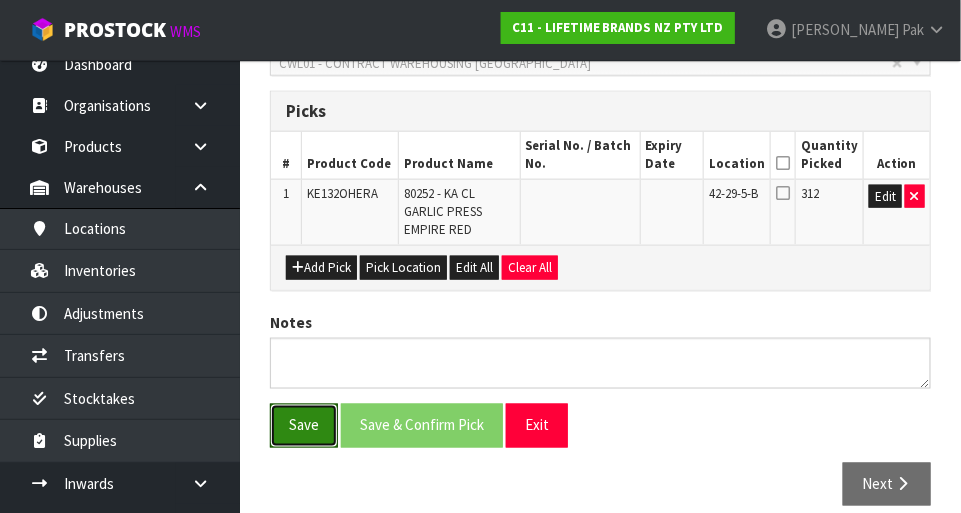 click on "Save" at bounding box center [304, 425] 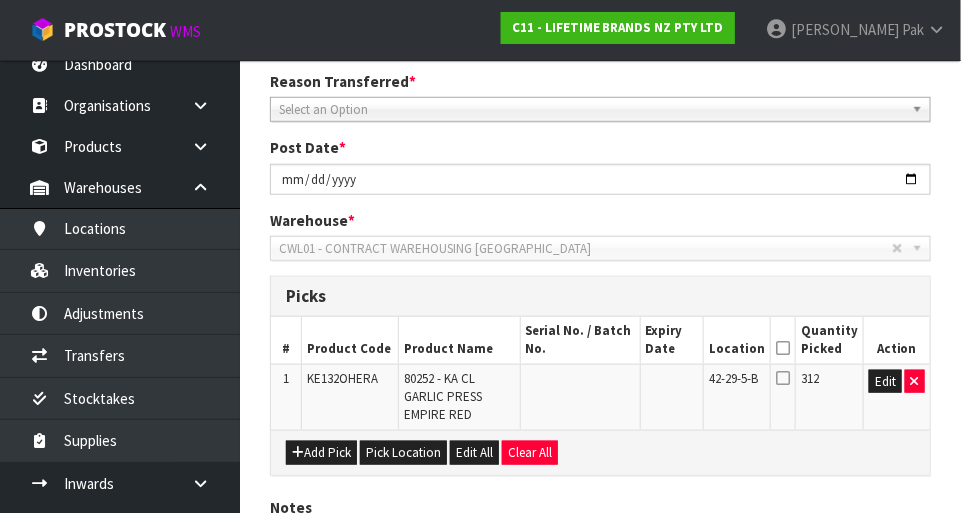 scroll, scrollTop: 535, scrollLeft: 0, axis: vertical 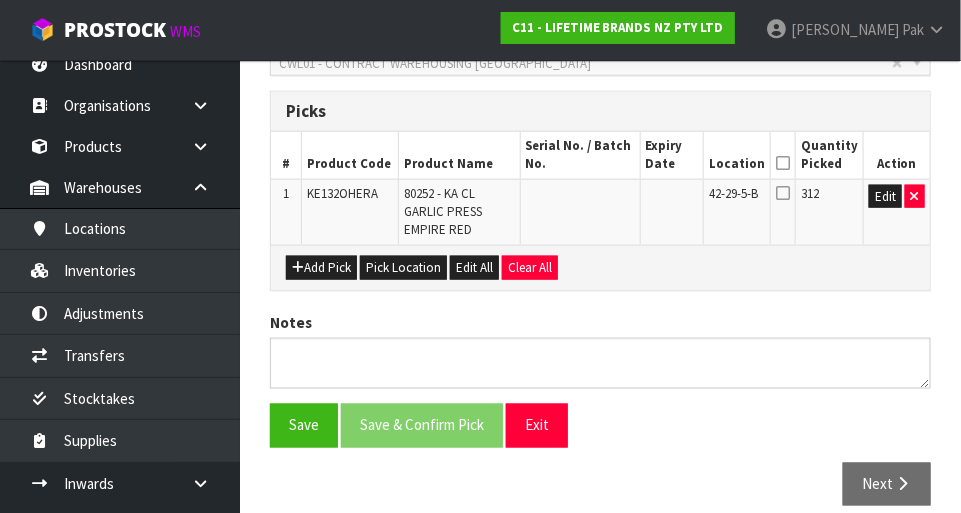 click at bounding box center [783, 193] 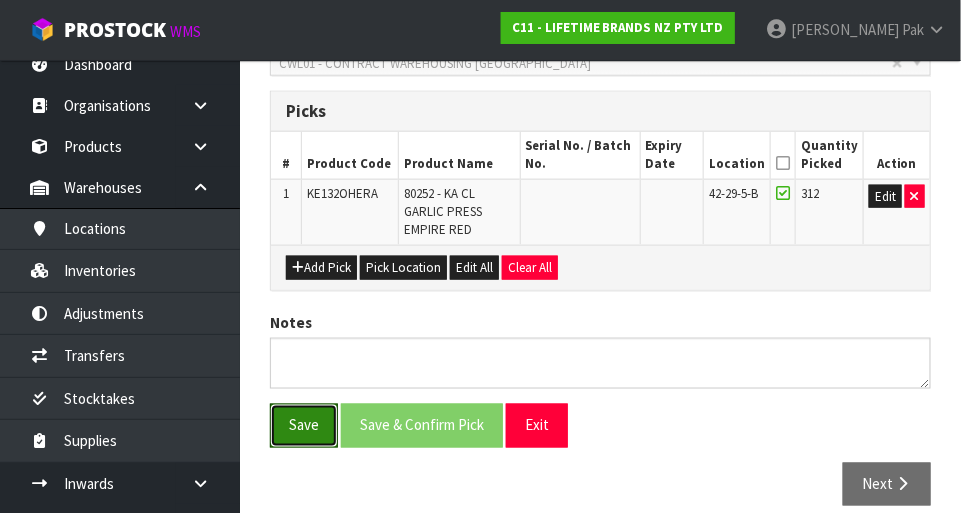 click on "Save" at bounding box center [304, 425] 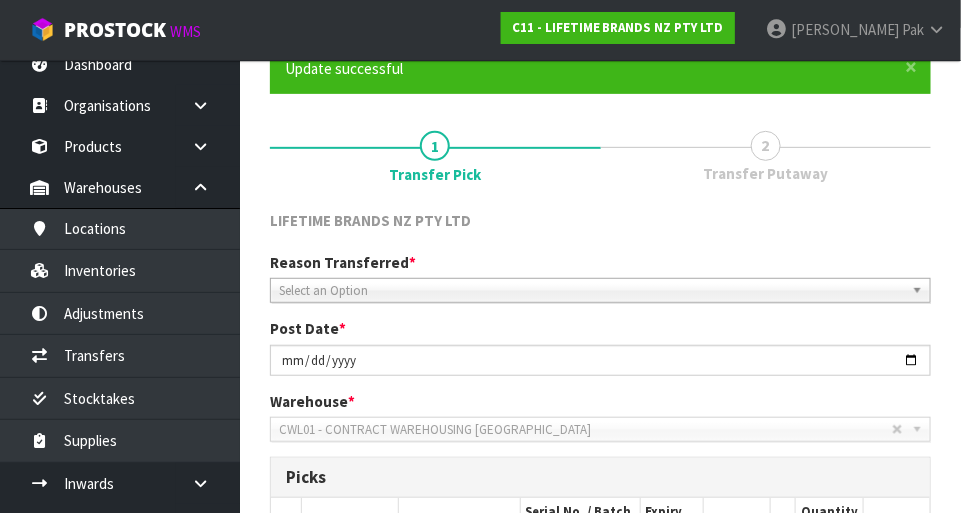 scroll, scrollTop: 535, scrollLeft: 0, axis: vertical 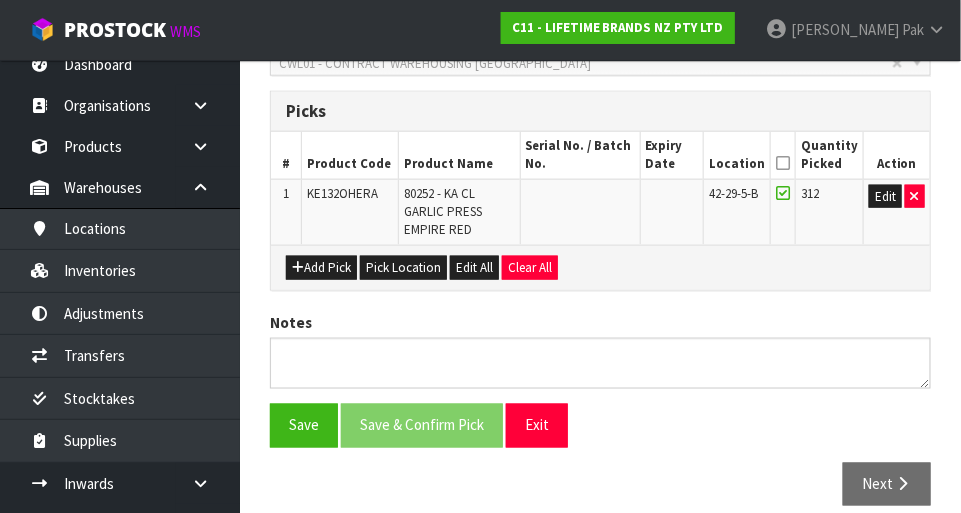 click at bounding box center [783, 163] 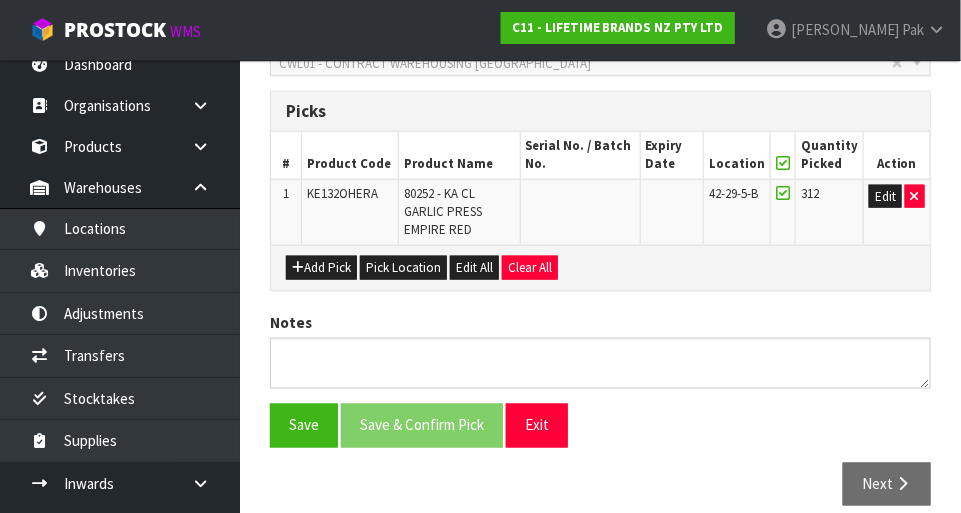 click at bounding box center (783, 193) 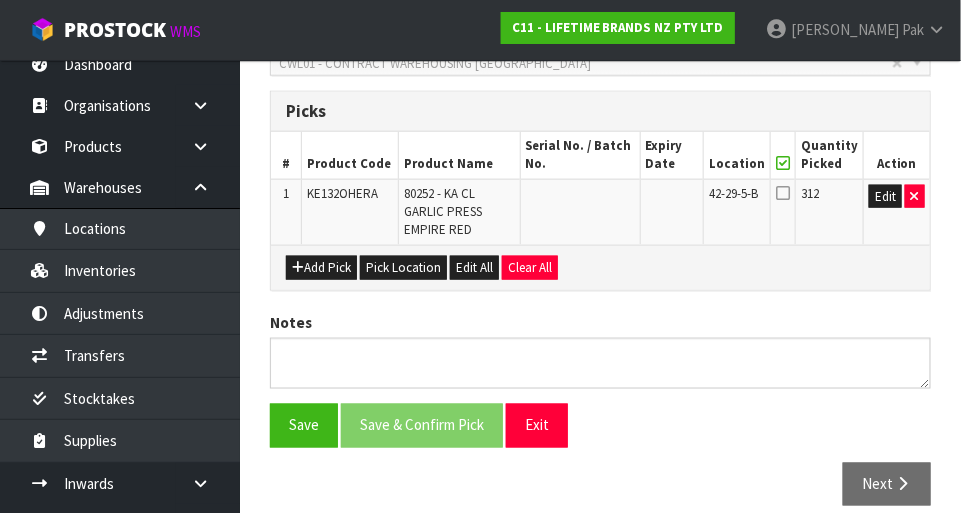 click at bounding box center (783, 193) 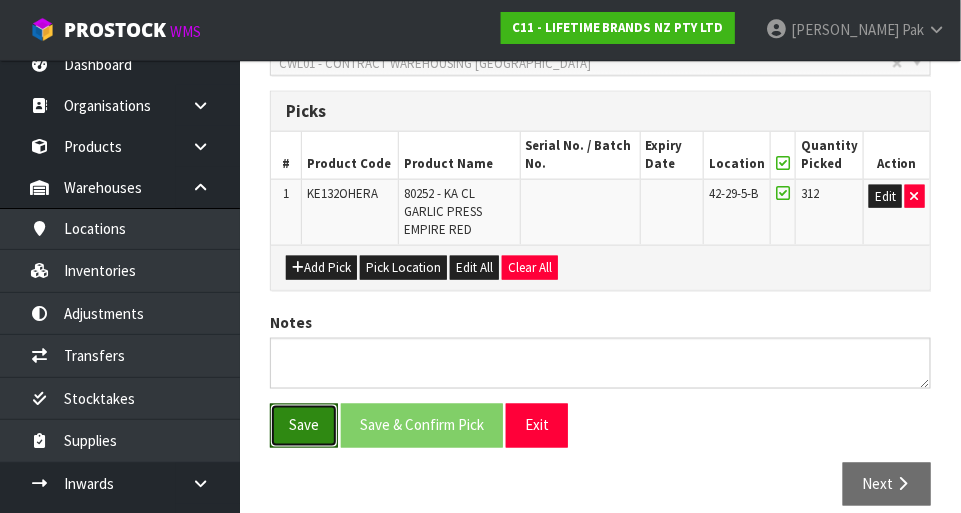 click on "Save" at bounding box center (304, 425) 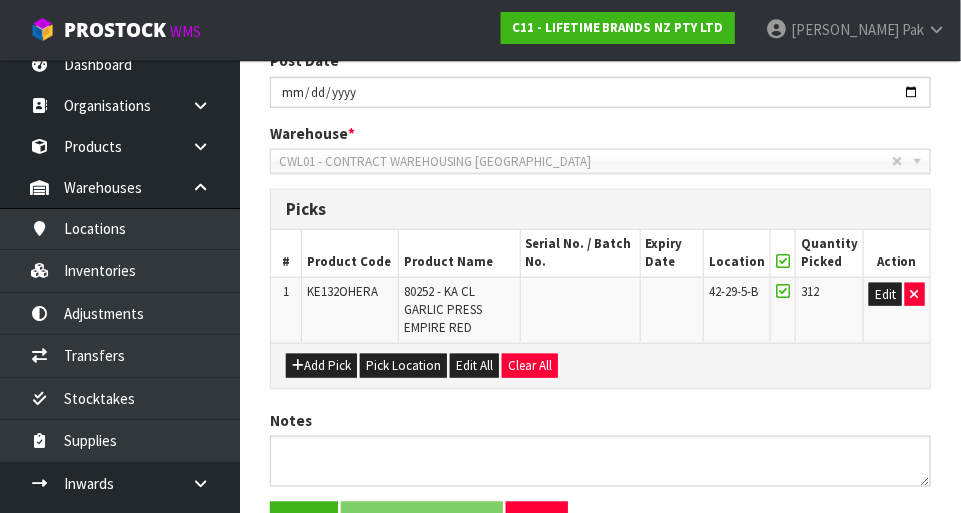 scroll, scrollTop: 535, scrollLeft: 0, axis: vertical 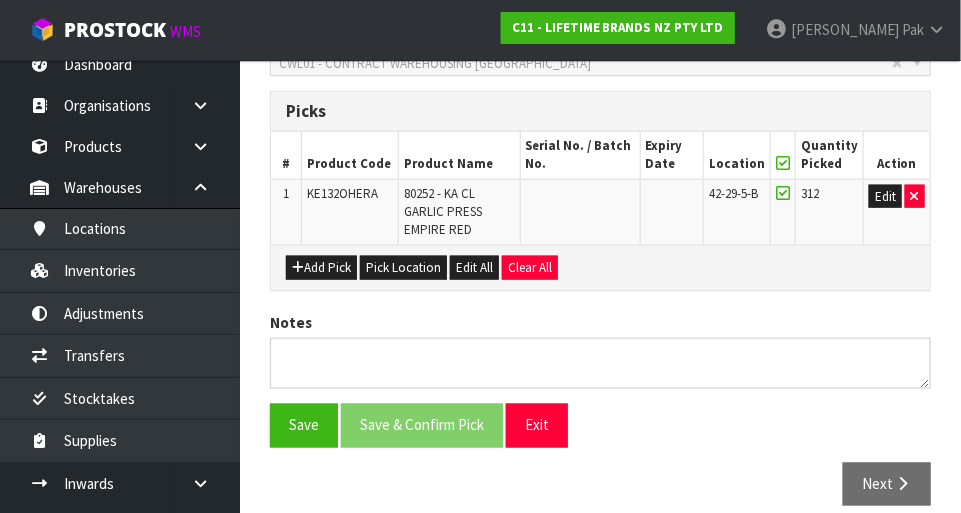 click at bounding box center [783, 193] 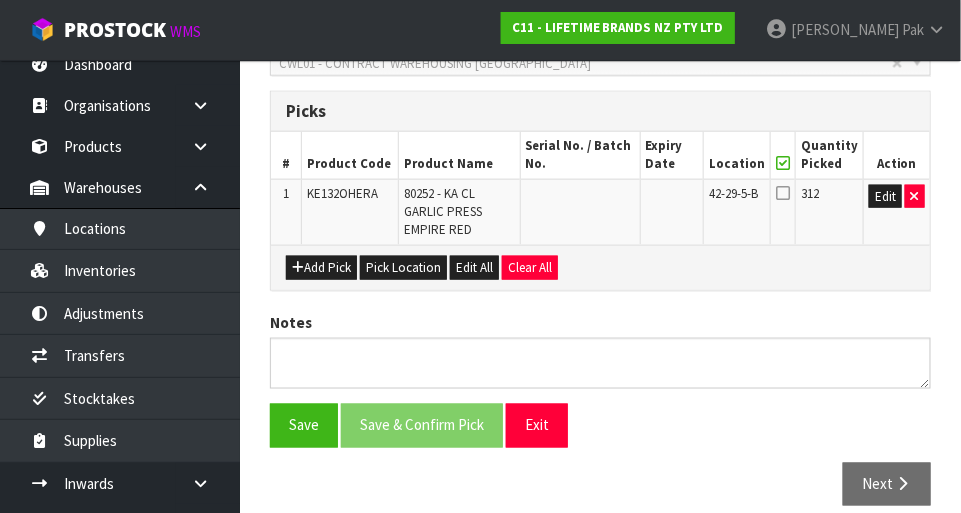 click at bounding box center [783, 163] 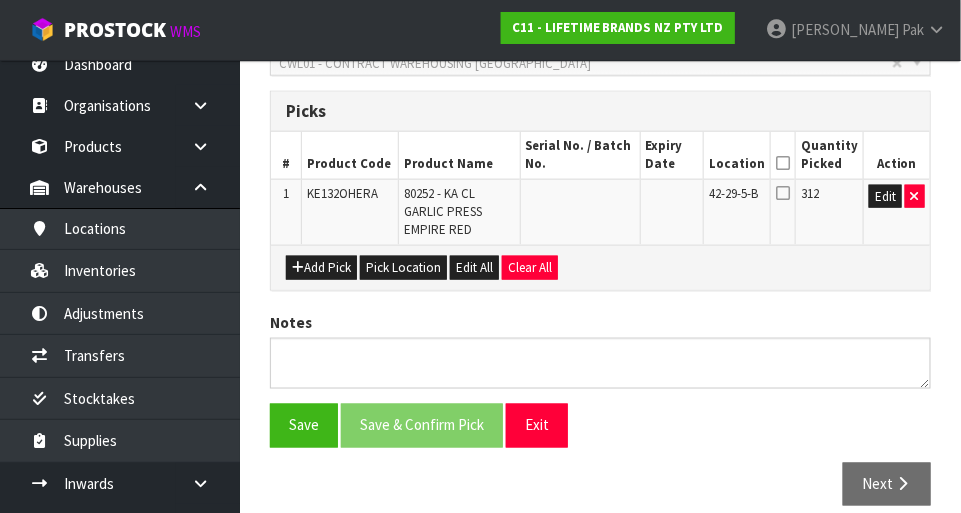 click at bounding box center (783, 193) 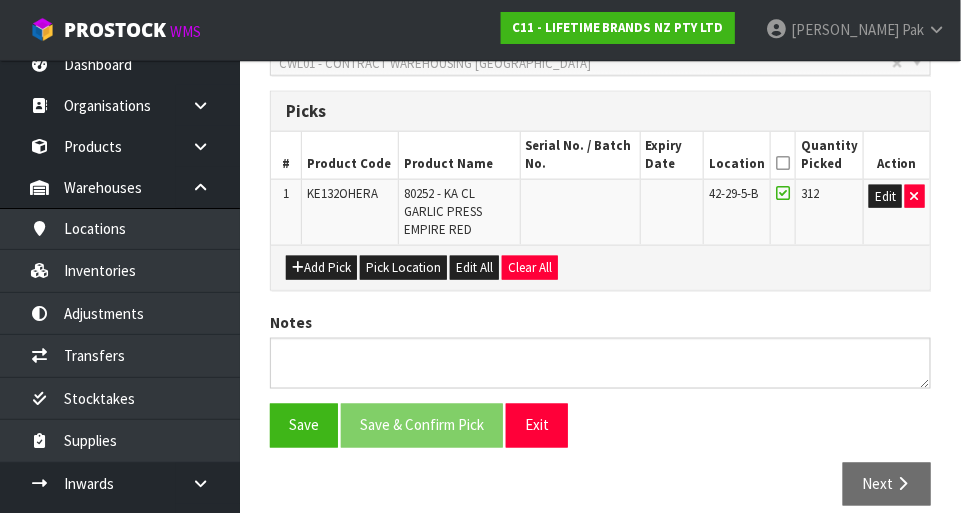 click at bounding box center (783, 163) 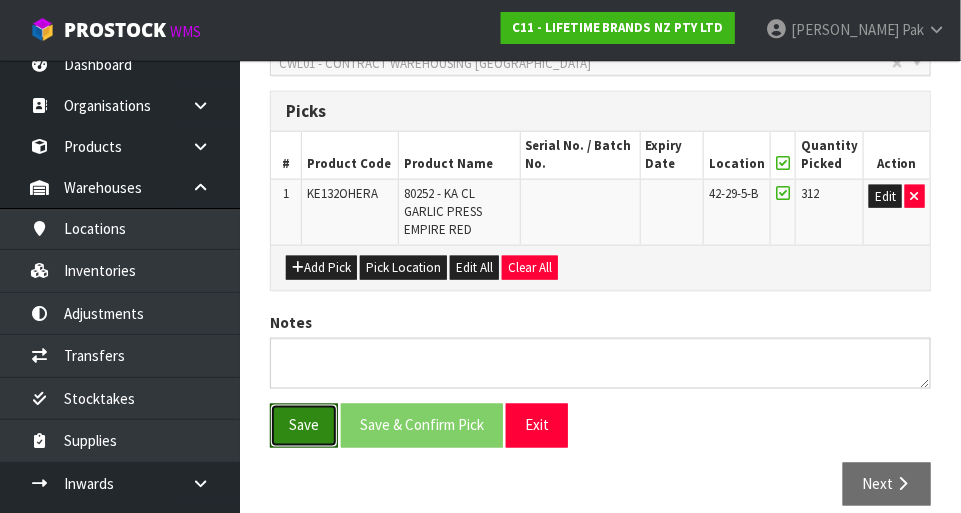 click on "Save" at bounding box center (304, 425) 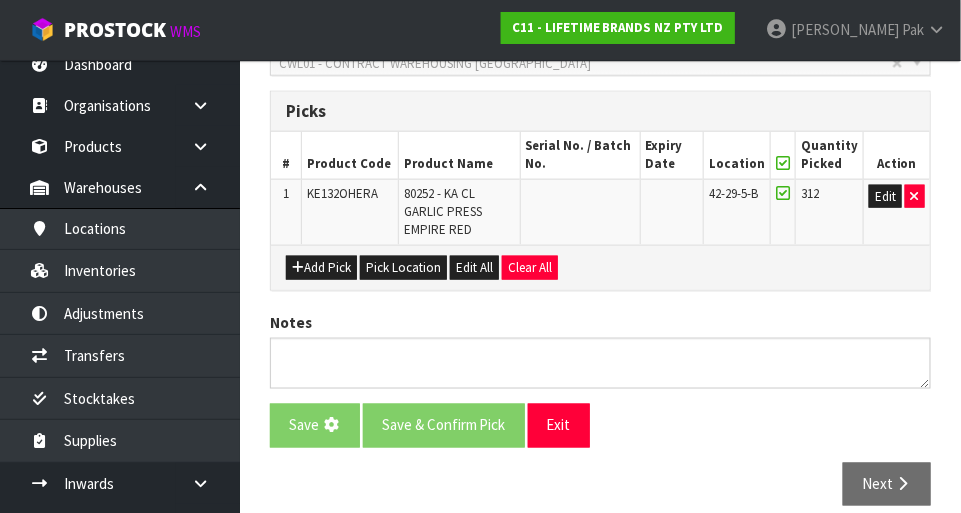 scroll, scrollTop: 0, scrollLeft: 0, axis: both 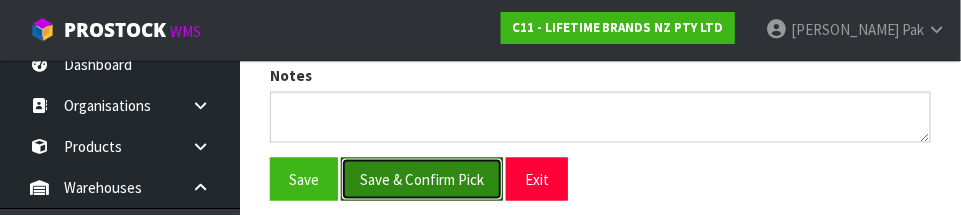 click on "Save & Confirm Pick" at bounding box center [422, 179] 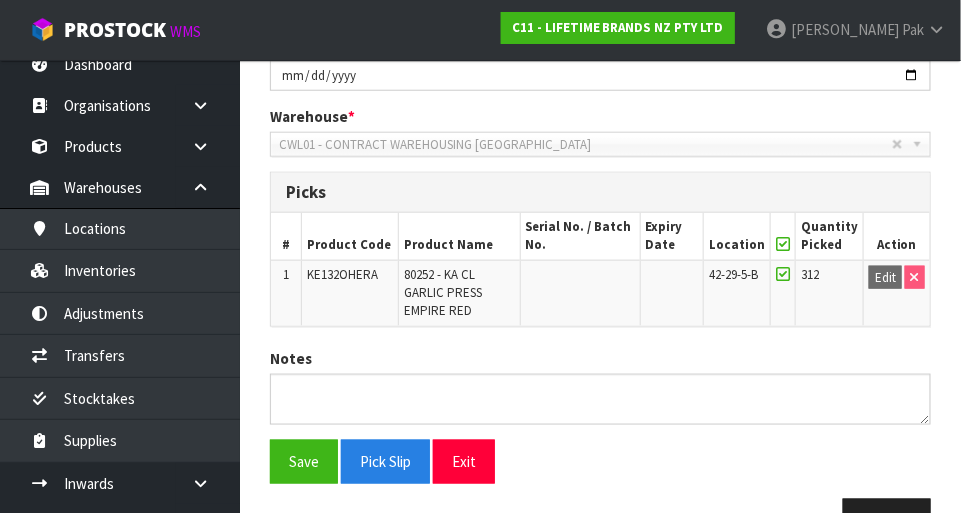 scroll, scrollTop: 491, scrollLeft: 0, axis: vertical 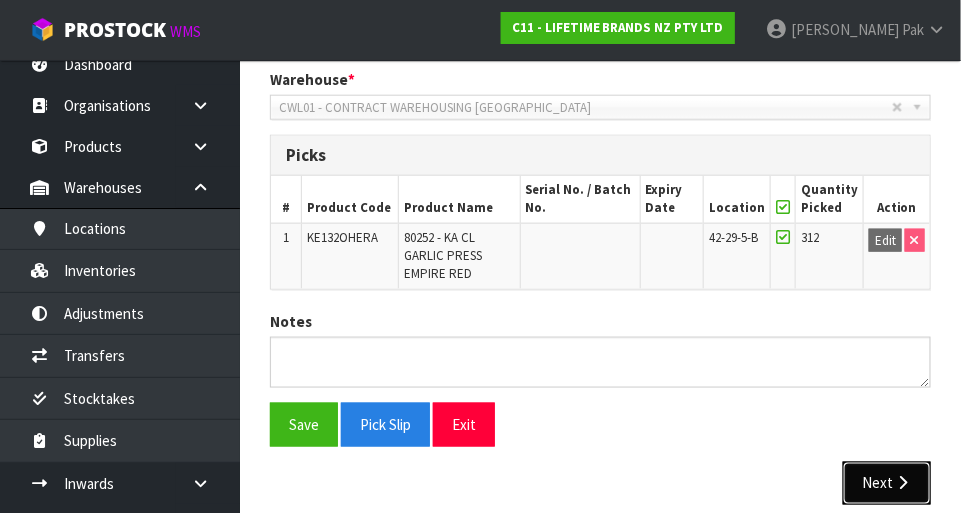 click on "Next" at bounding box center (887, 483) 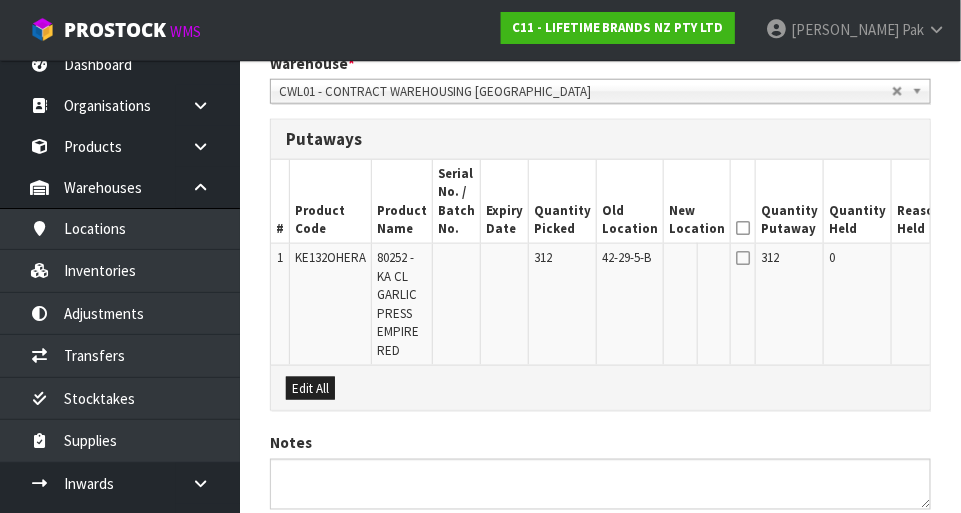 scroll, scrollTop: 508, scrollLeft: 0, axis: vertical 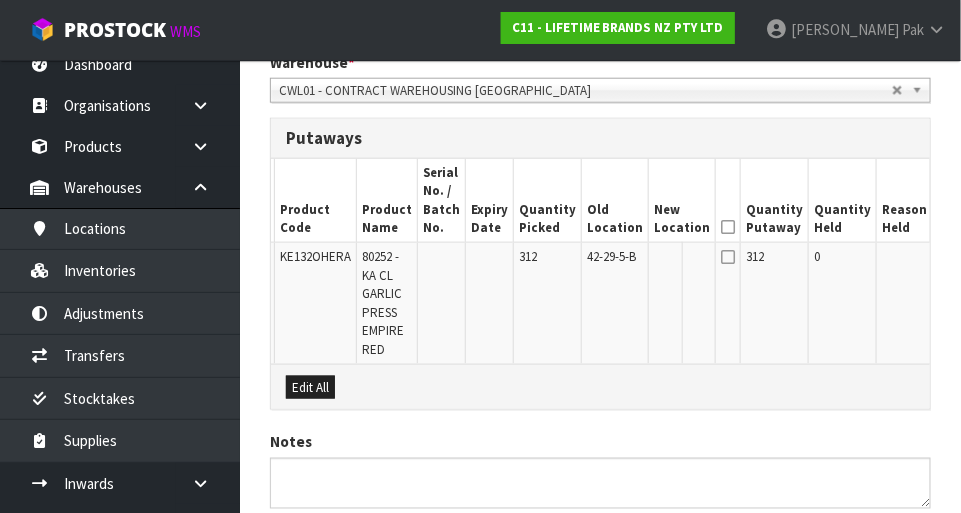 click on "Edit" at bounding box center [954, 260] 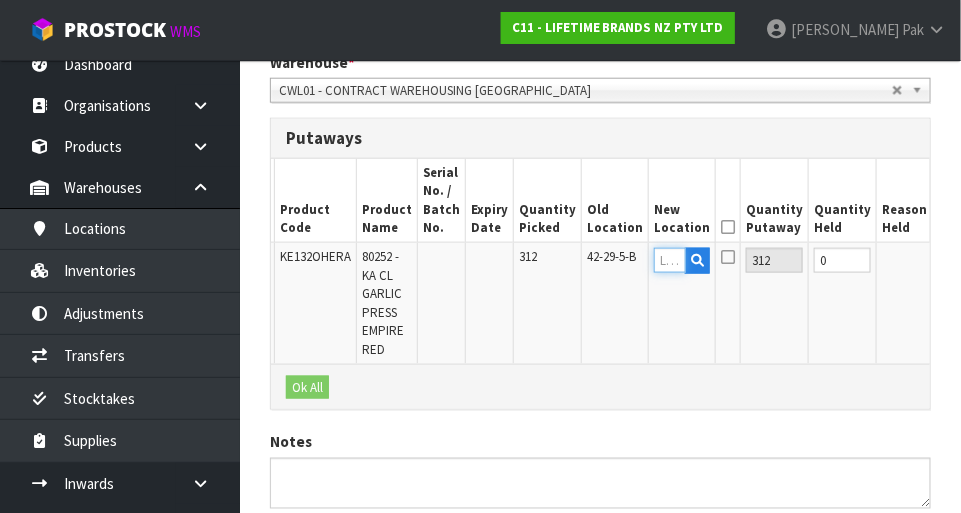 click at bounding box center (670, 260) 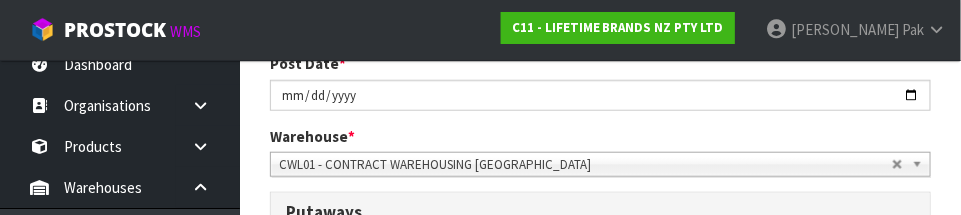scroll, scrollTop: 425, scrollLeft: 0, axis: vertical 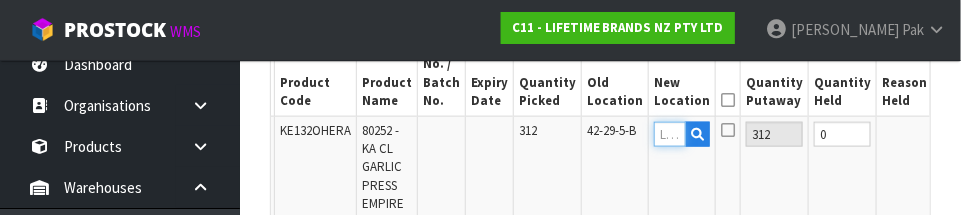 click at bounding box center (670, 134) 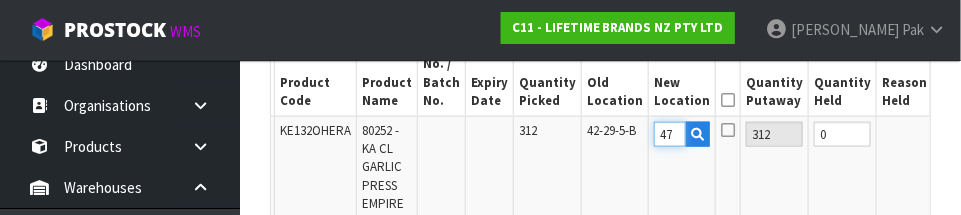 scroll, scrollTop: 0, scrollLeft: 0, axis: both 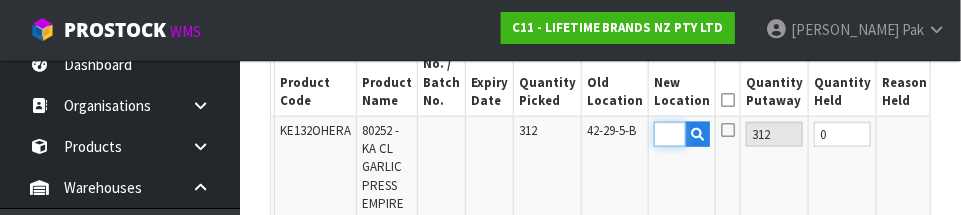 type on "47-17-4-B" 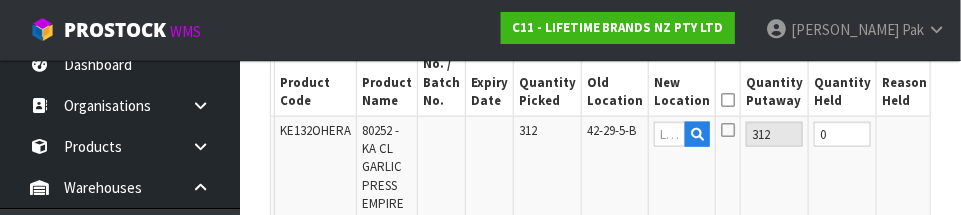 scroll, scrollTop: 0, scrollLeft: 0, axis: both 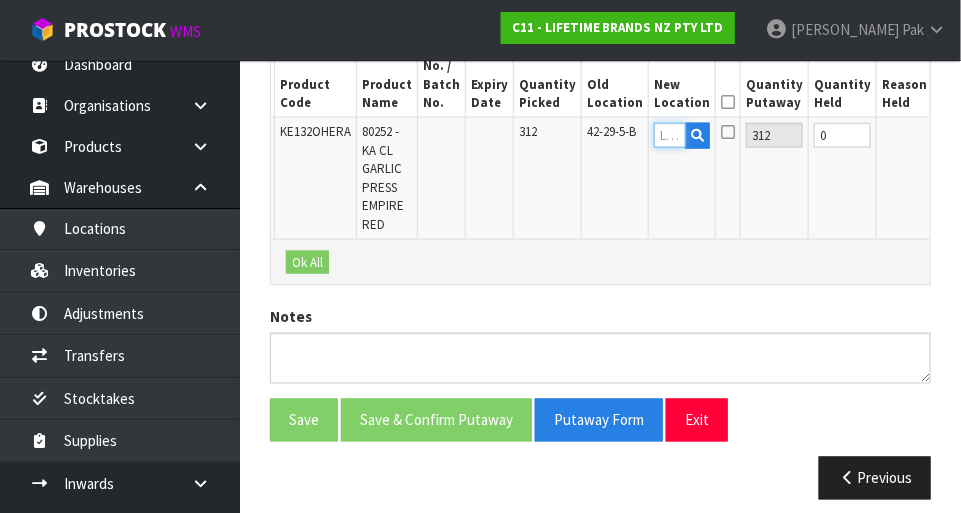 click at bounding box center [670, 135] 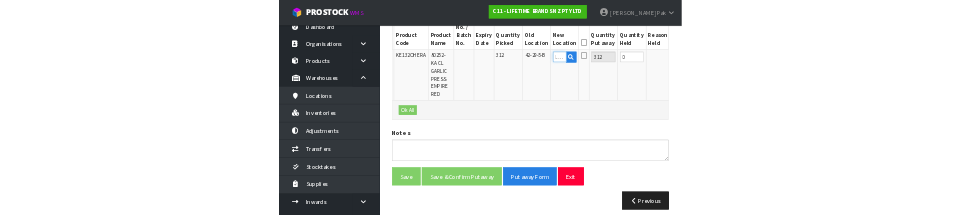 scroll, scrollTop: 624, scrollLeft: 0, axis: vertical 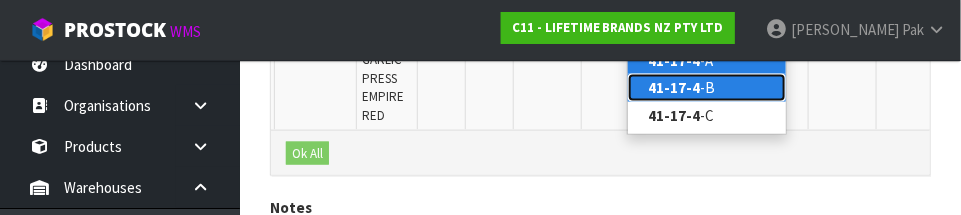 click on "41-17-4 -B" at bounding box center (707, 87) 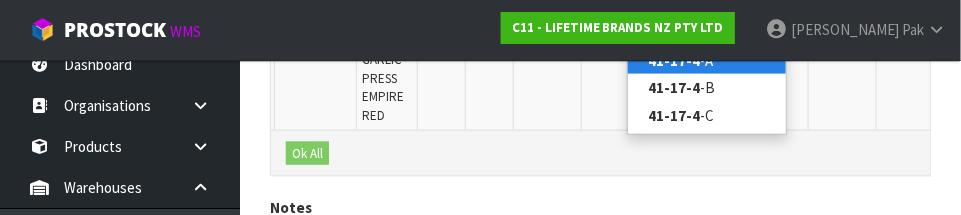 type on "41-17-4-B" 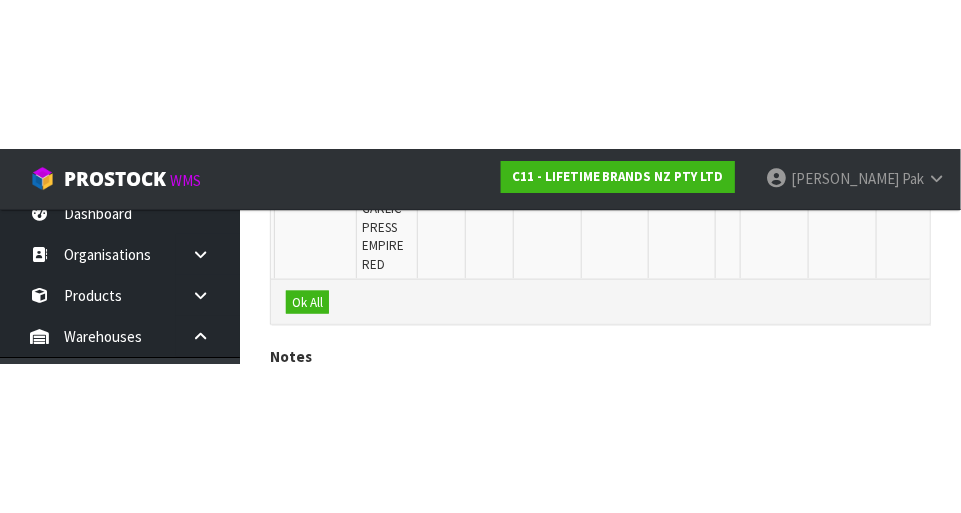scroll, scrollTop: 646, scrollLeft: 0, axis: vertical 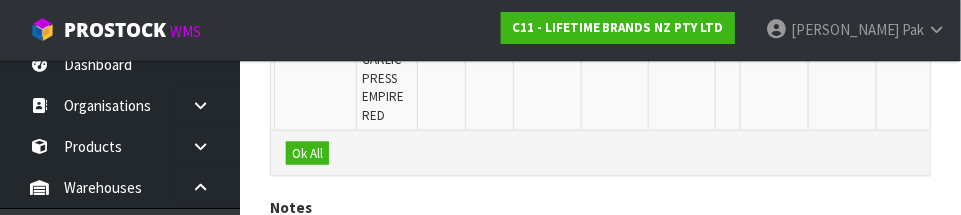 click on "Ok All" at bounding box center (600, 152) 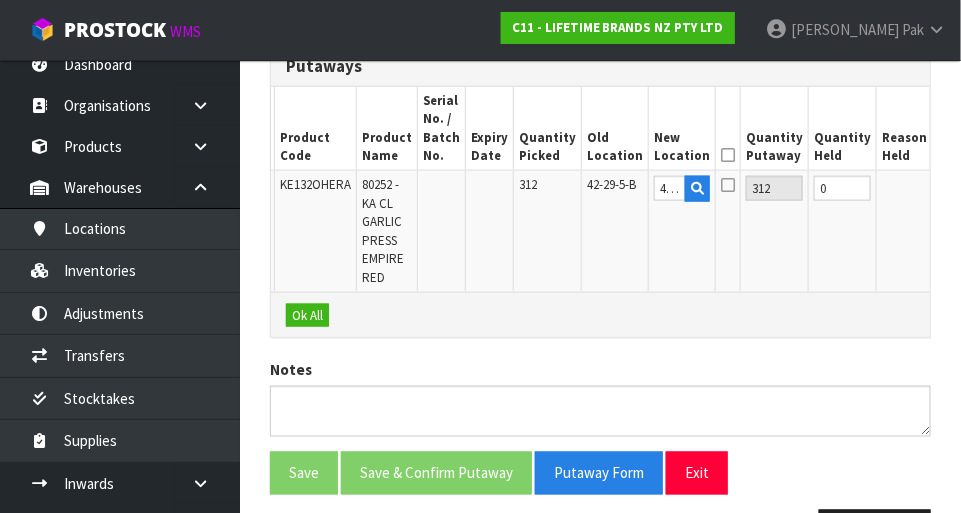 scroll, scrollTop: 579, scrollLeft: 0, axis: vertical 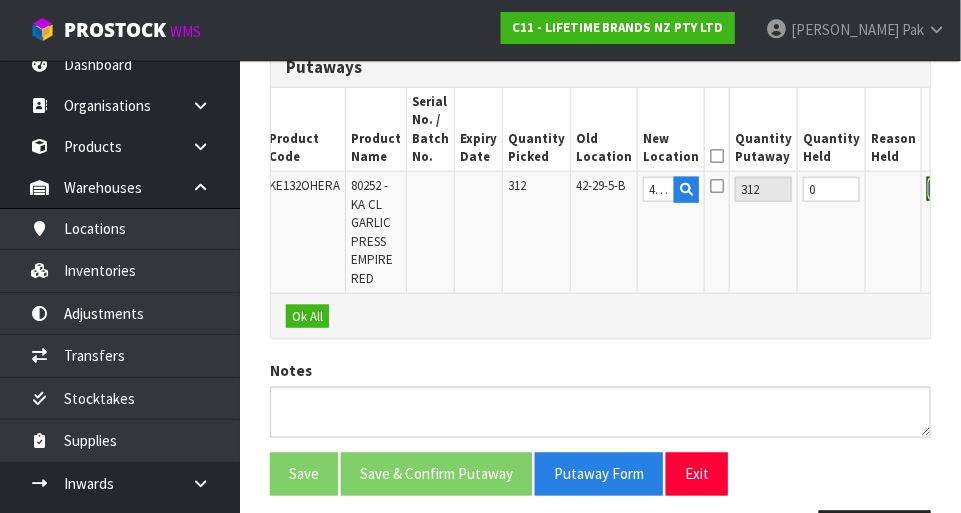 click on "OK" at bounding box center (941, 189) 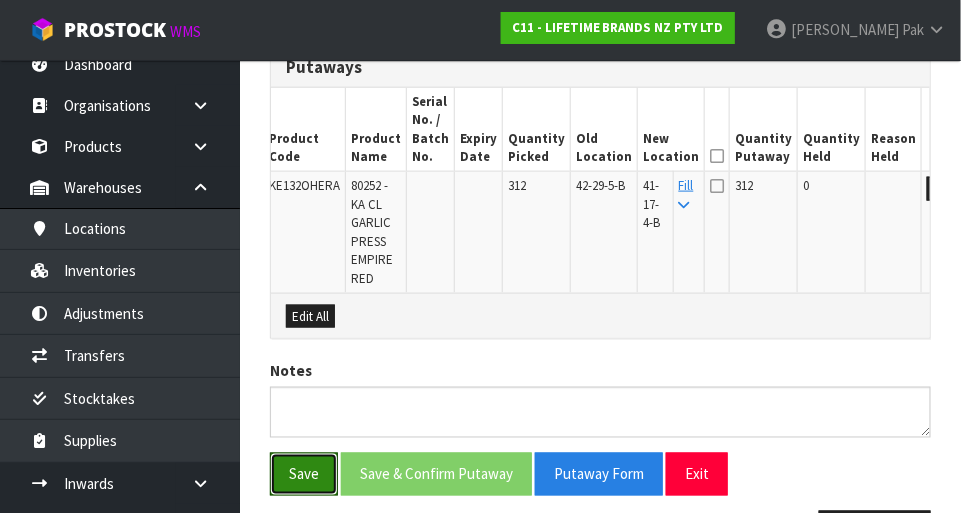 click on "Save" at bounding box center (304, 474) 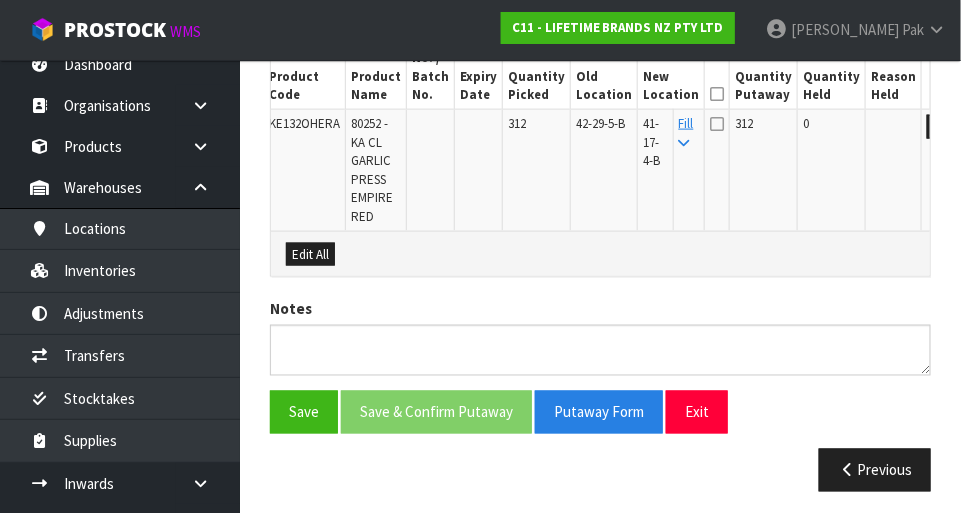 scroll, scrollTop: 646, scrollLeft: 0, axis: vertical 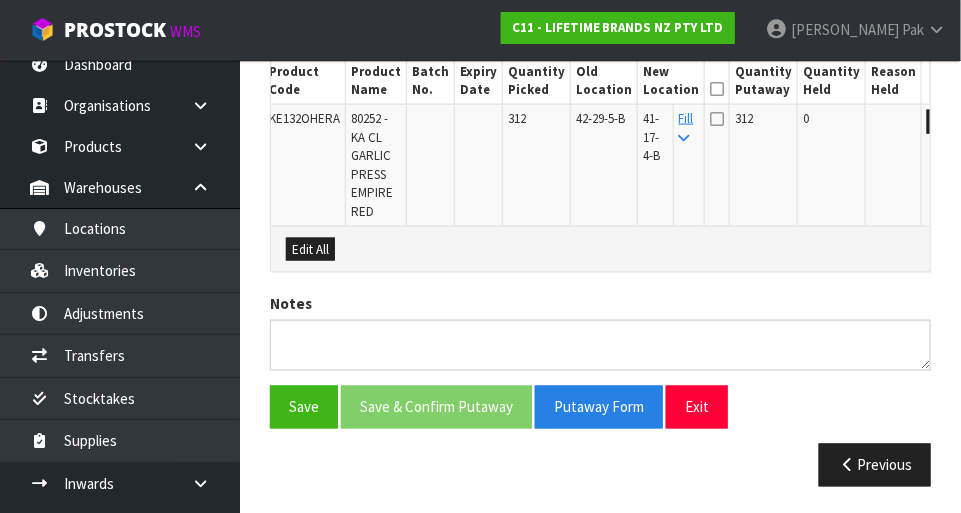 click at bounding box center (717, 89) 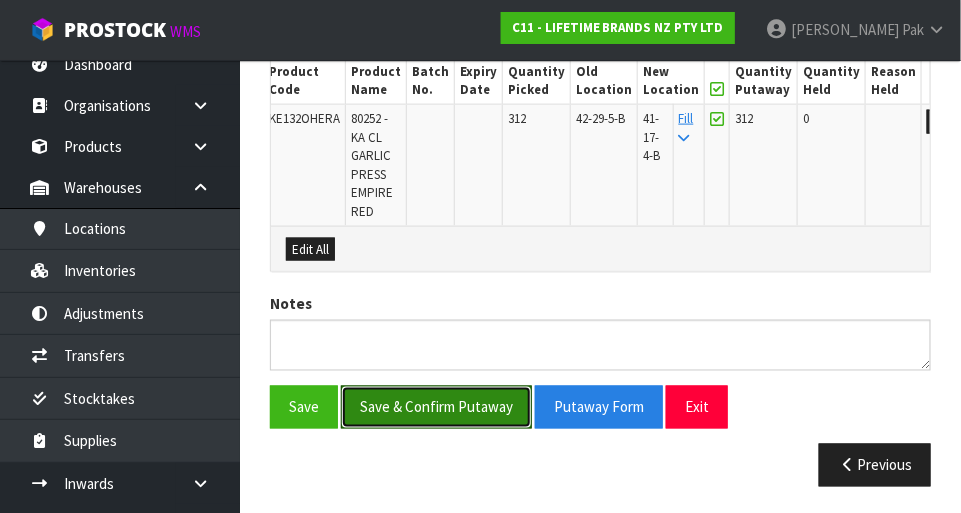click on "Save & Confirm Putaway" at bounding box center [436, 407] 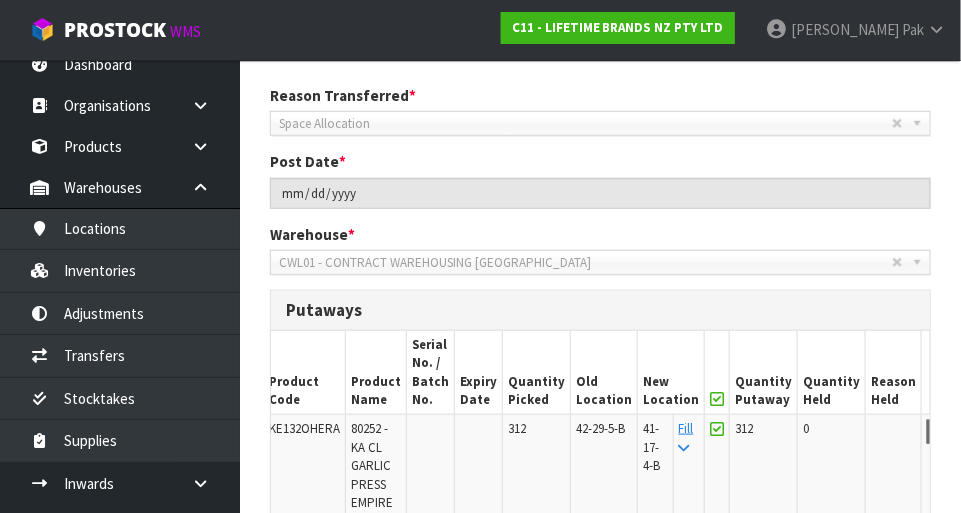 scroll, scrollTop: 602, scrollLeft: 0, axis: vertical 